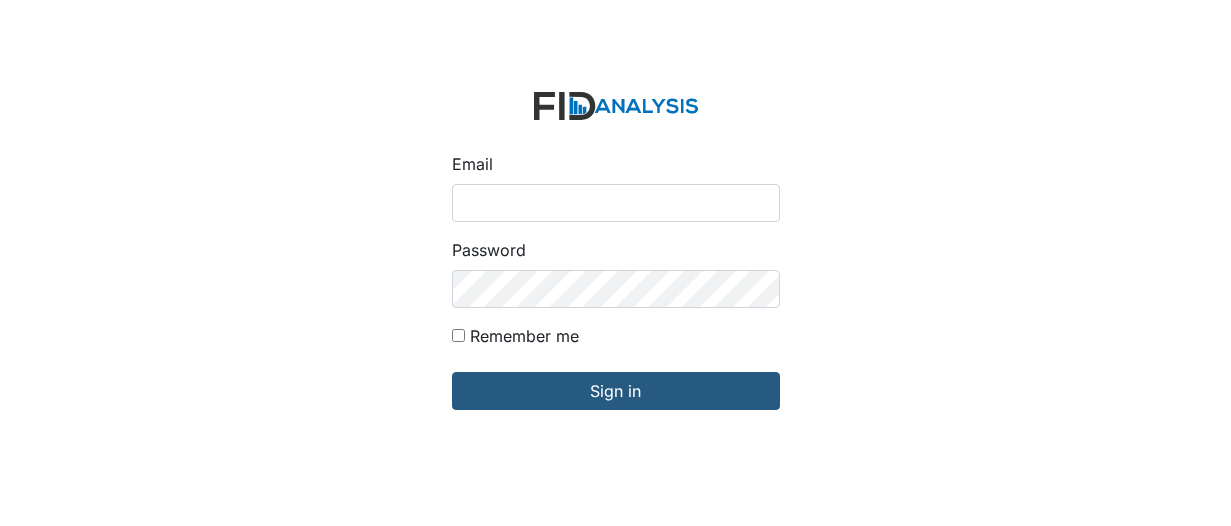 scroll, scrollTop: 0, scrollLeft: 0, axis: both 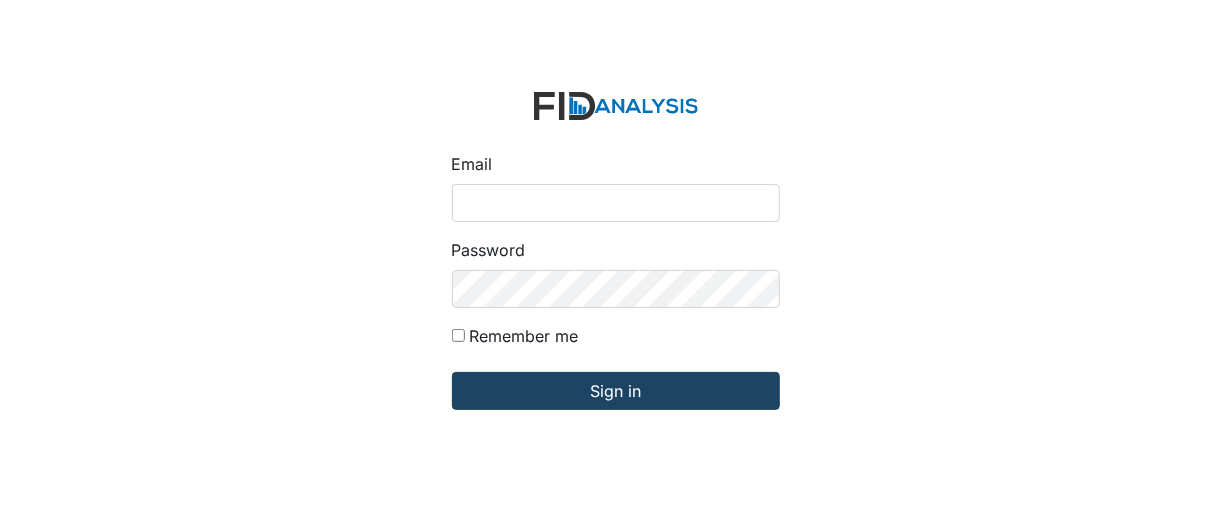 type on "vwinslow@lifeincorporated.com" 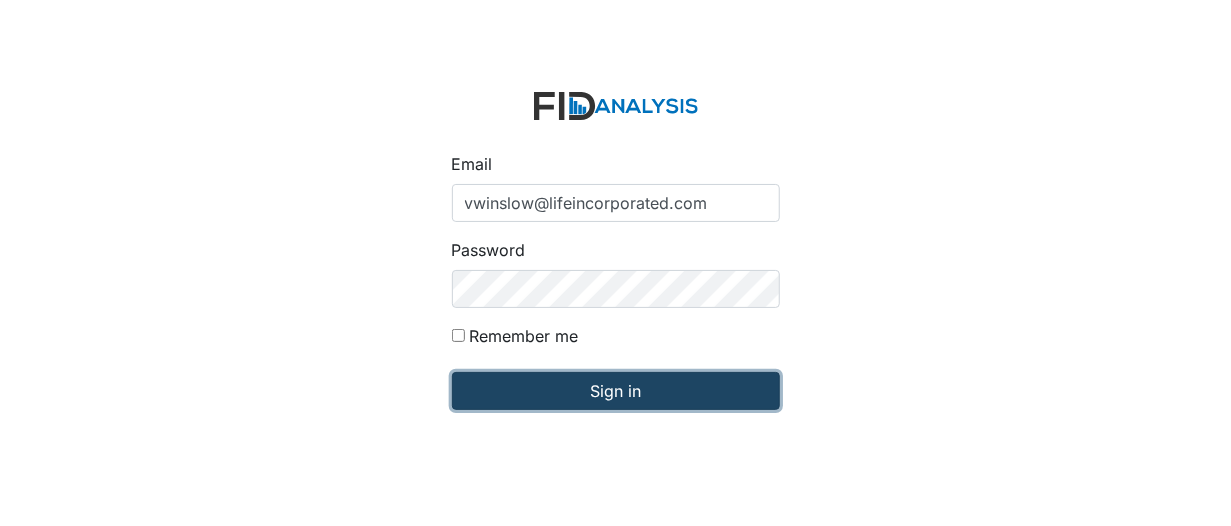 click on "Sign in" at bounding box center (616, 391) 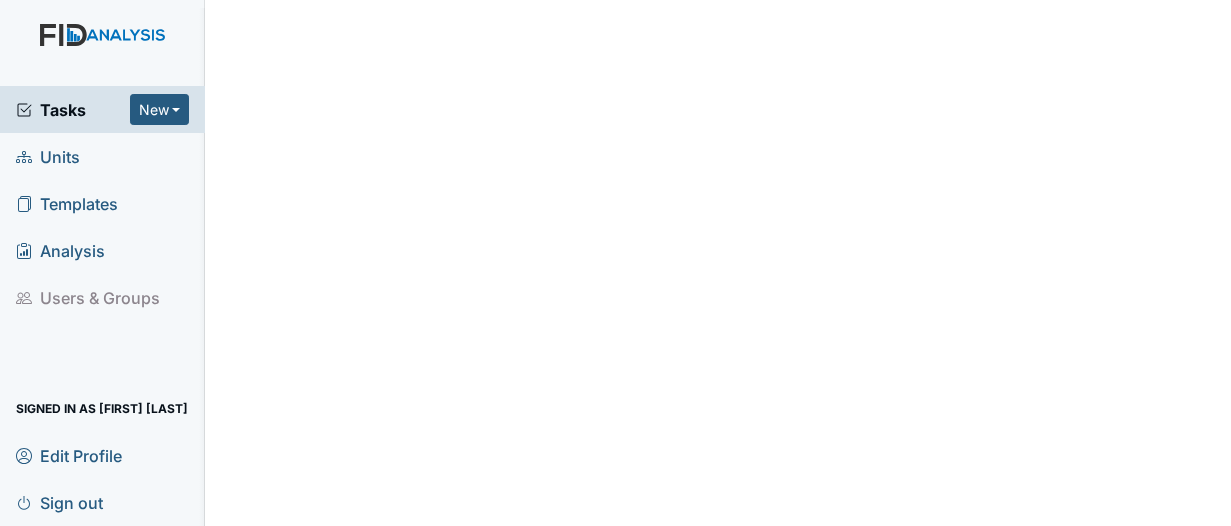 scroll, scrollTop: 0, scrollLeft: 0, axis: both 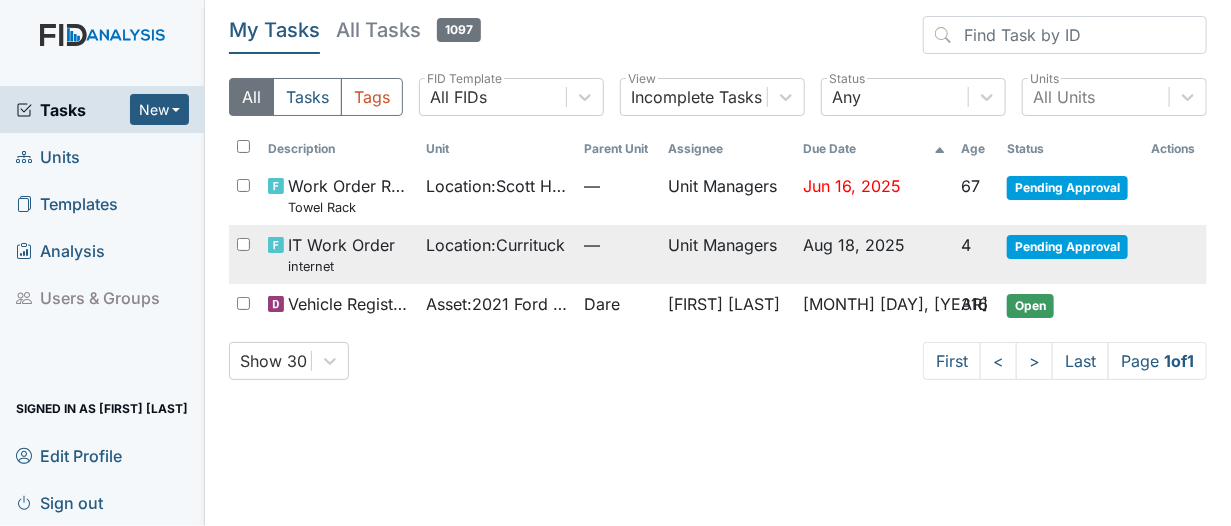 click on "Aug 18, 2025" at bounding box center [855, 245] 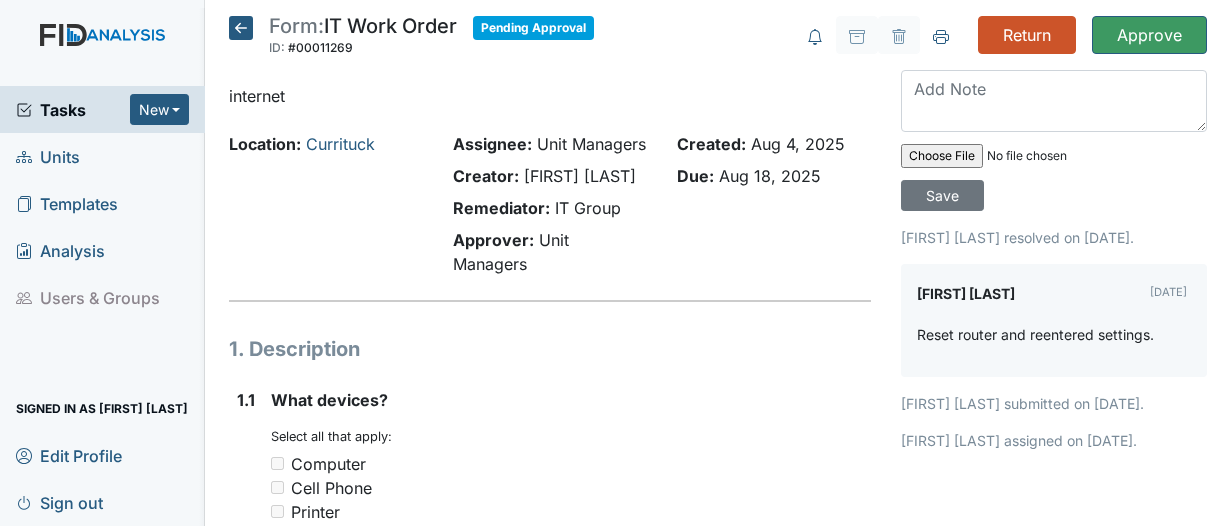 scroll, scrollTop: 0, scrollLeft: 0, axis: both 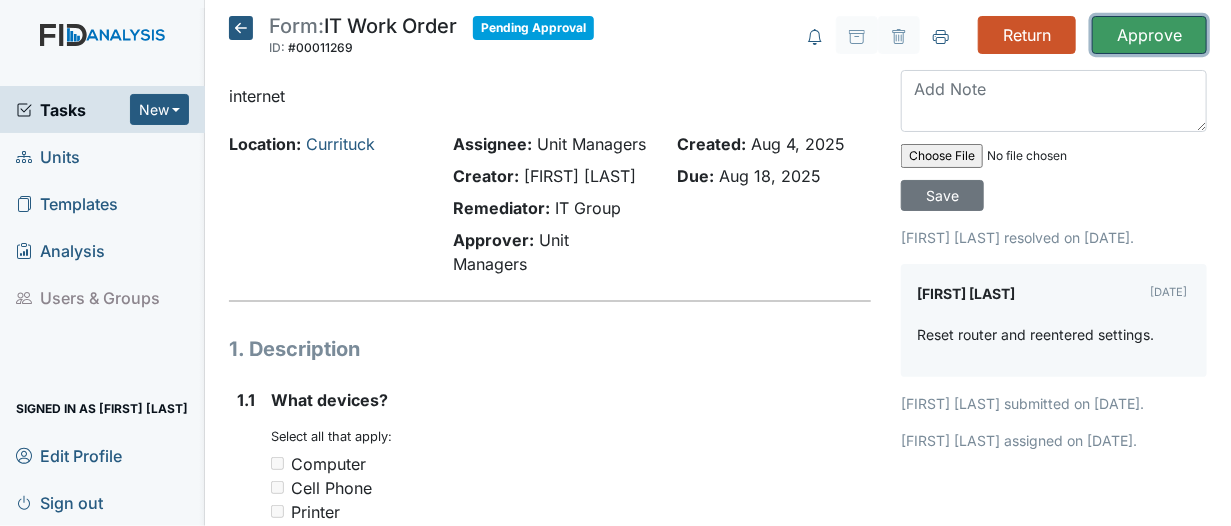 click on "Approve" at bounding box center (1149, 35) 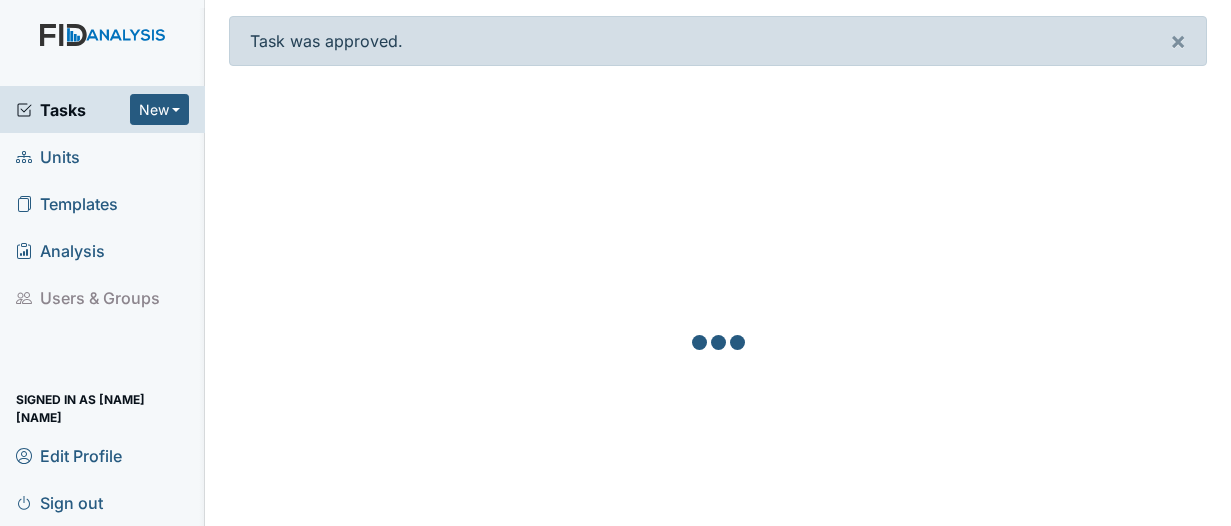 scroll, scrollTop: 0, scrollLeft: 0, axis: both 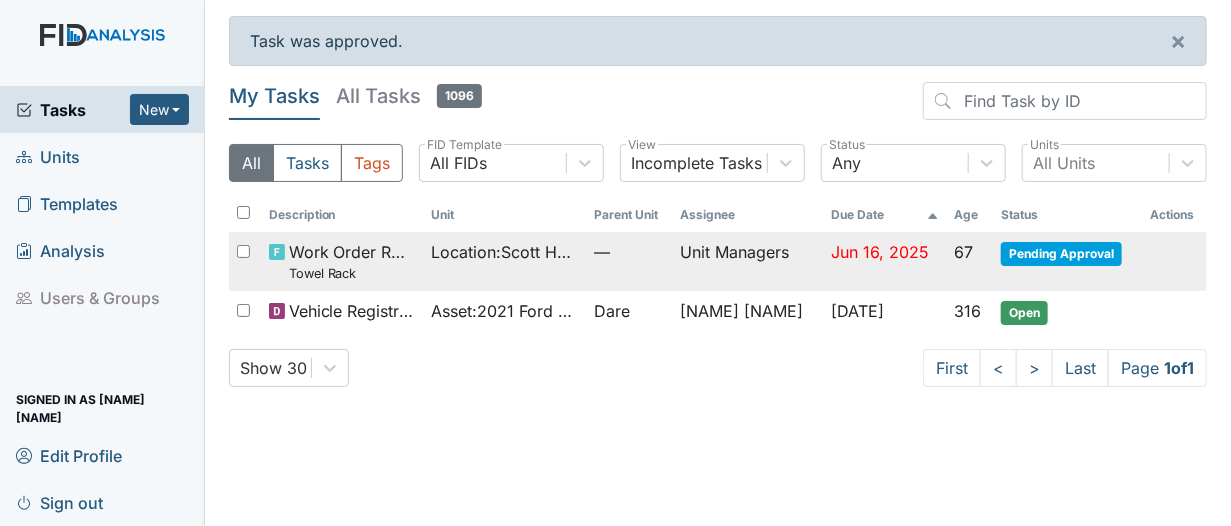 click on "Towel Rack" at bounding box center (352, 273) 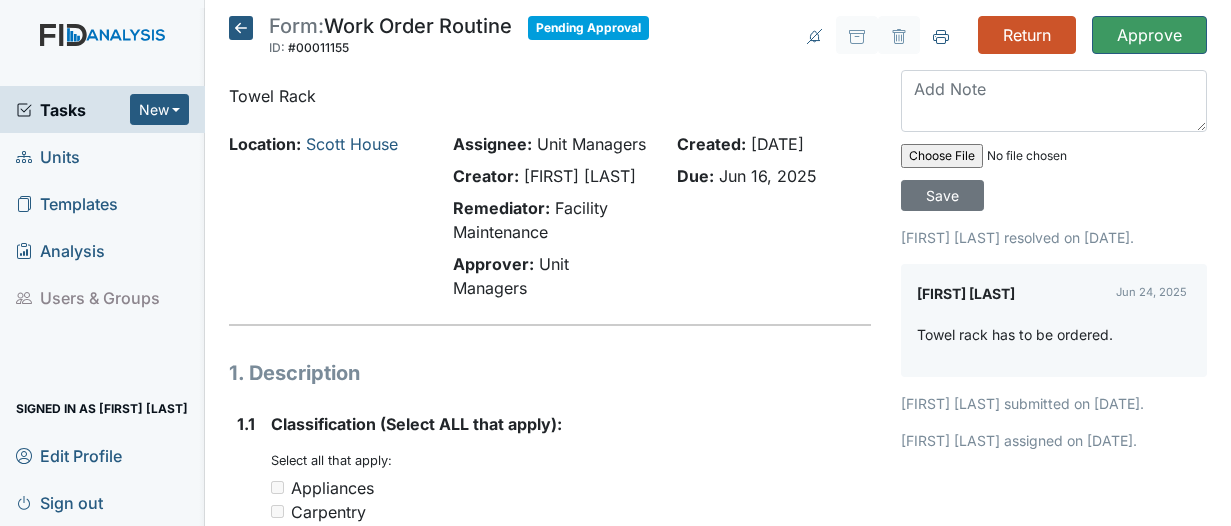 scroll, scrollTop: 0, scrollLeft: 0, axis: both 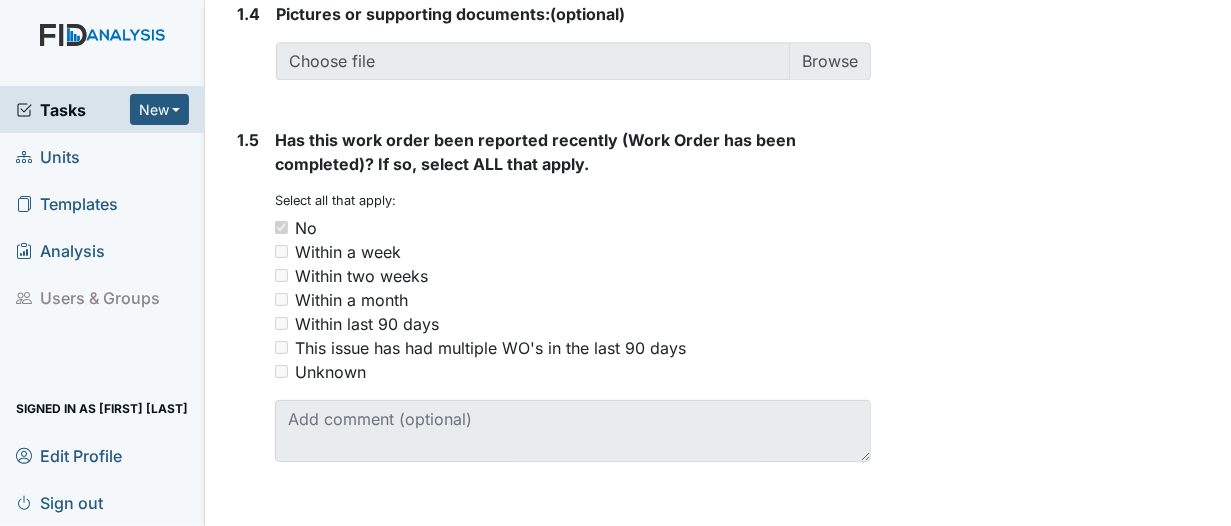 click on "Units" at bounding box center (102, 156) 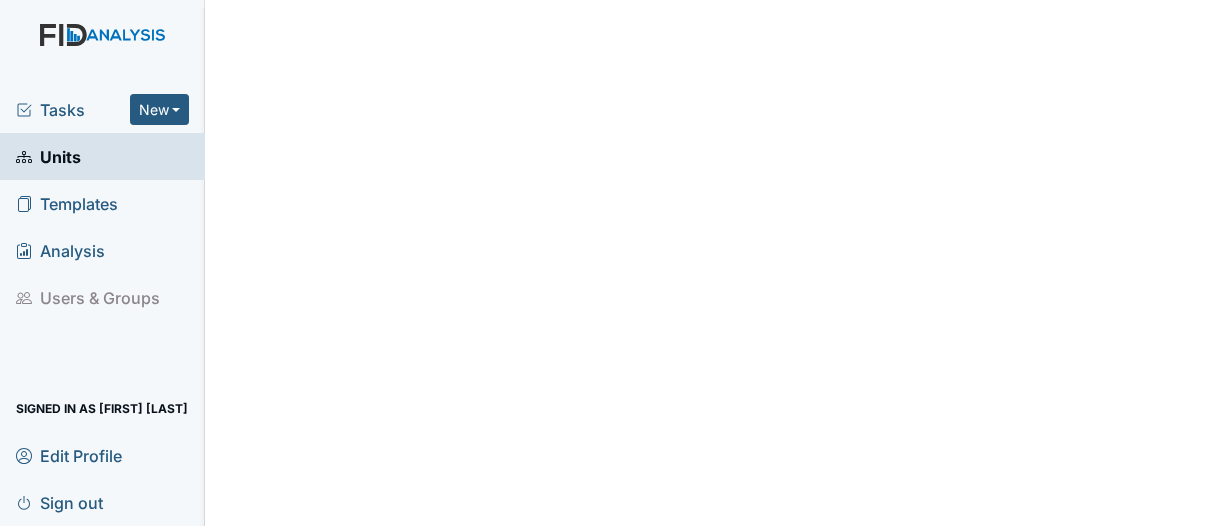 scroll, scrollTop: 0, scrollLeft: 0, axis: both 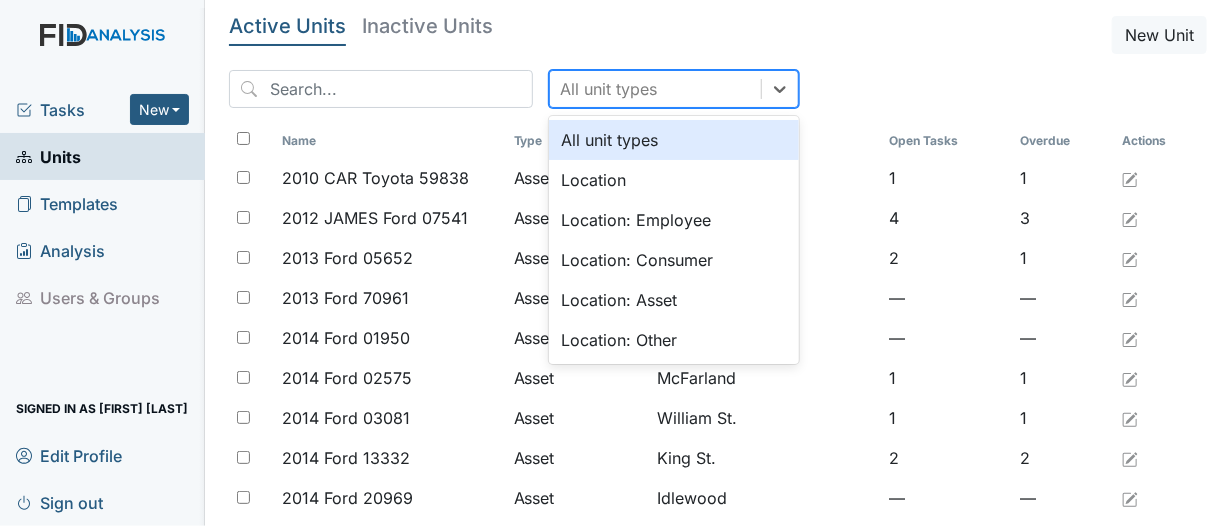 click on "All unit types" at bounding box center (608, 89) 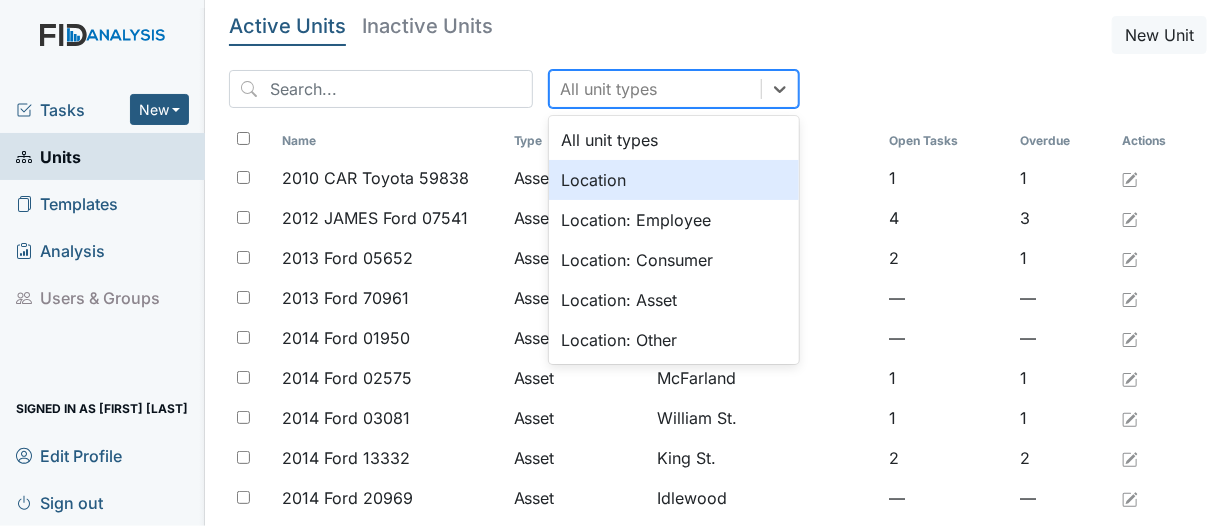 click on "Location" at bounding box center [674, 180] 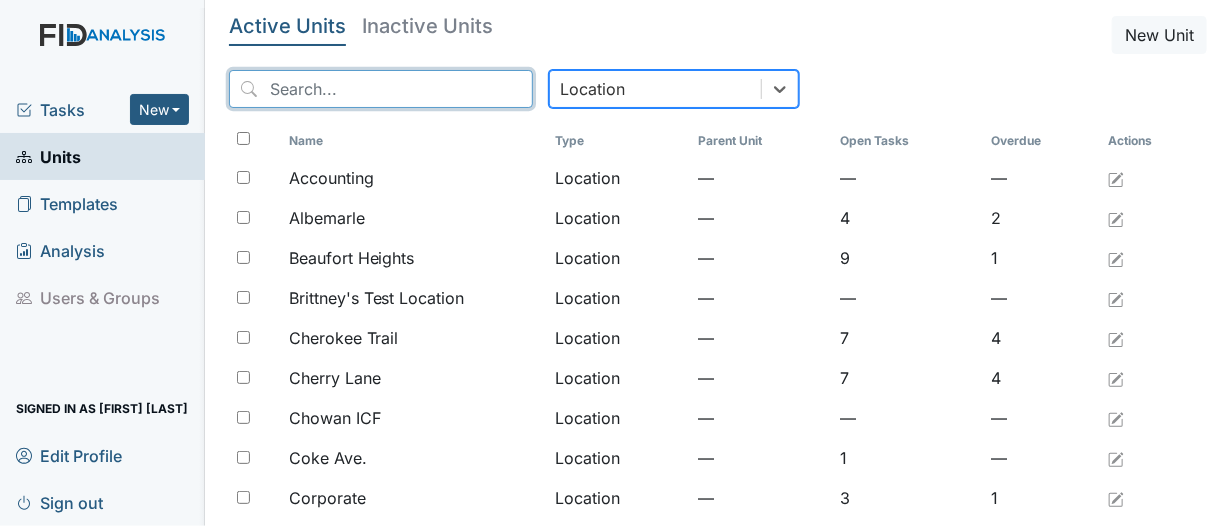 click at bounding box center [381, 89] 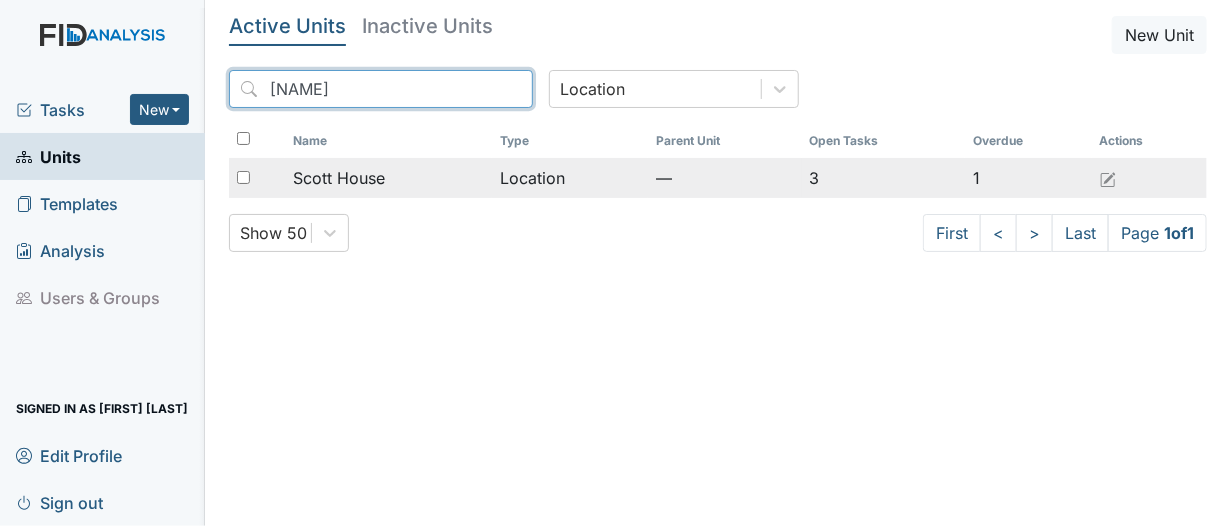 type on "scot" 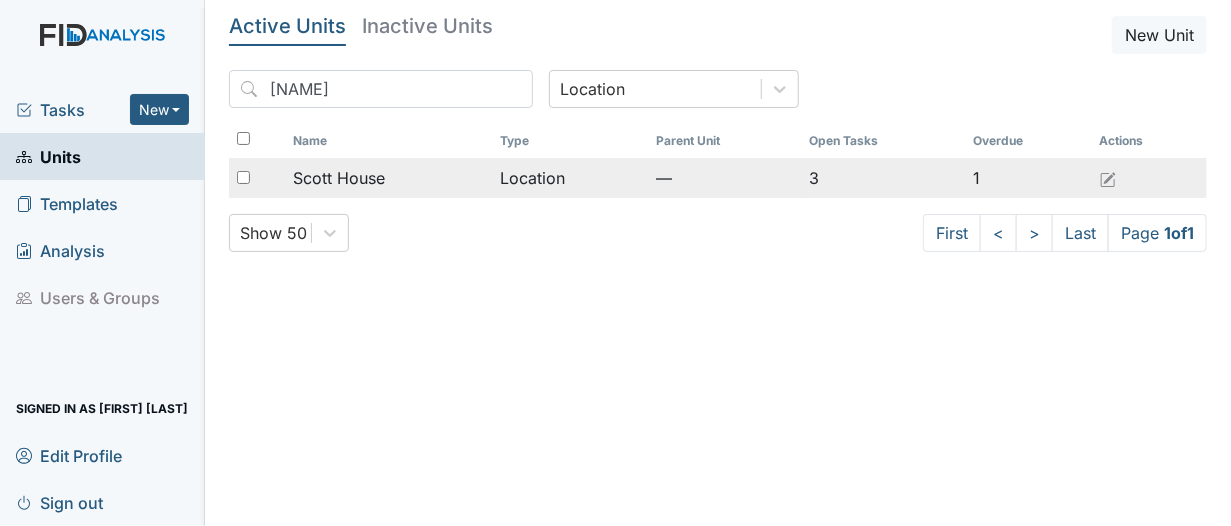 click on "Scott House" at bounding box center (339, 178) 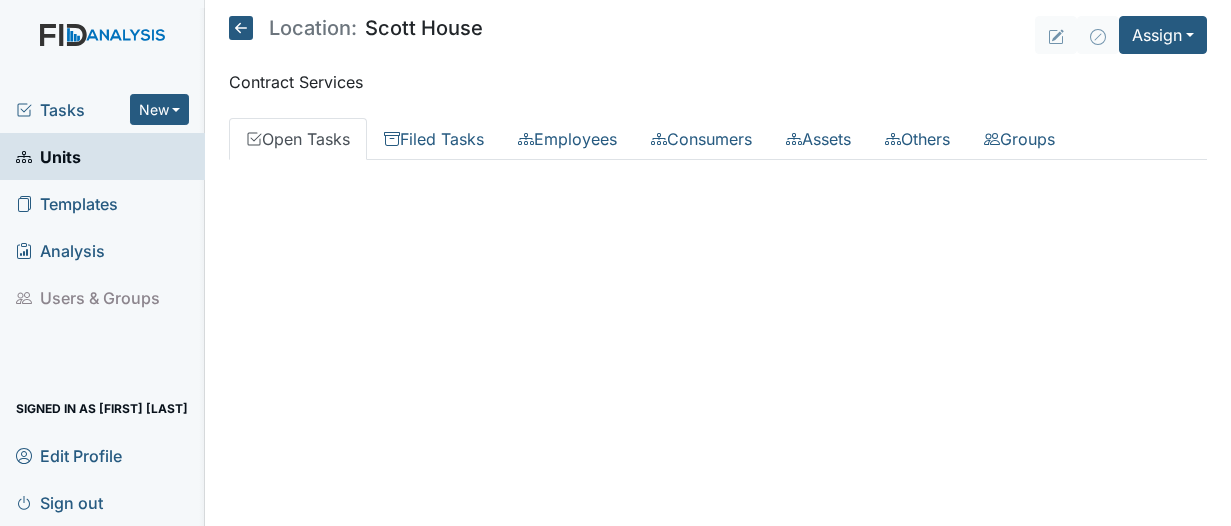 scroll, scrollTop: 0, scrollLeft: 0, axis: both 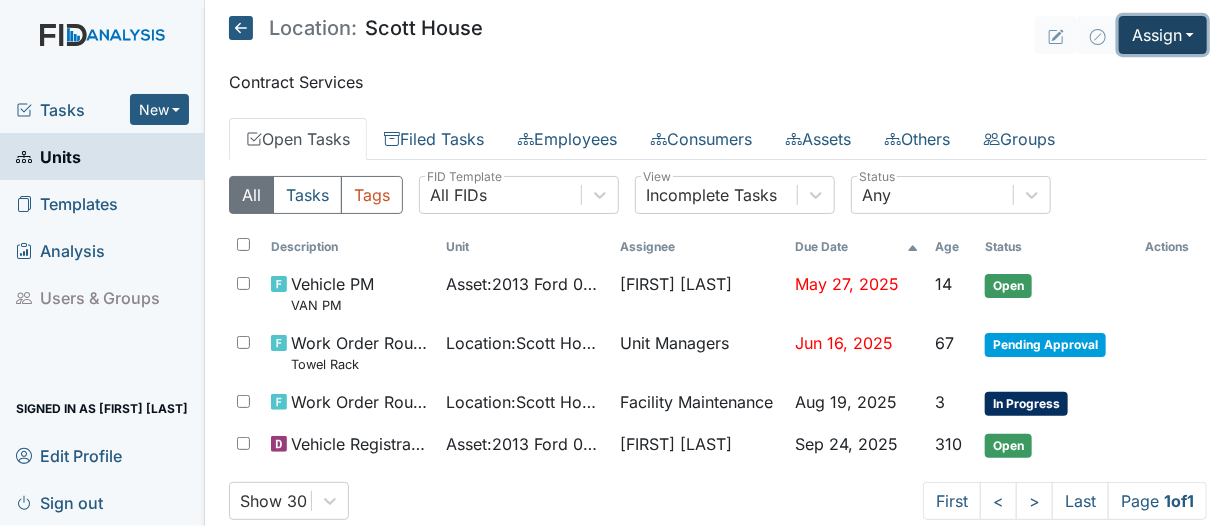 click on "Assign" at bounding box center [1163, 35] 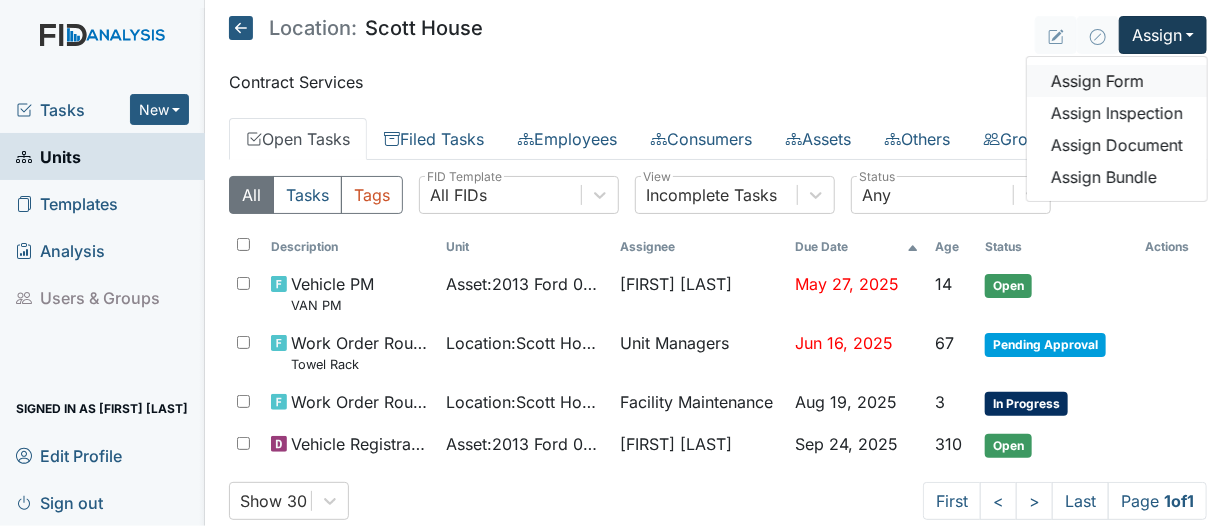 click on "Assign Form" at bounding box center [1117, 81] 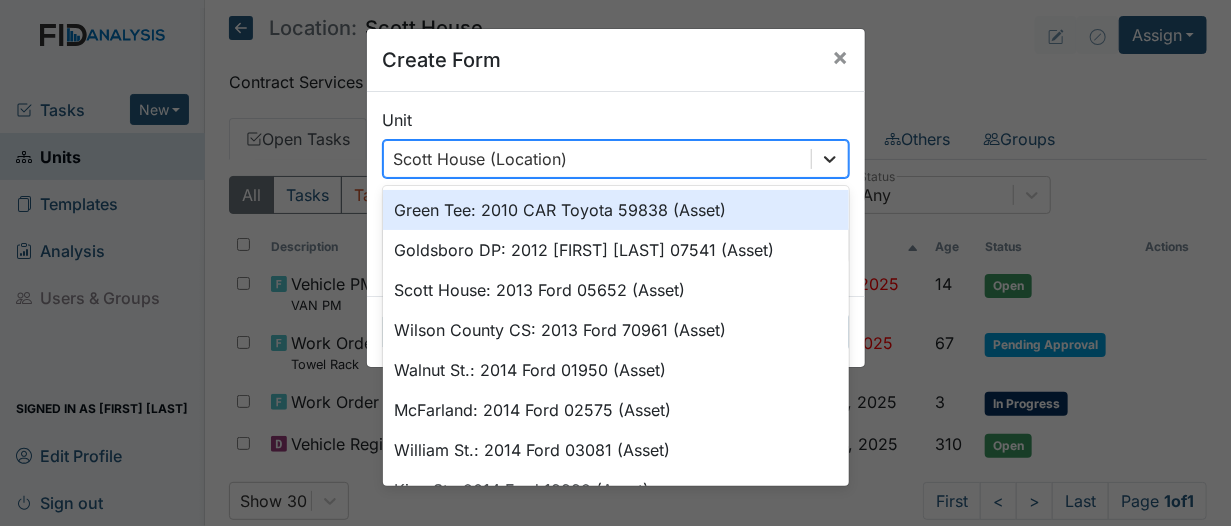 click 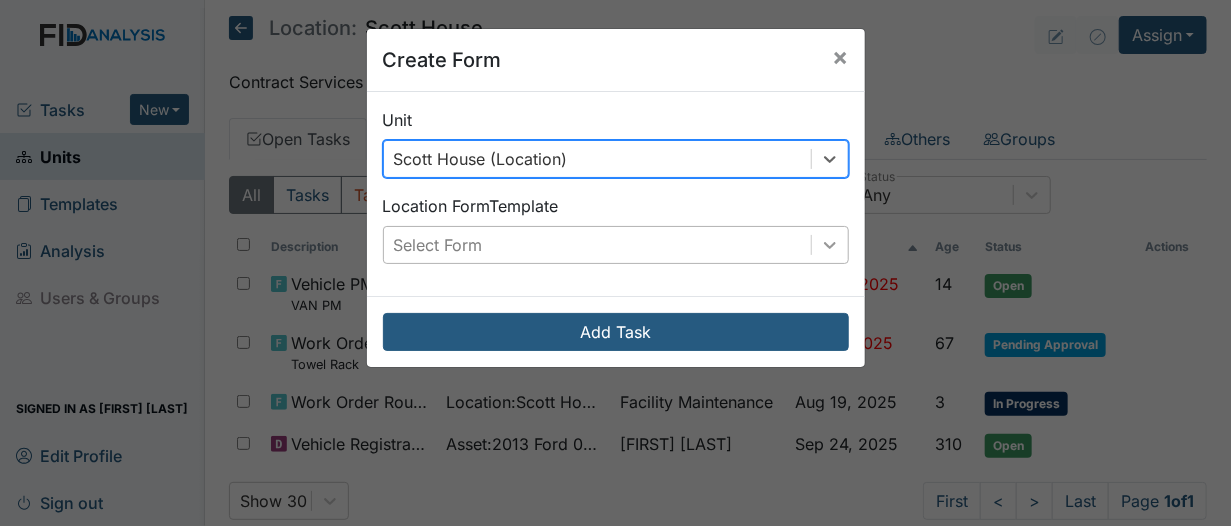 scroll, scrollTop: 0, scrollLeft: 0, axis: both 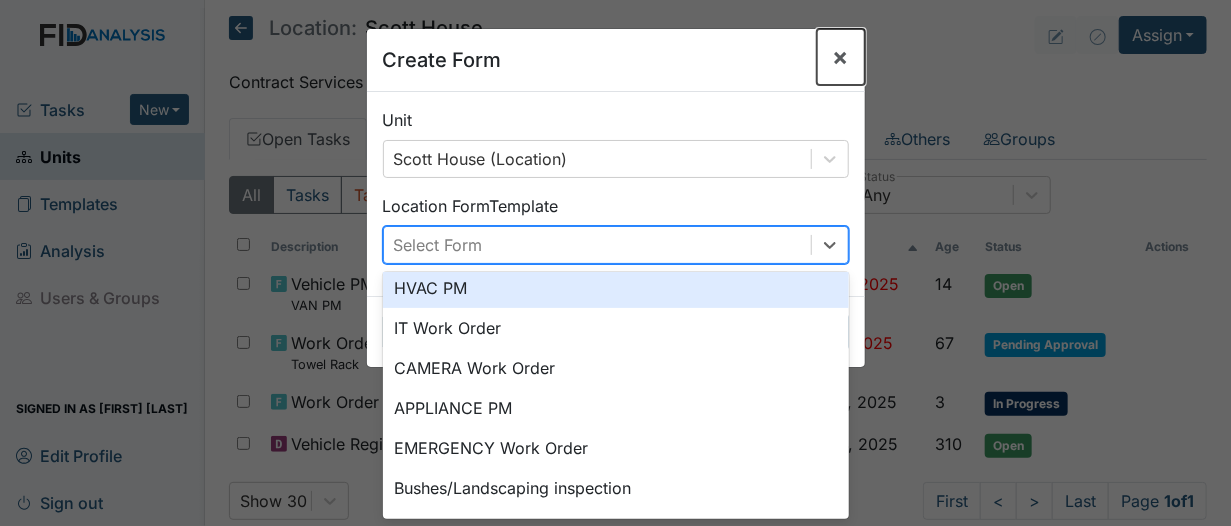 click on "×" at bounding box center (841, 56) 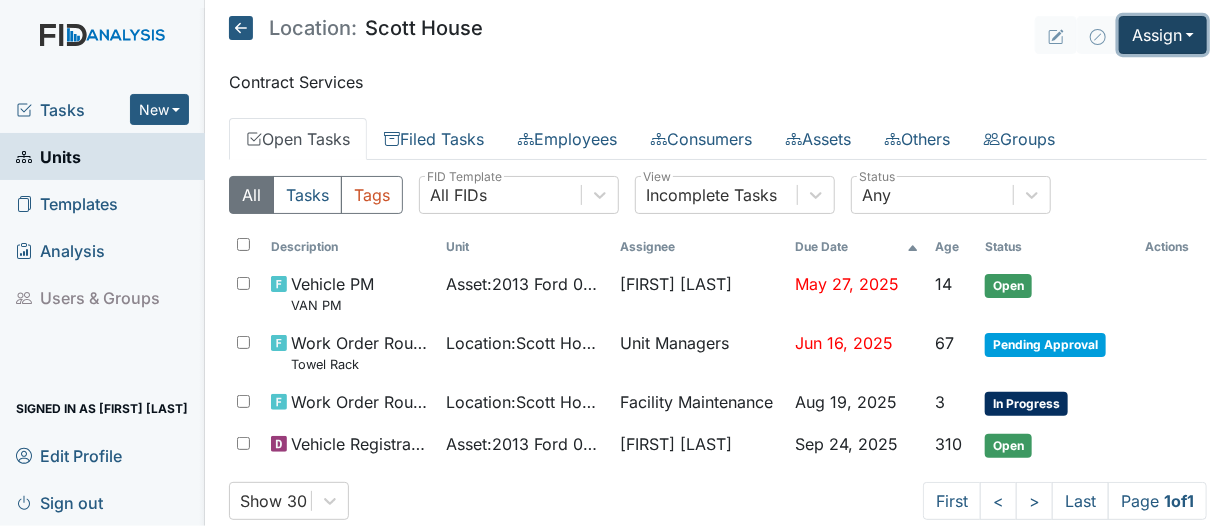 click on "Assign" at bounding box center [1163, 35] 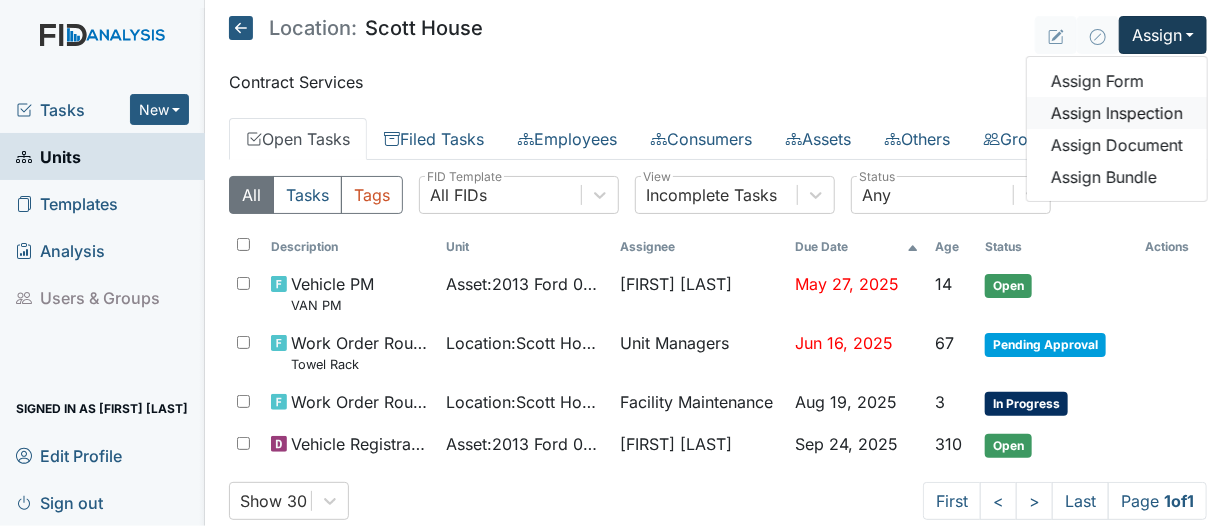 click on "Assign Inspection" at bounding box center (1117, 113) 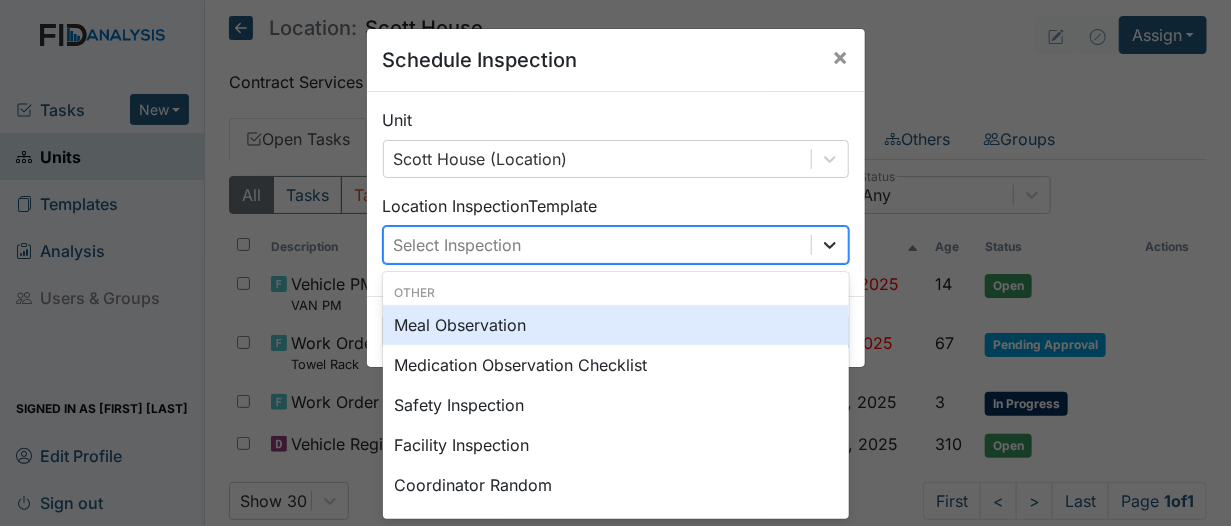 scroll, scrollTop: 0, scrollLeft: 0, axis: both 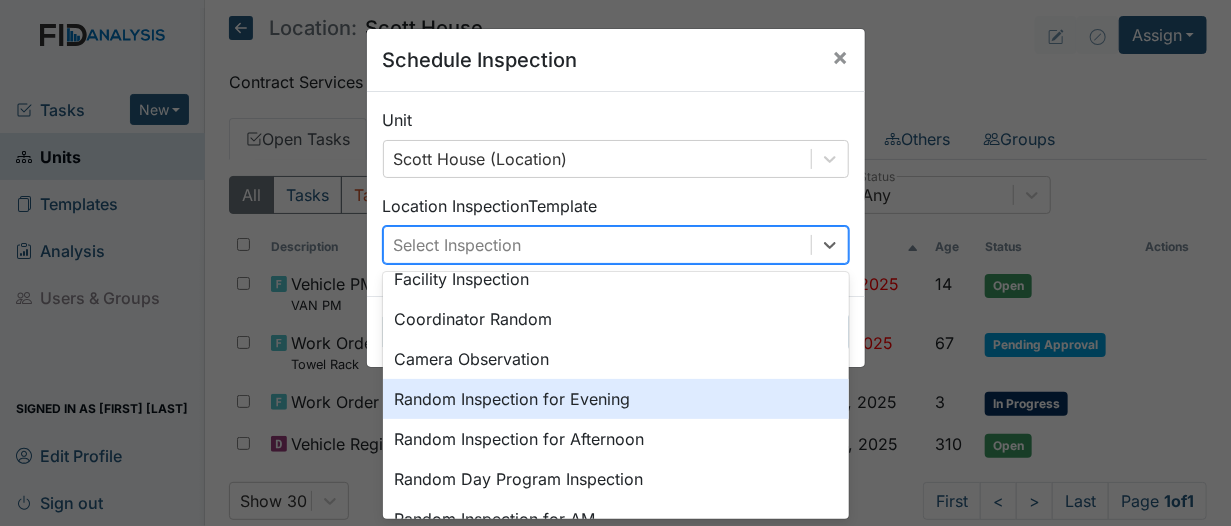 click on "Random Inspection for Evening" at bounding box center (616, 399) 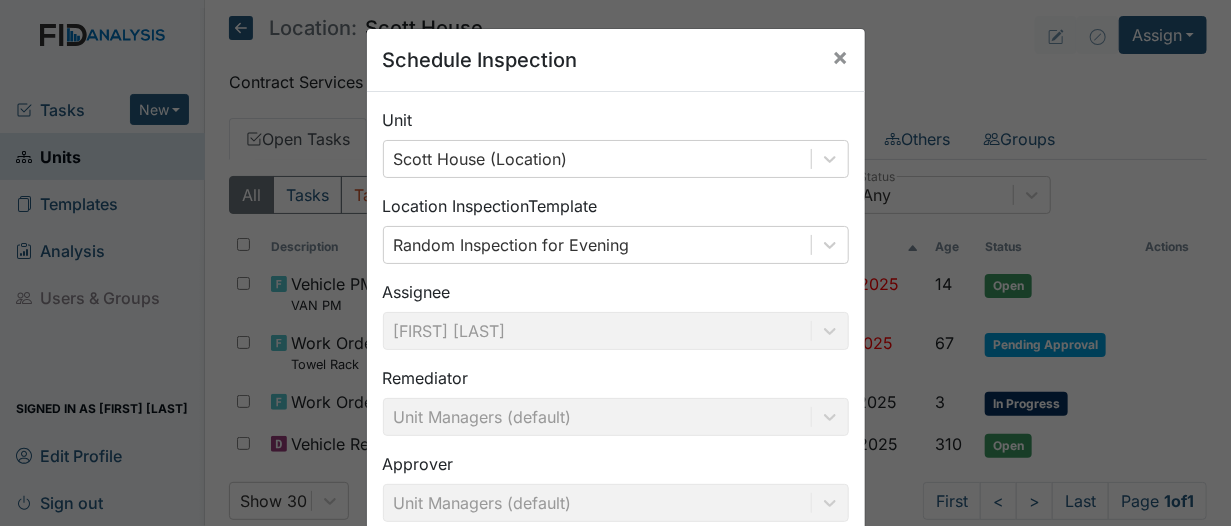 click on "Unit  Scott House (Location)   Location   Inspection  Template Random Inspection for Evening Assignee Vakesha  Winslow Remediator Unit Managers (default) Approver Unit Managers (default) Due Date 2025-08-23" at bounding box center [616, 366] 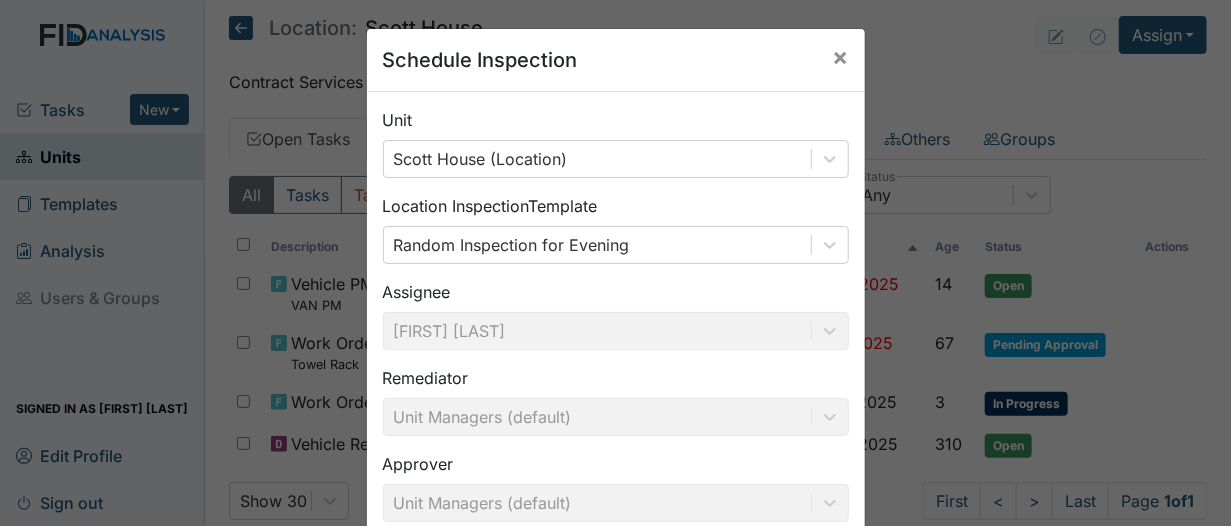 scroll, scrollTop: 211, scrollLeft: 0, axis: vertical 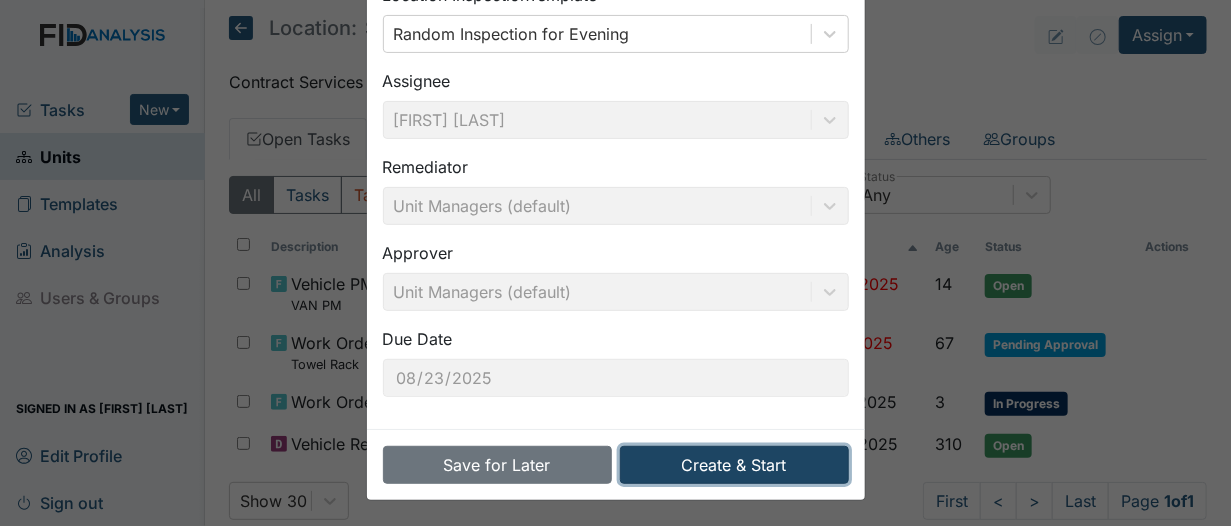 click on "Create & Start" at bounding box center (734, 465) 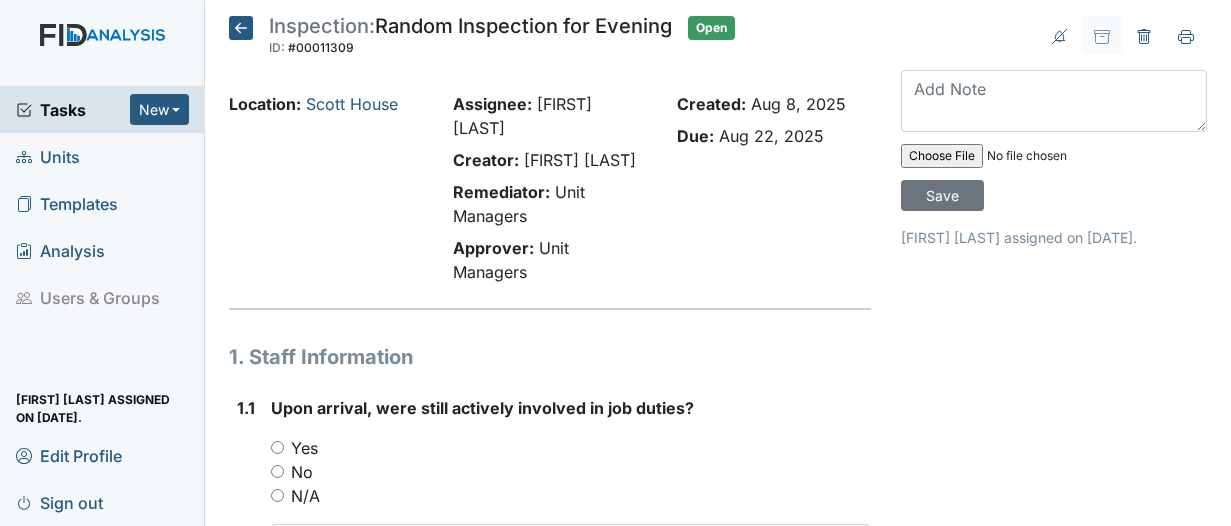 scroll, scrollTop: 0, scrollLeft: 0, axis: both 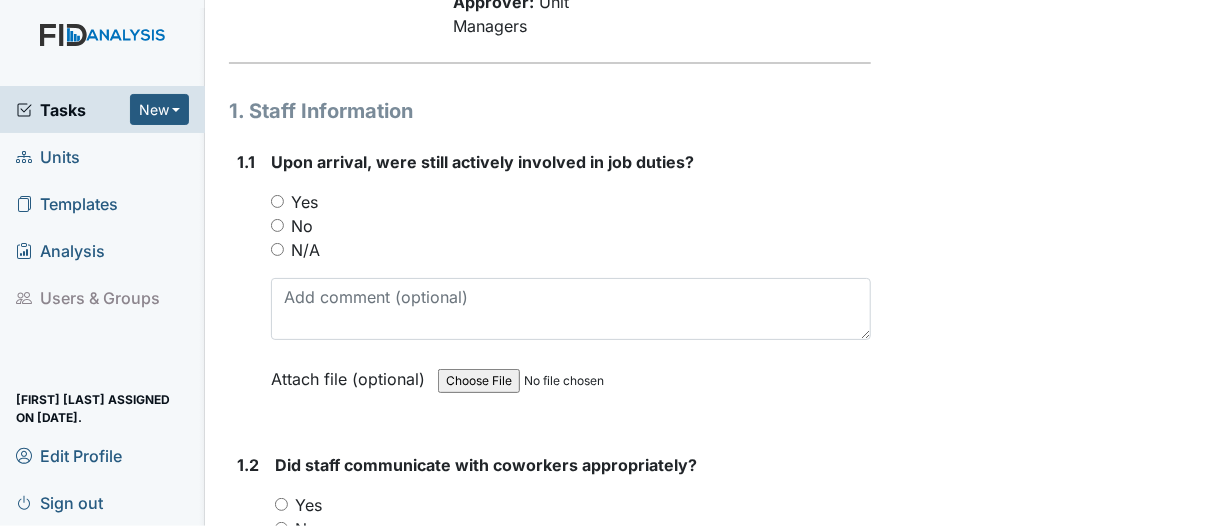 click on "Yes" at bounding box center (277, 201) 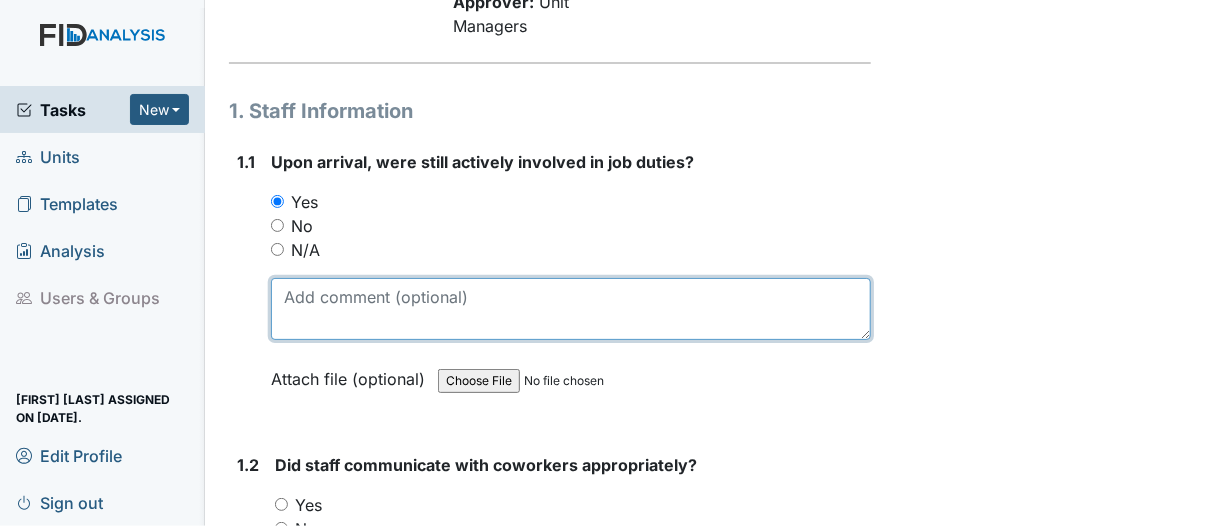 click at bounding box center [571, 309] 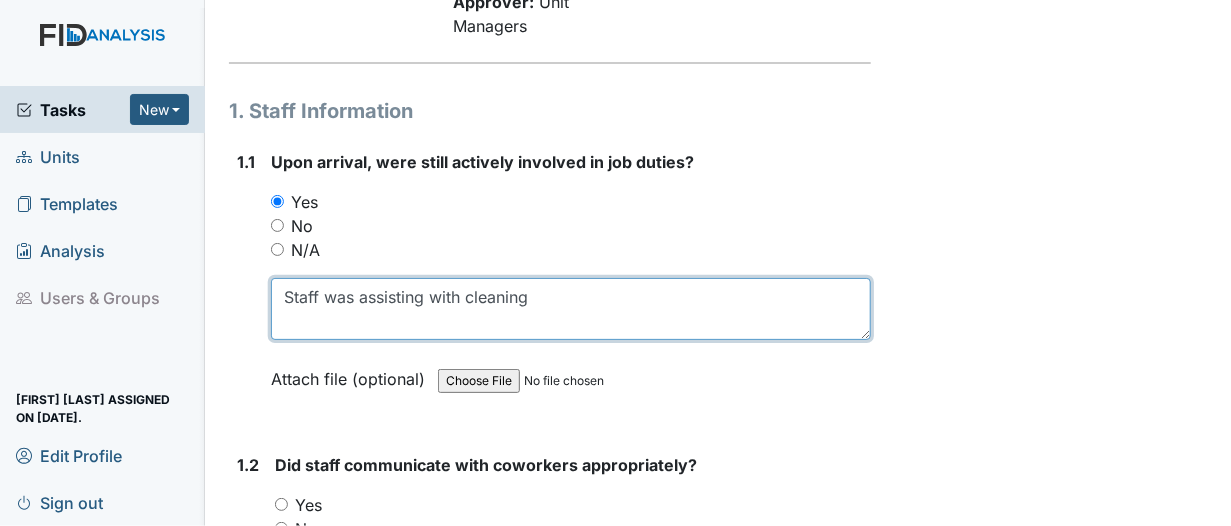 click on "Staff was assisting with cleaning" at bounding box center [571, 309] 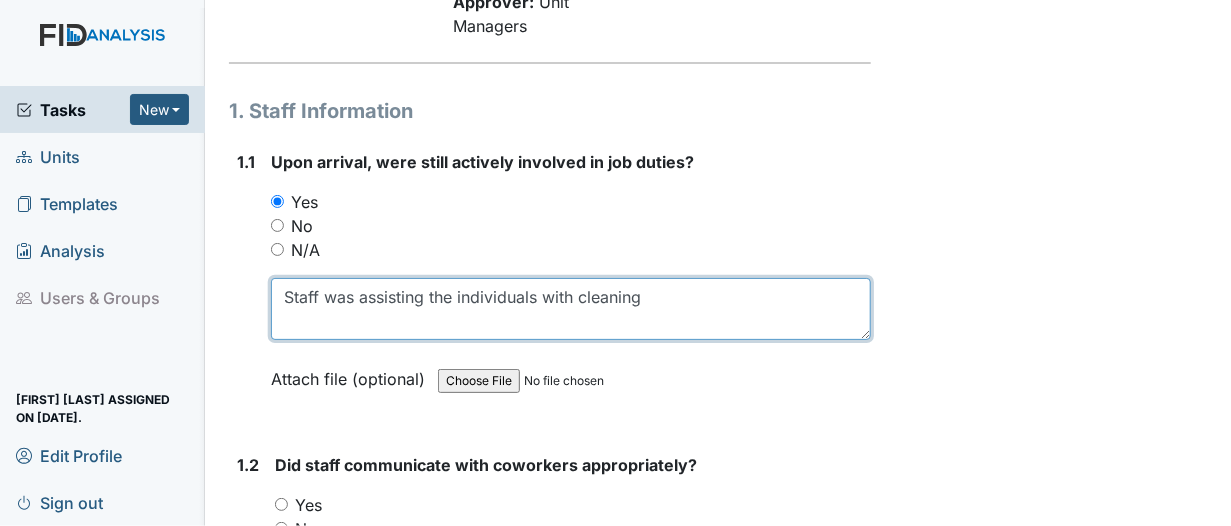 click on "Staff was assisting the individuals with cleaning" at bounding box center (571, 309) 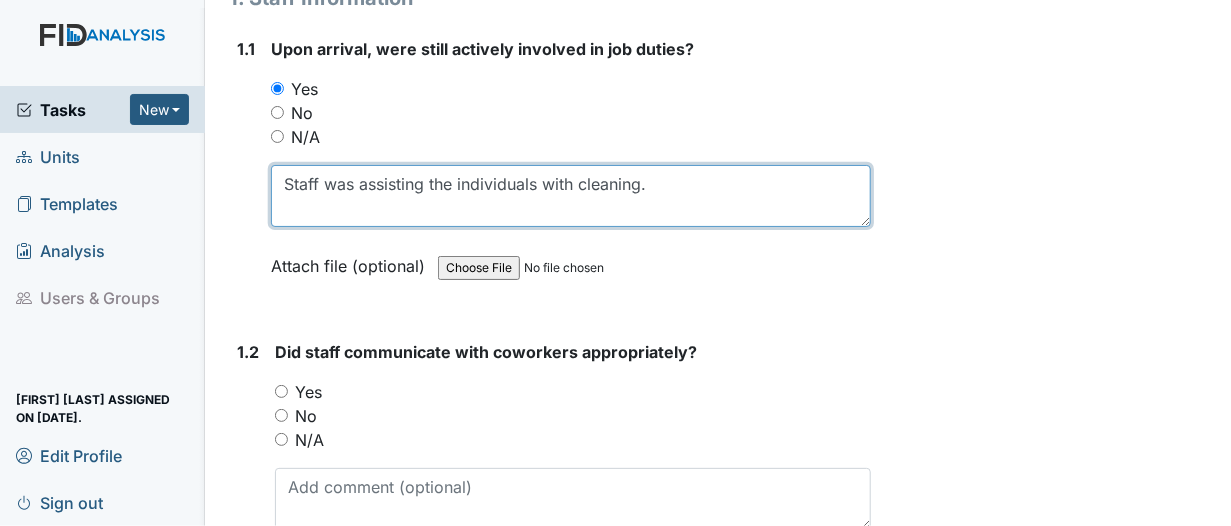 scroll, scrollTop: 466, scrollLeft: 0, axis: vertical 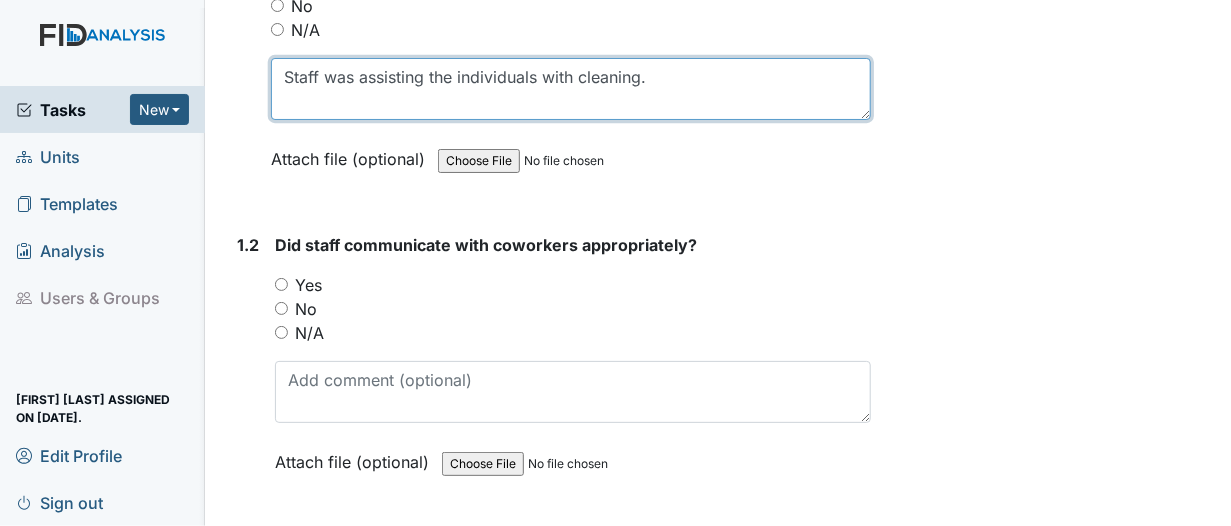 type on "Staff was assisting the individuals with cleaning." 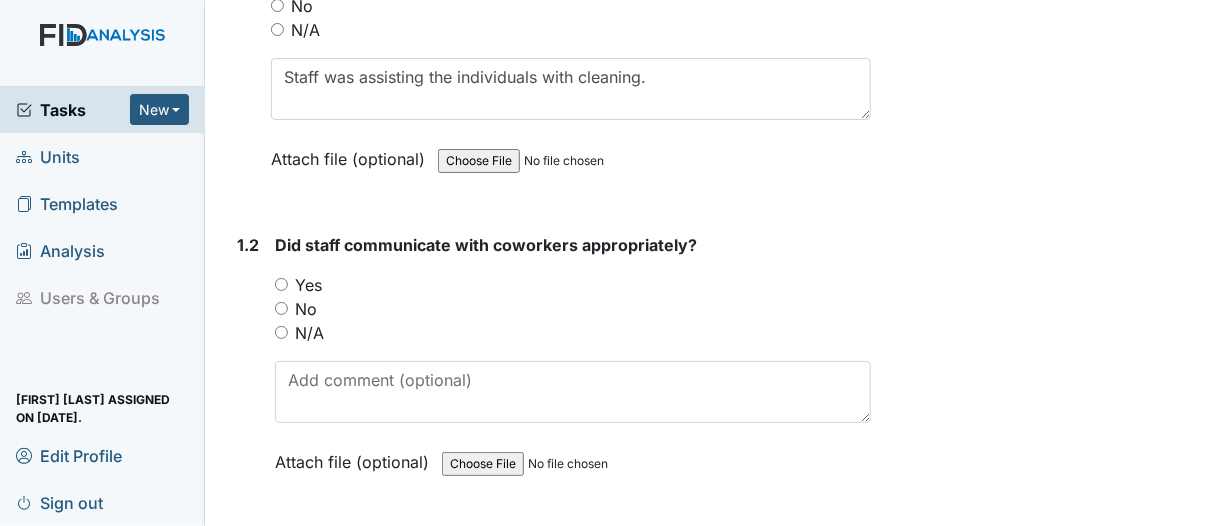 click on "Yes" at bounding box center [281, 284] 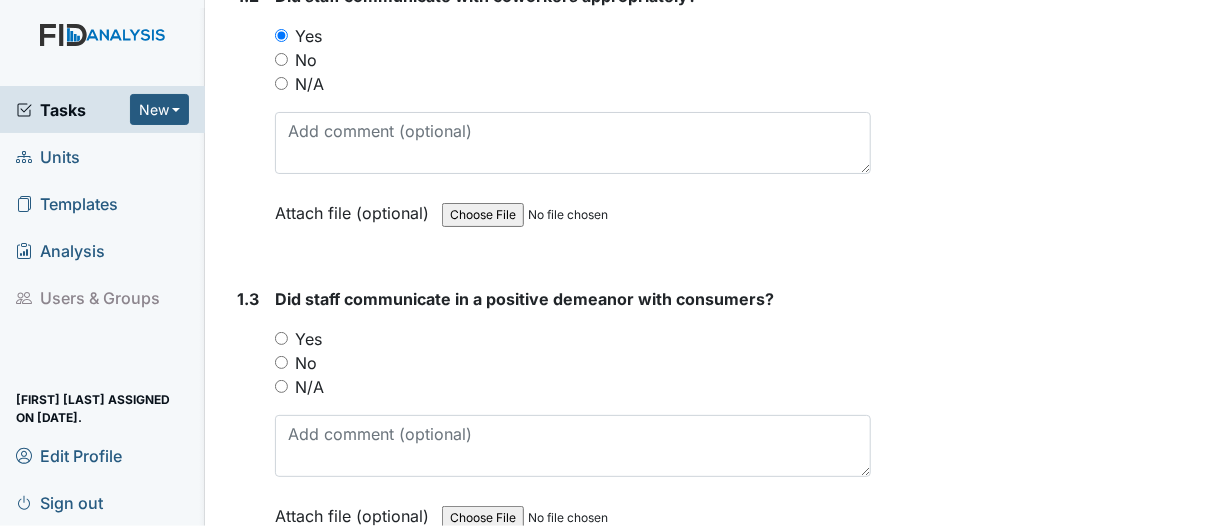 scroll, scrollTop: 866, scrollLeft: 0, axis: vertical 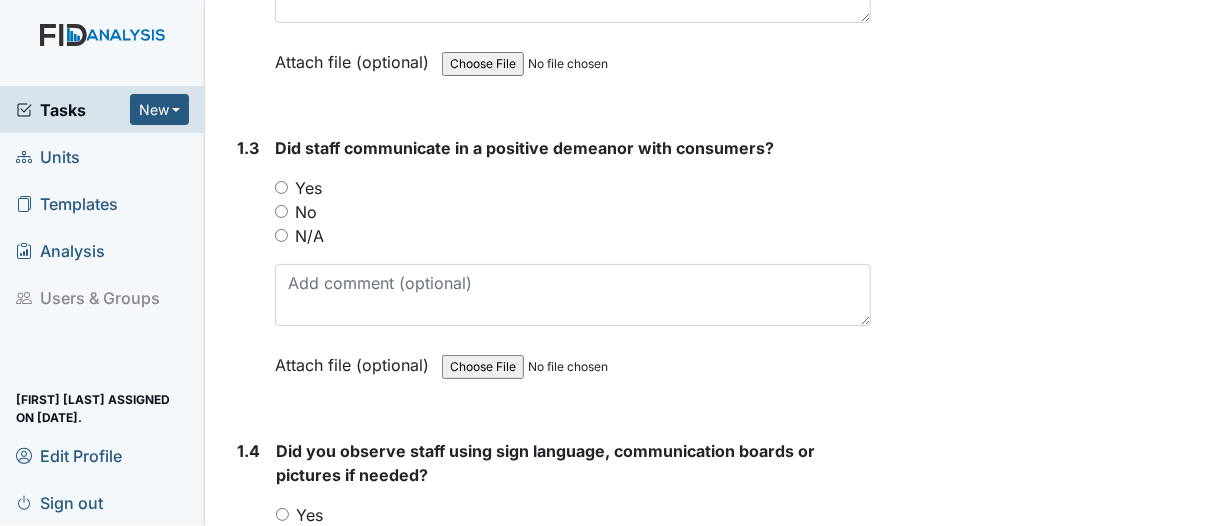 click on "Yes" at bounding box center [281, 187] 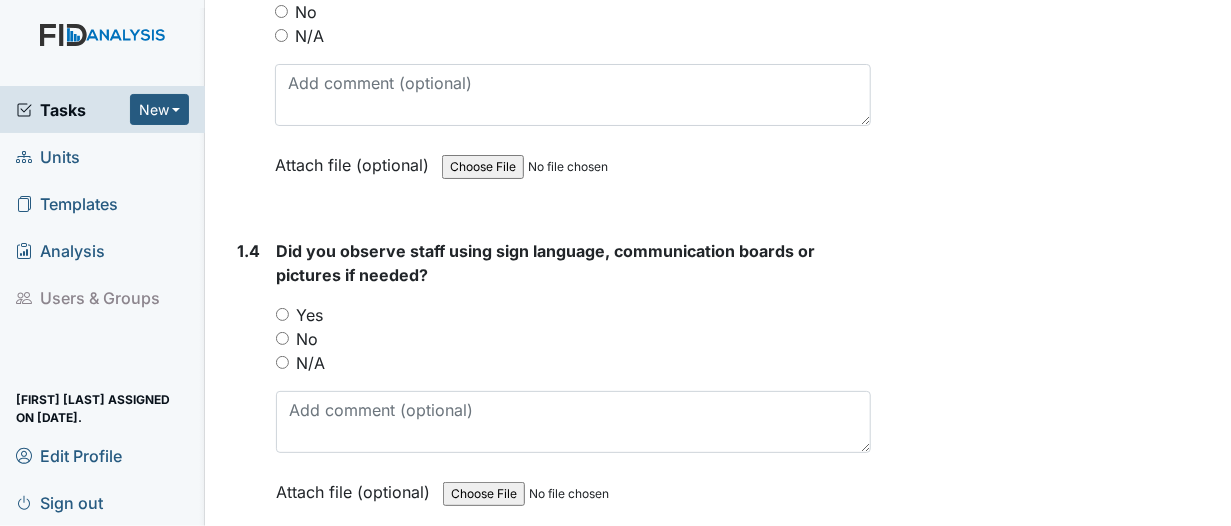 scroll, scrollTop: 1066, scrollLeft: 0, axis: vertical 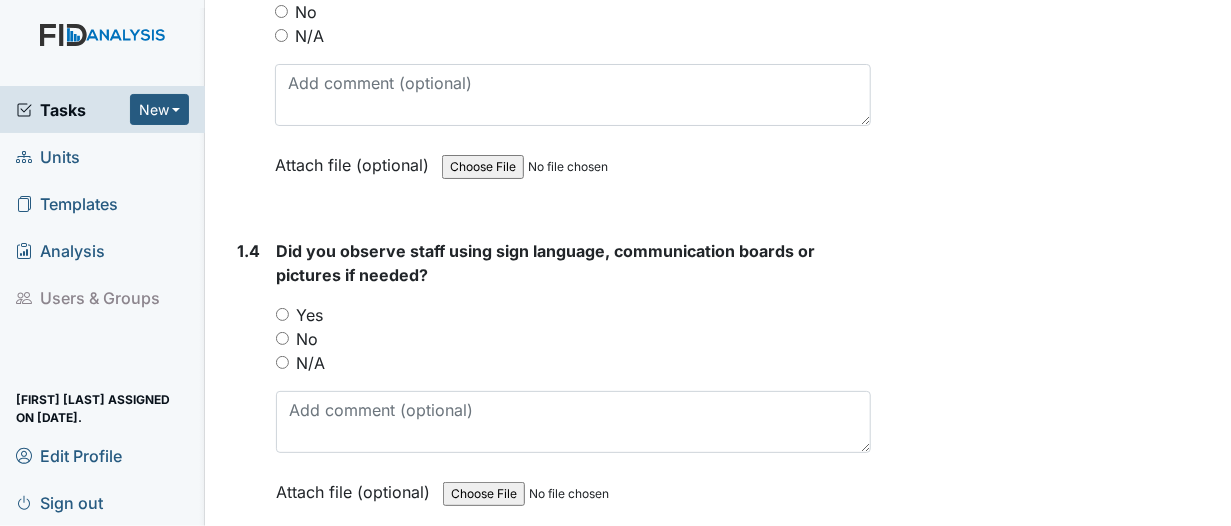 click on "N/A" at bounding box center [282, 362] 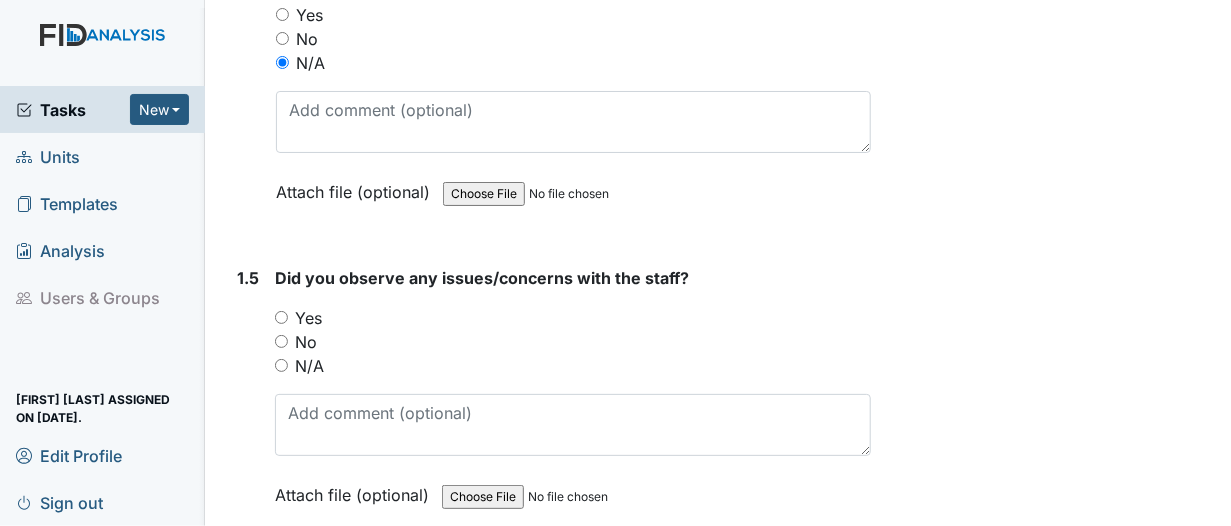 scroll, scrollTop: 1366, scrollLeft: 0, axis: vertical 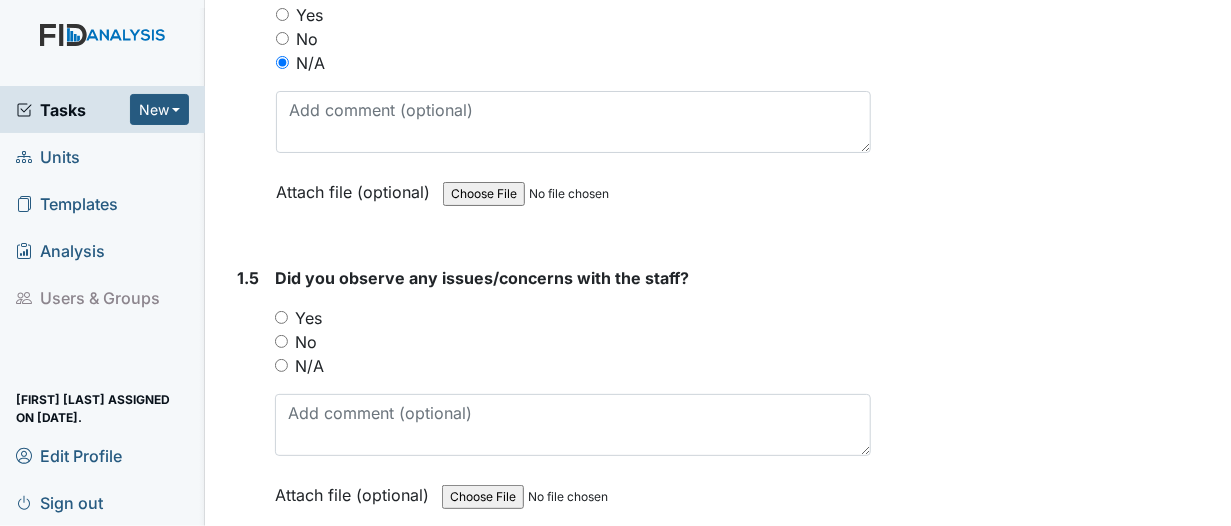 click on "No" at bounding box center [281, 341] 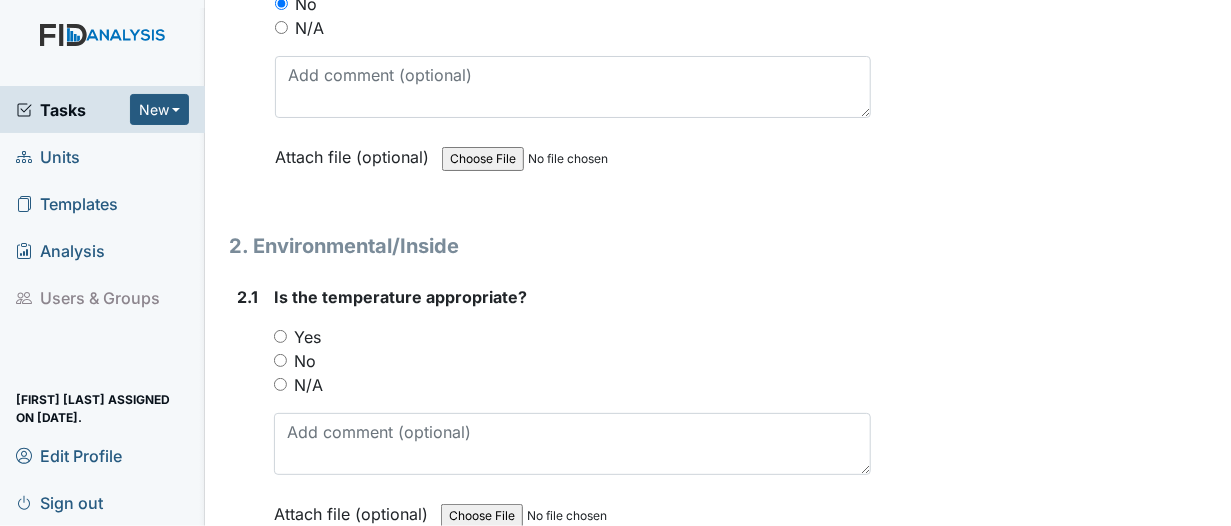scroll, scrollTop: 1766, scrollLeft: 0, axis: vertical 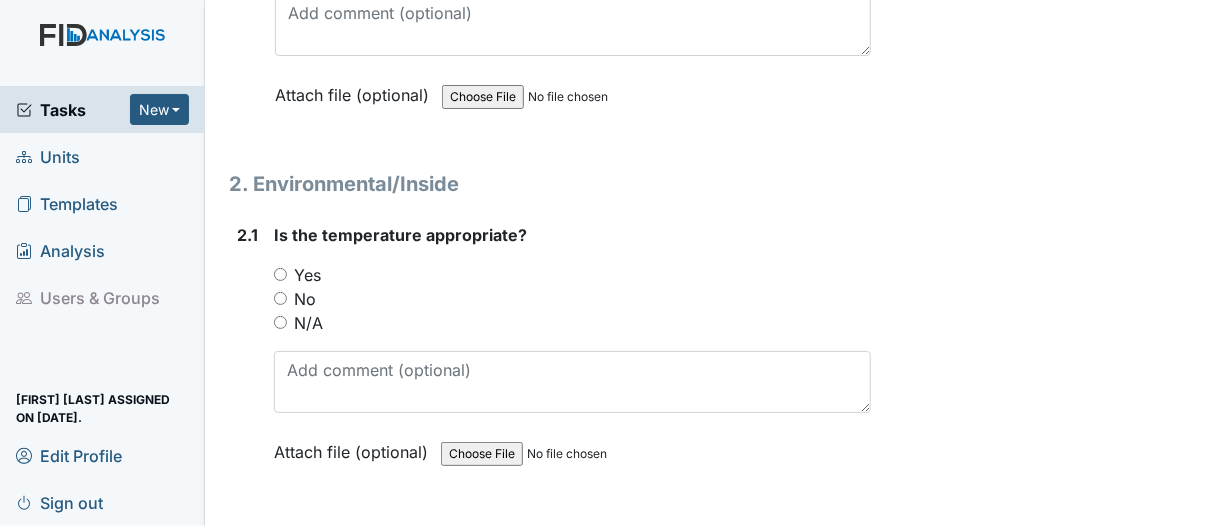 click on "Yes" at bounding box center [280, 274] 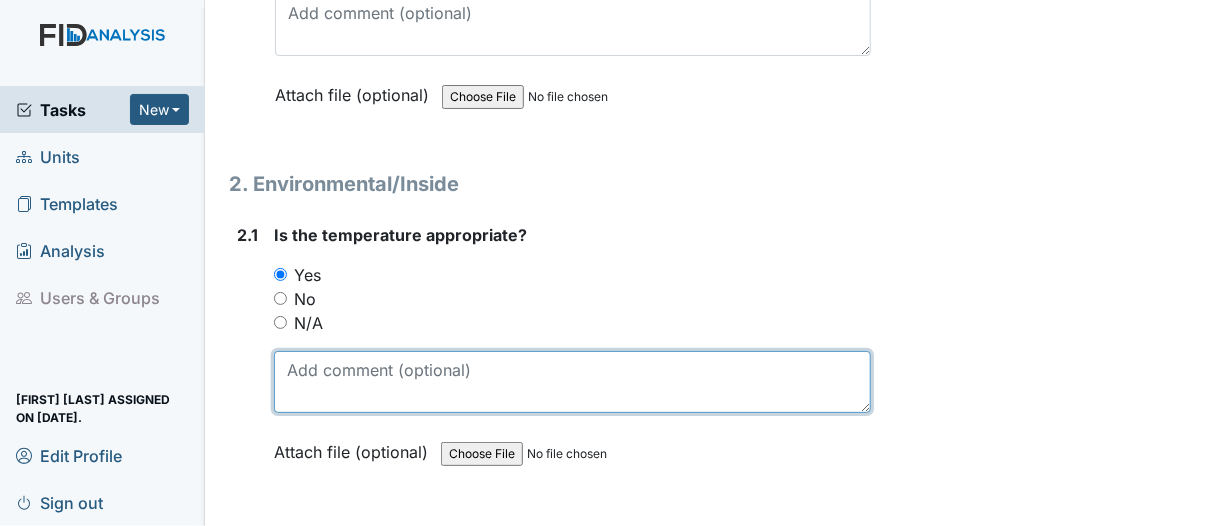 drag, startPoint x: 298, startPoint y: 379, endPoint x: 336, endPoint y: 387, distance: 38.832977 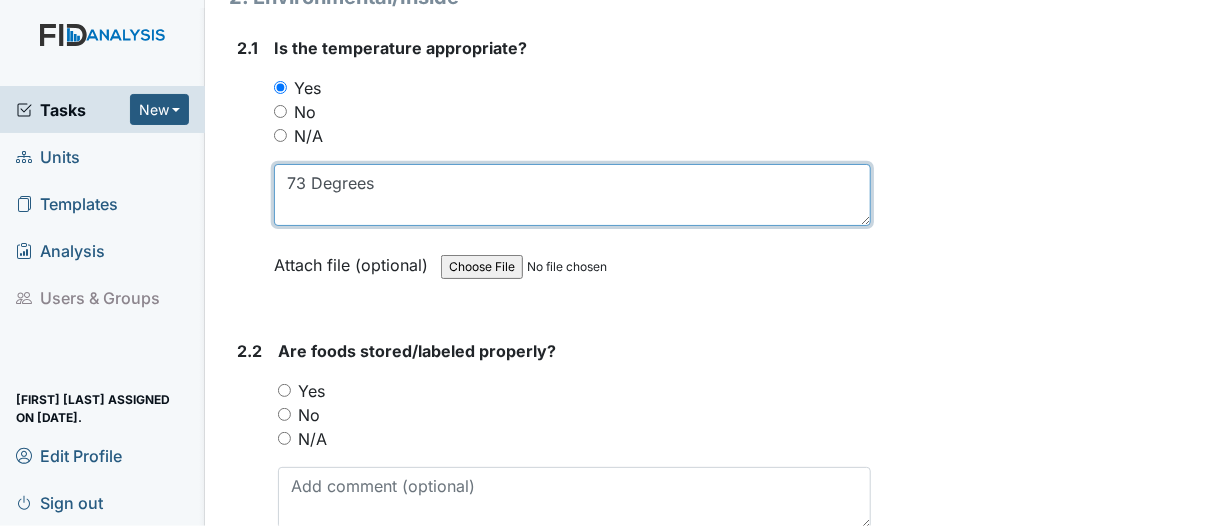 scroll, scrollTop: 1966, scrollLeft: 0, axis: vertical 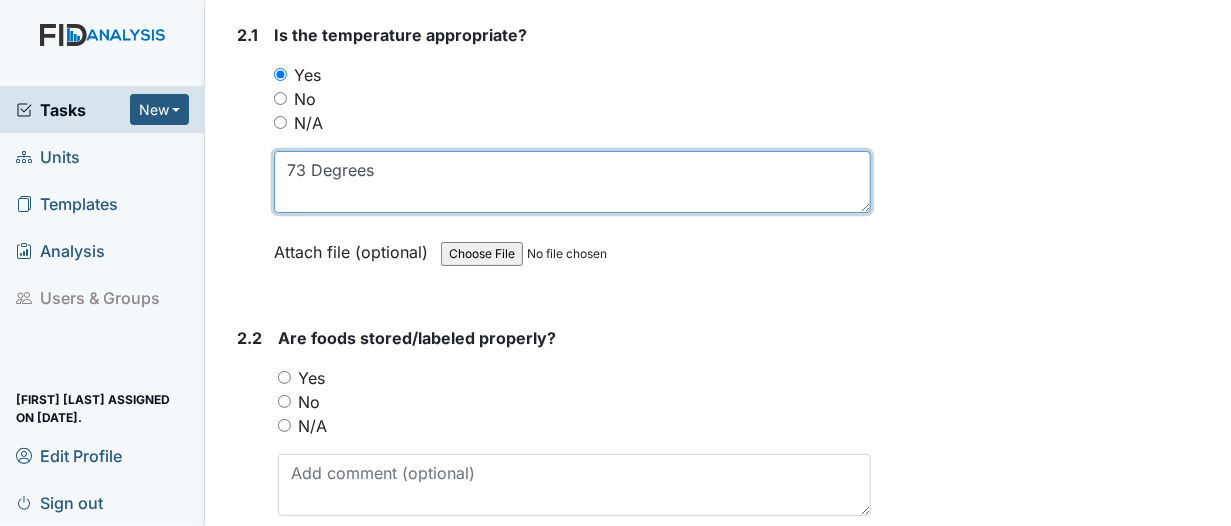 type on "73 Degrees" 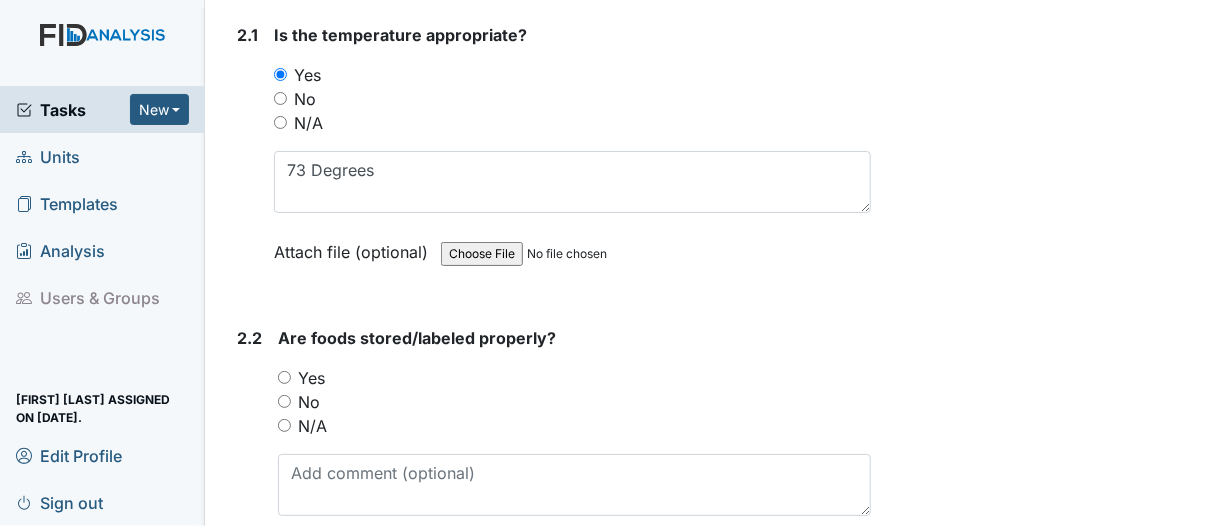 click on "Yes" at bounding box center [284, 377] 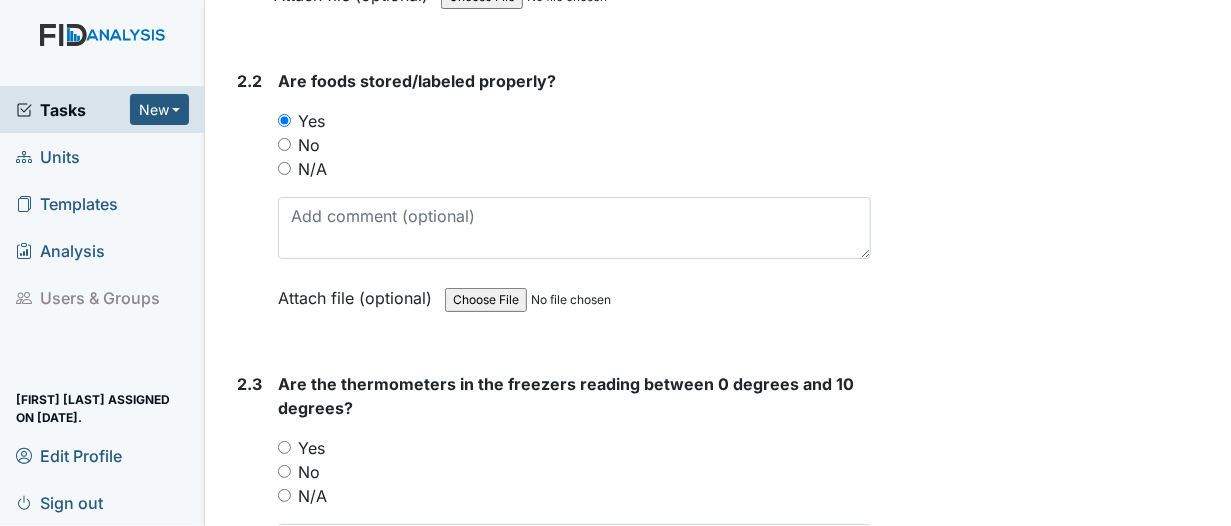 scroll, scrollTop: 2366, scrollLeft: 0, axis: vertical 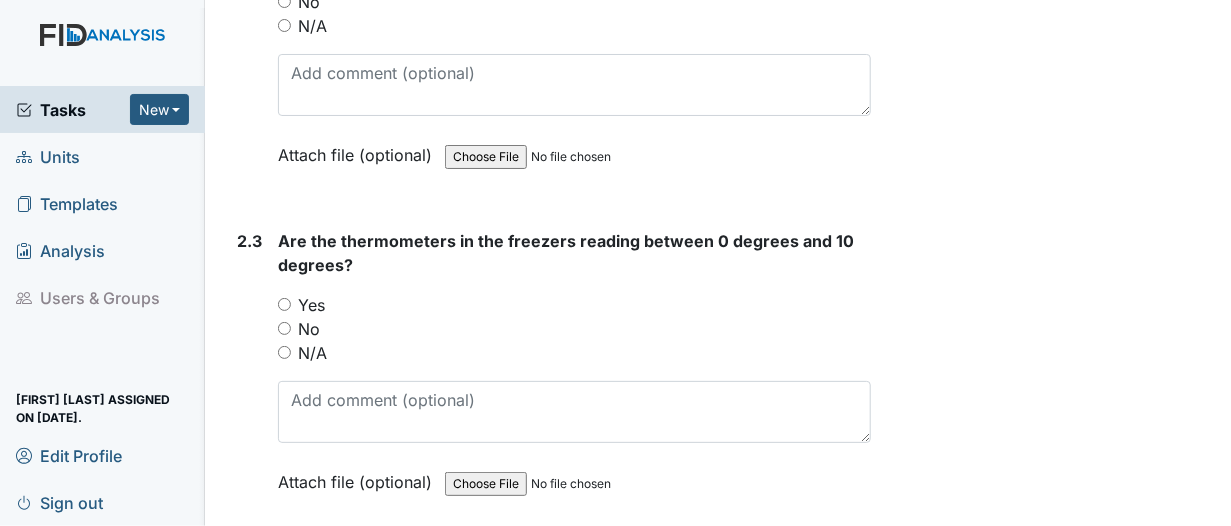 click on "Yes" at bounding box center [284, 304] 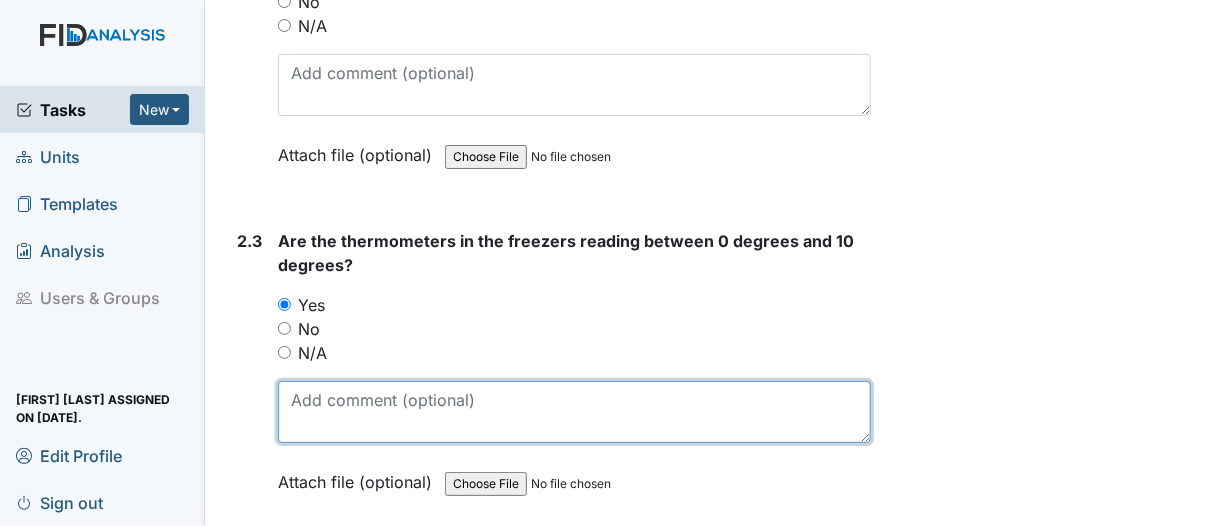 click at bounding box center (574, 412) 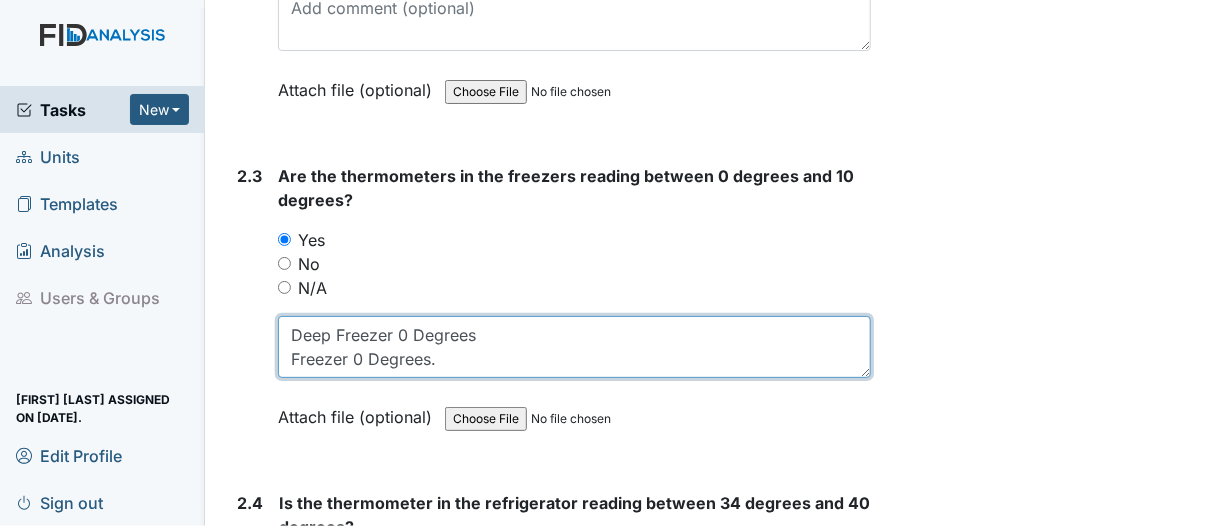 scroll, scrollTop: 2666, scrollLeft: 0, axis: vertical 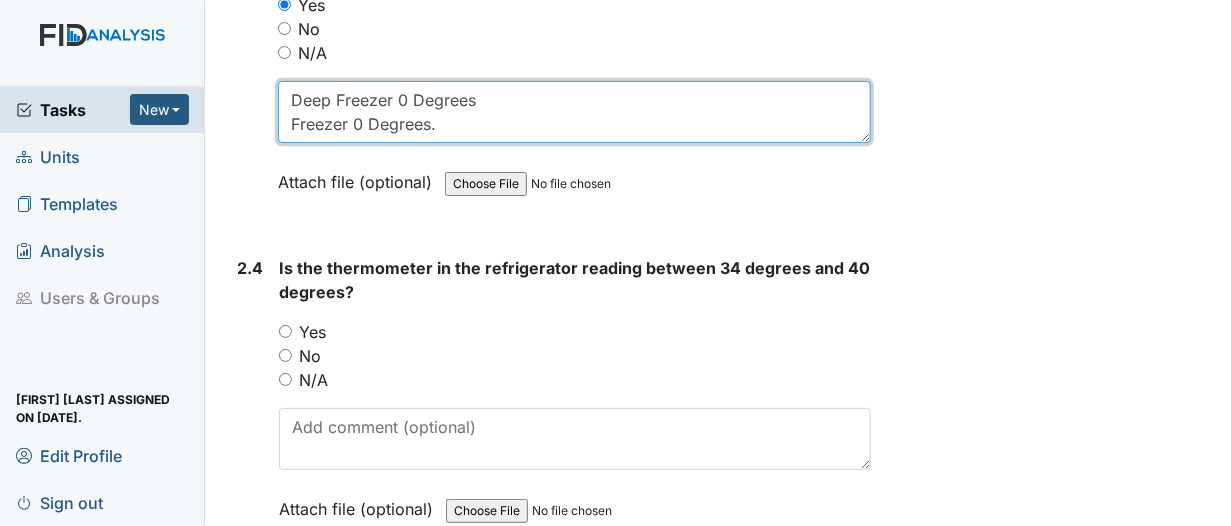 type on "Deep Freezer 0 Degrees
Freezer 0 Degrees." 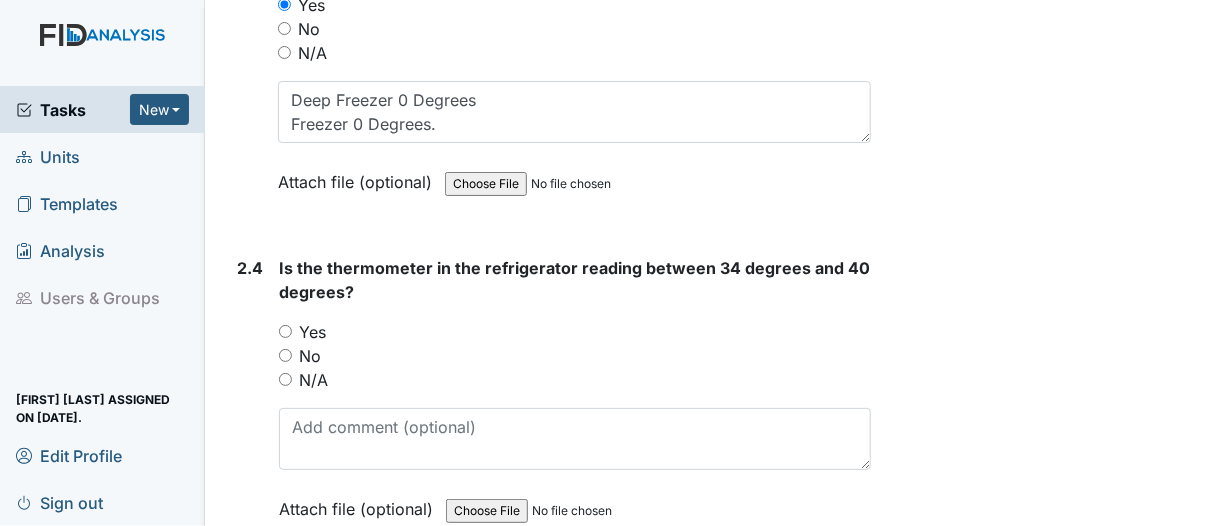 click on "Yes" at bounding box center [285, 331] 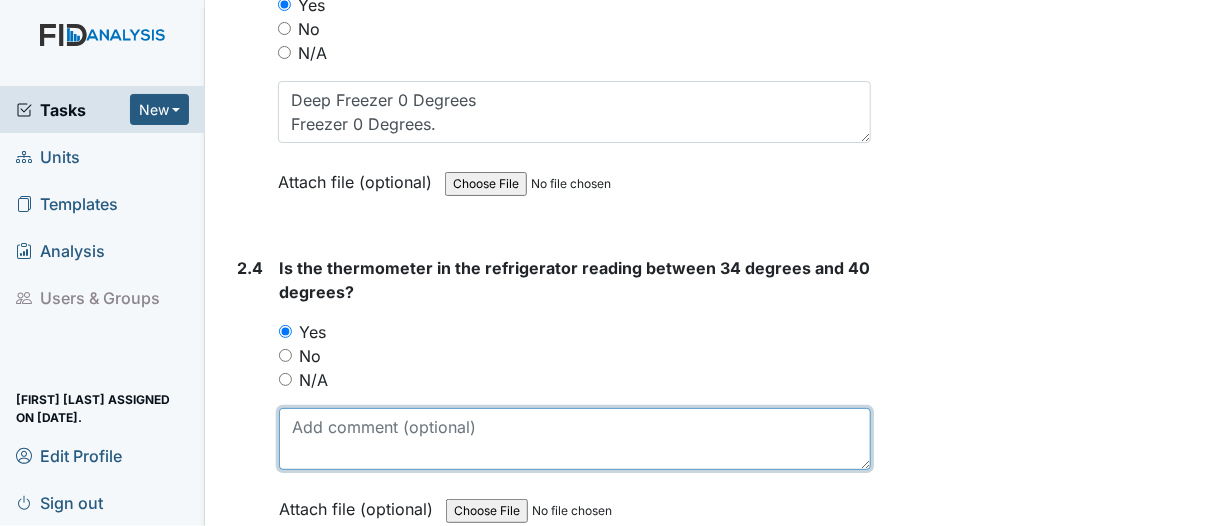 click at bounding box center (575, 439) 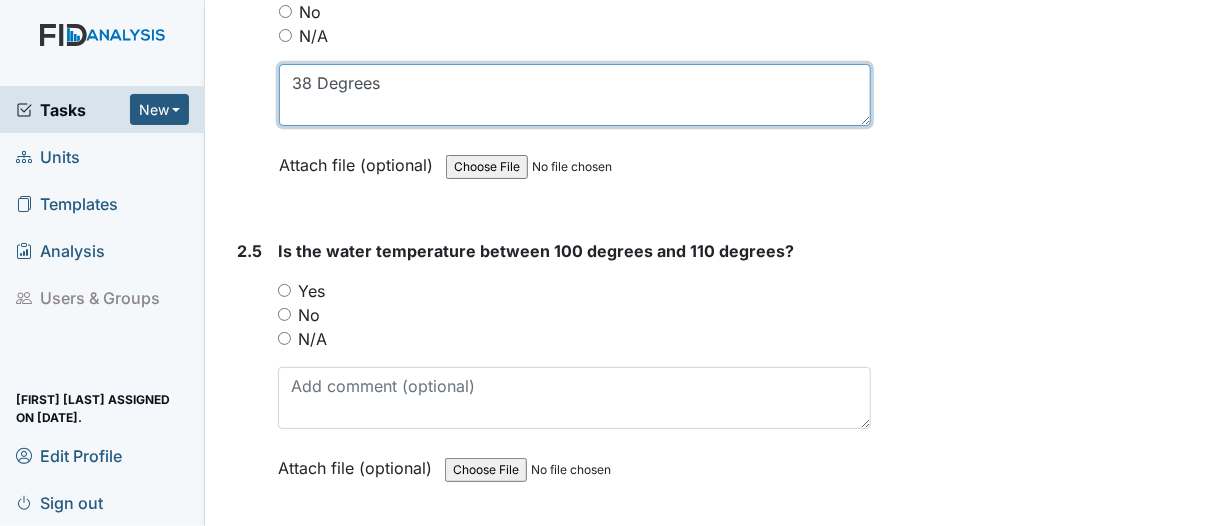 scroll, scrollTop: 3066, scrollLeft: 0, axis: vertical 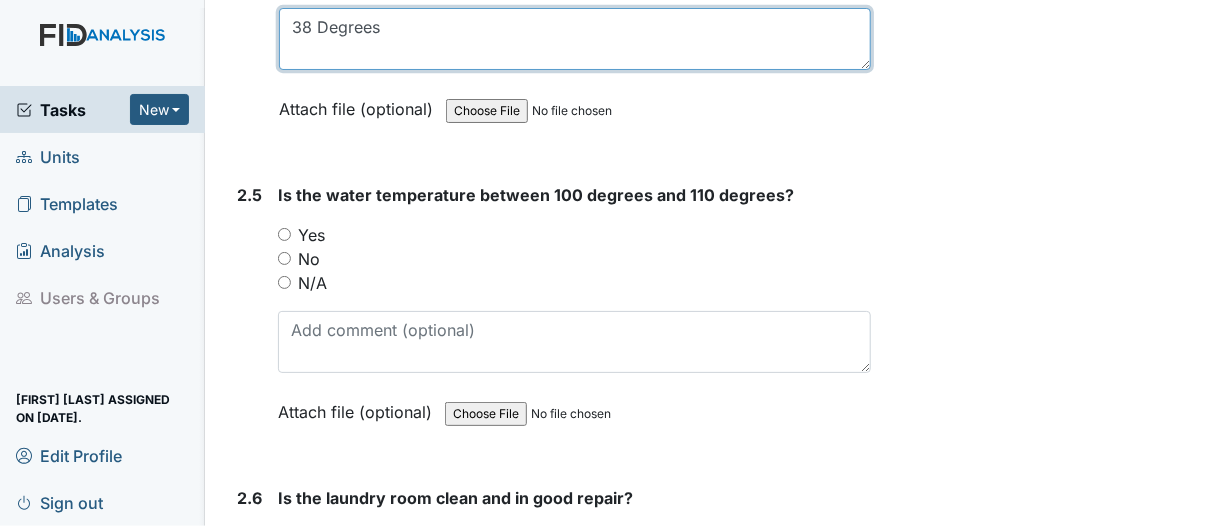 type on "38 Degrees" 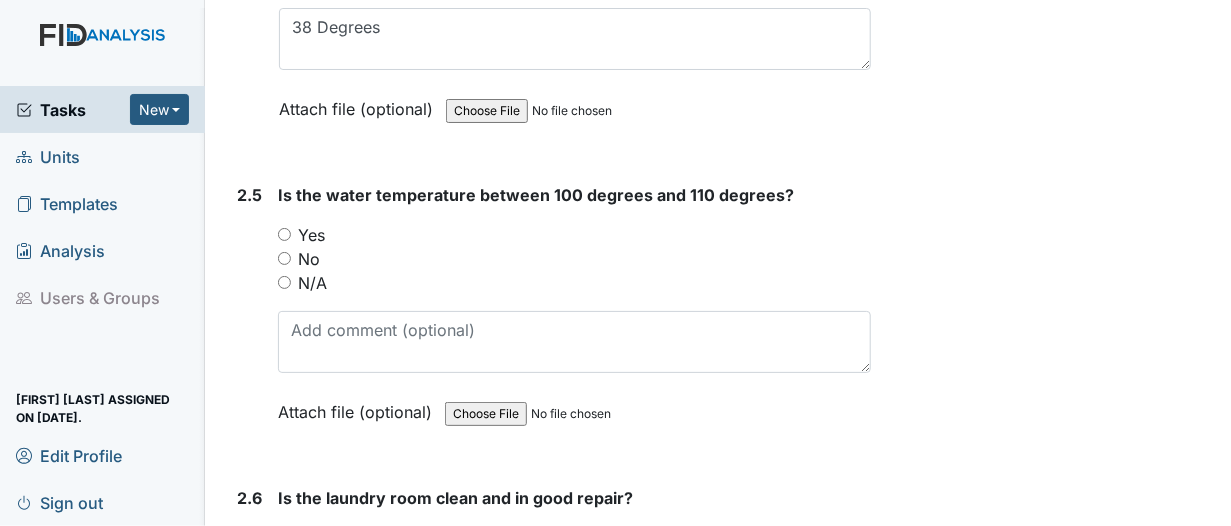 click on "Yes" at bounding box center (284, 234) 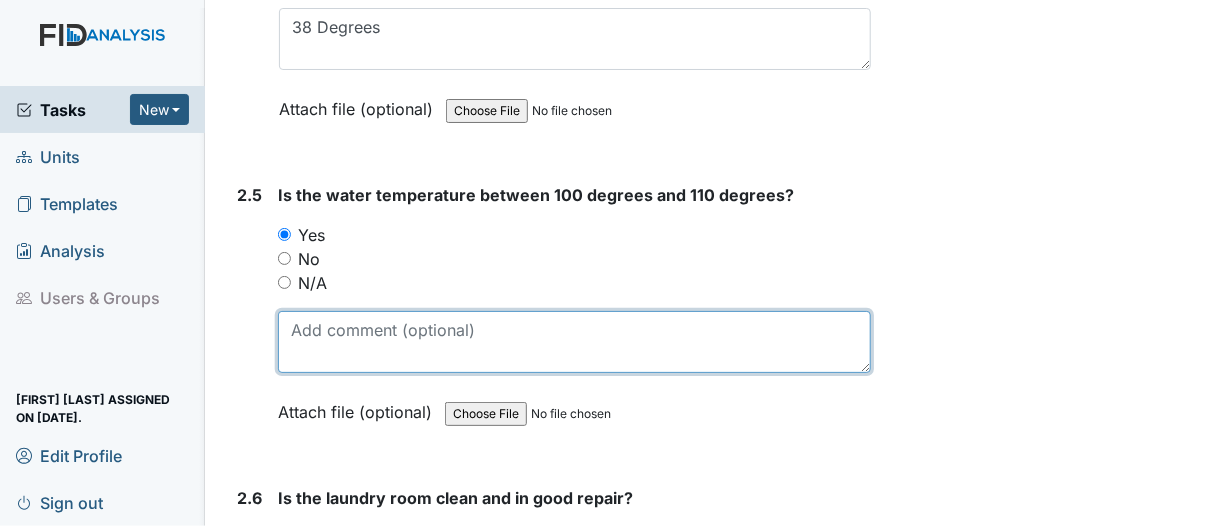 click at bounding box center (574, 342) 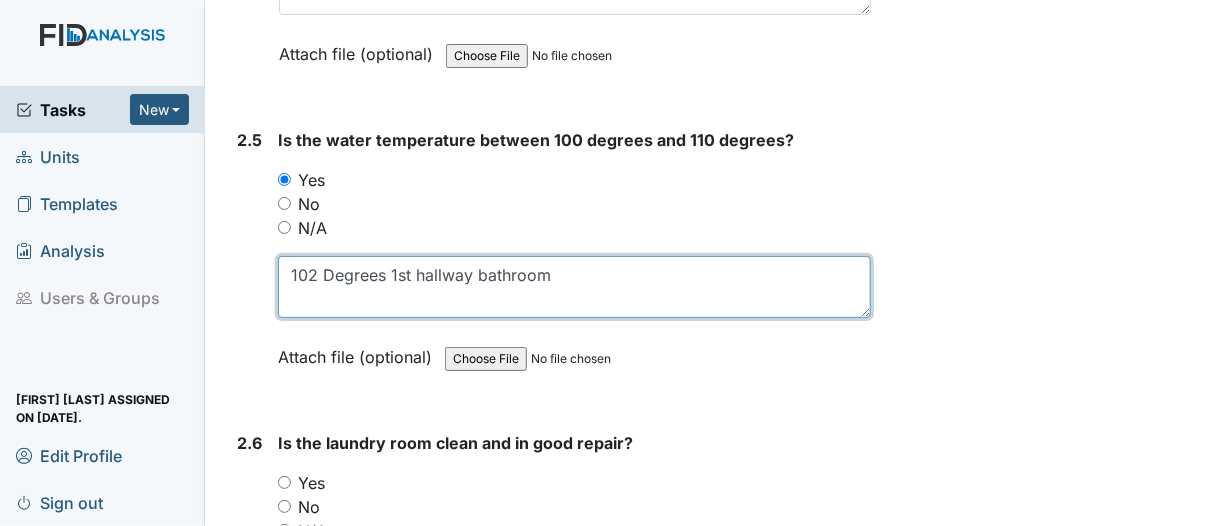 scroll, scrollTop: 3366, scrollLeft: 0, axis: vertical 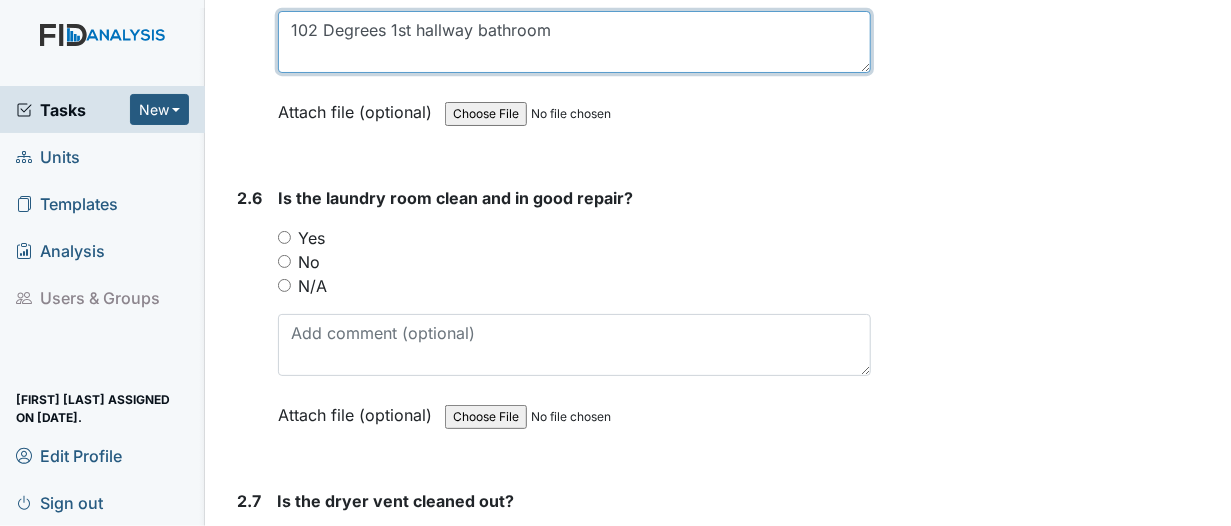 type on "102 Degrees 1st hallway bathroom" 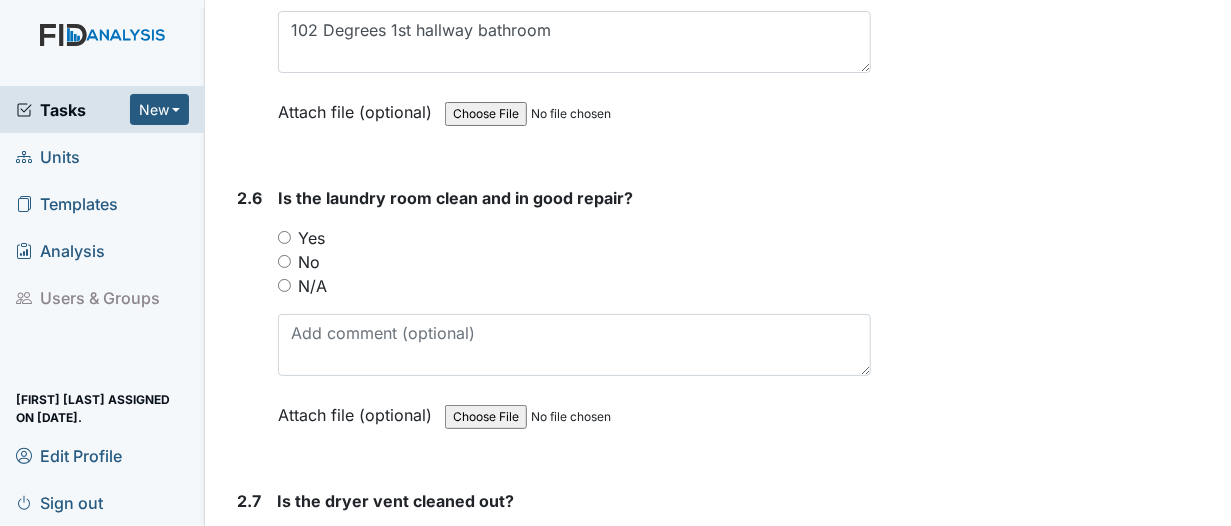 click on "Yes" at bounding box center (284, 237) 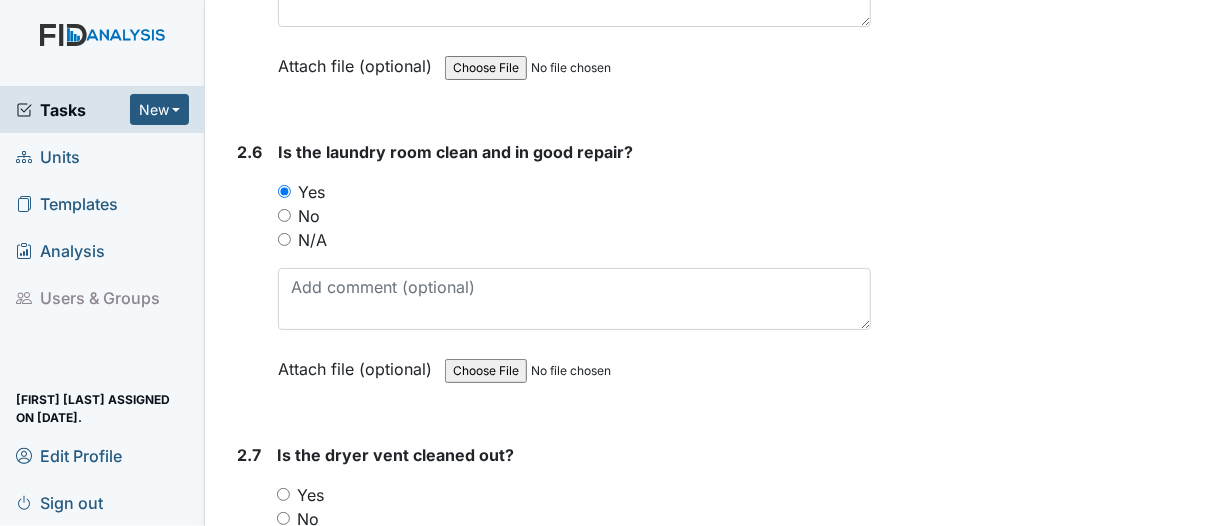 scroll, scrollTop: 3566, scrollLeft: 0, axis: vertical 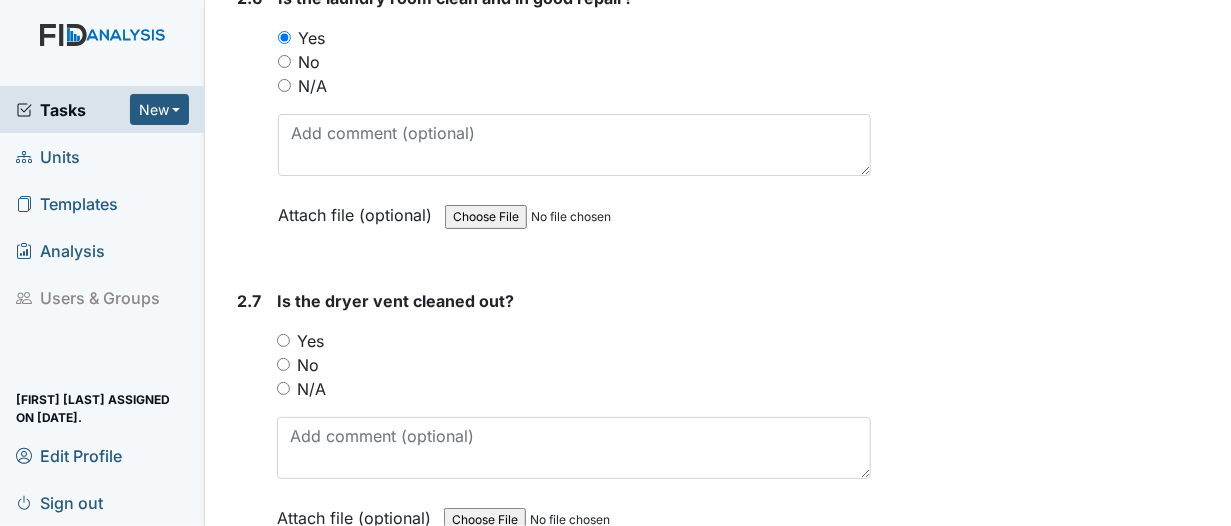click on "Yes" at bounding box center (283, 340) 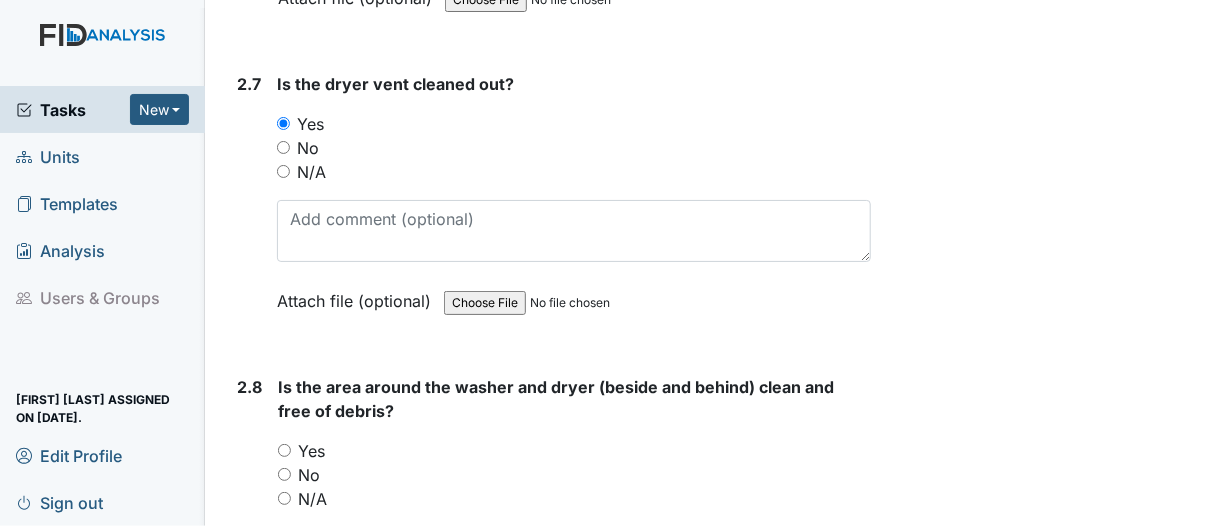 scroll, scrollTop: 3866, scrollLeft: 0, axis: vertical 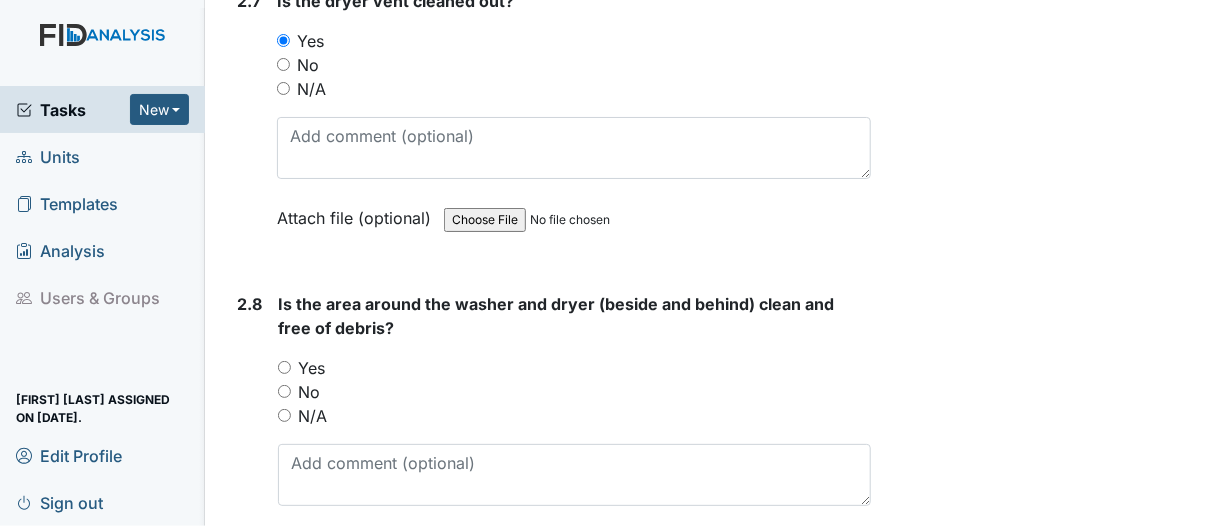click on "Yes" at bounding box center [284, 367] 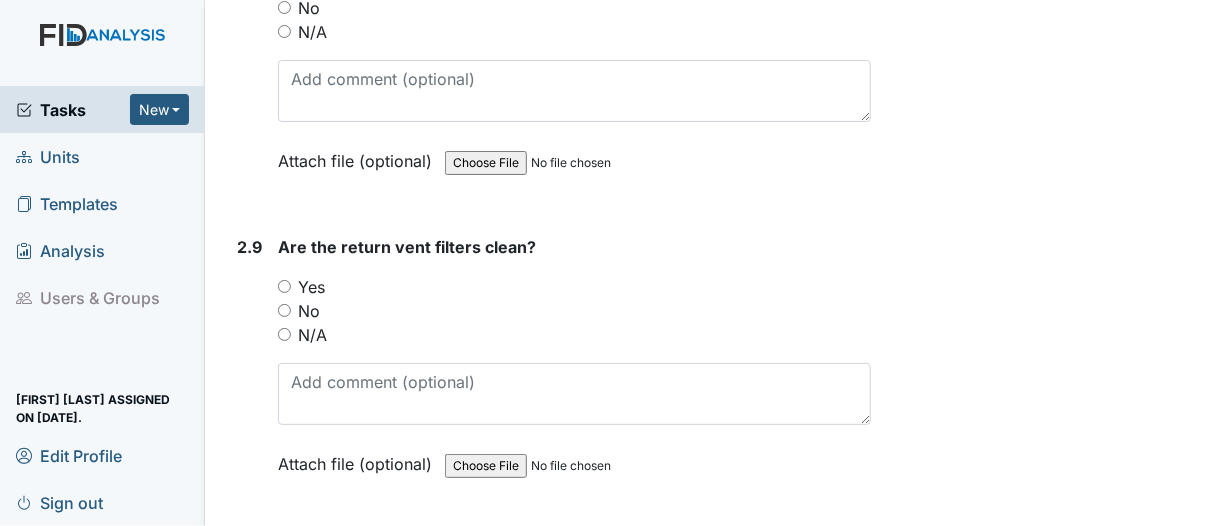 scroll, scrollTop: 4266, scrollLeft: 0, axis: vertical 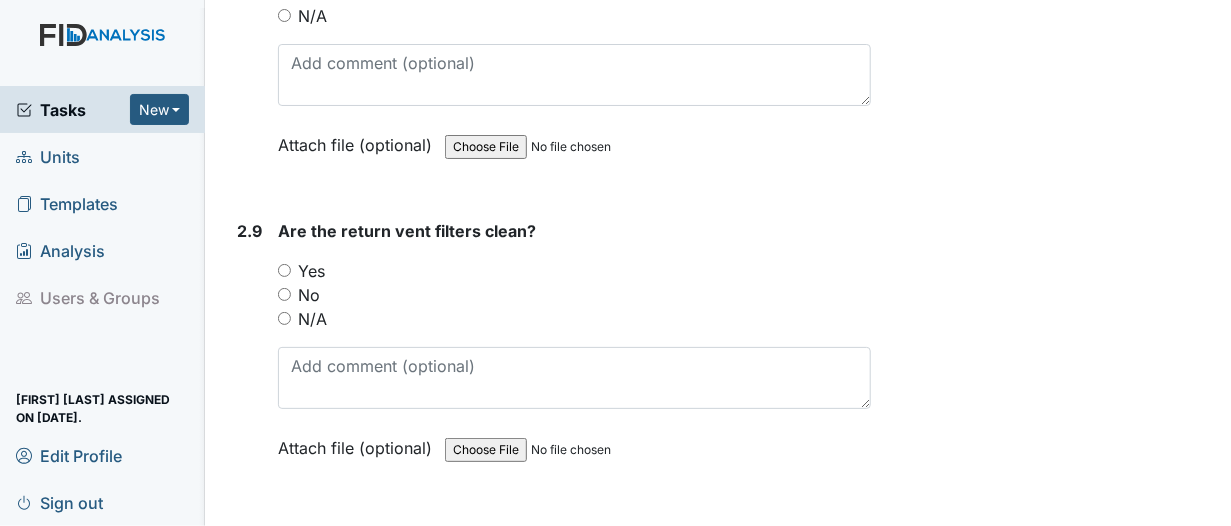 click on "Yes" at bounding box center (284, 270) 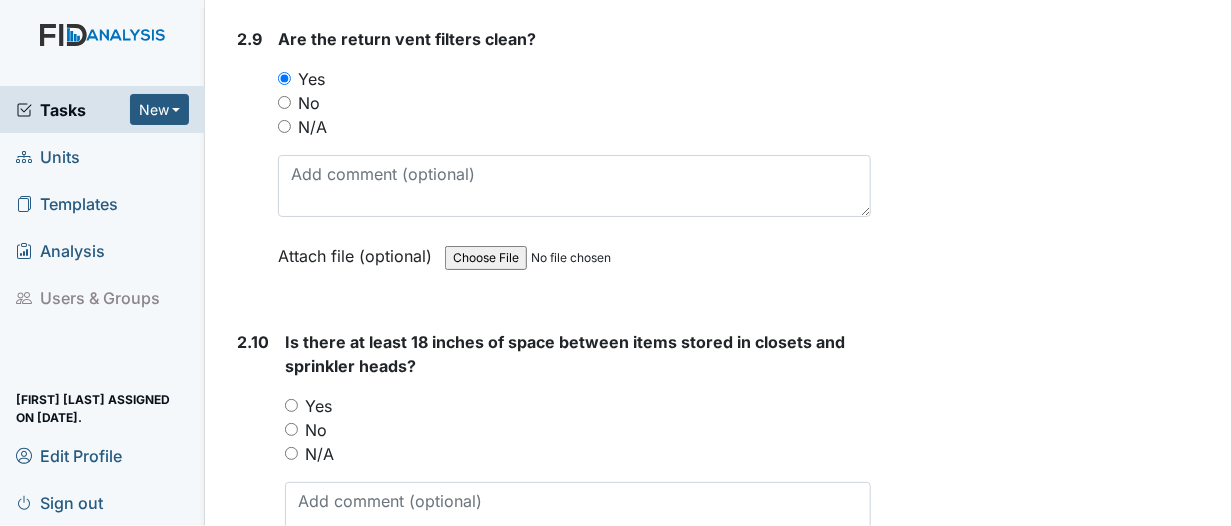 scroll, scrollTop: 4466, scrollLeft: 0, axis: vertical 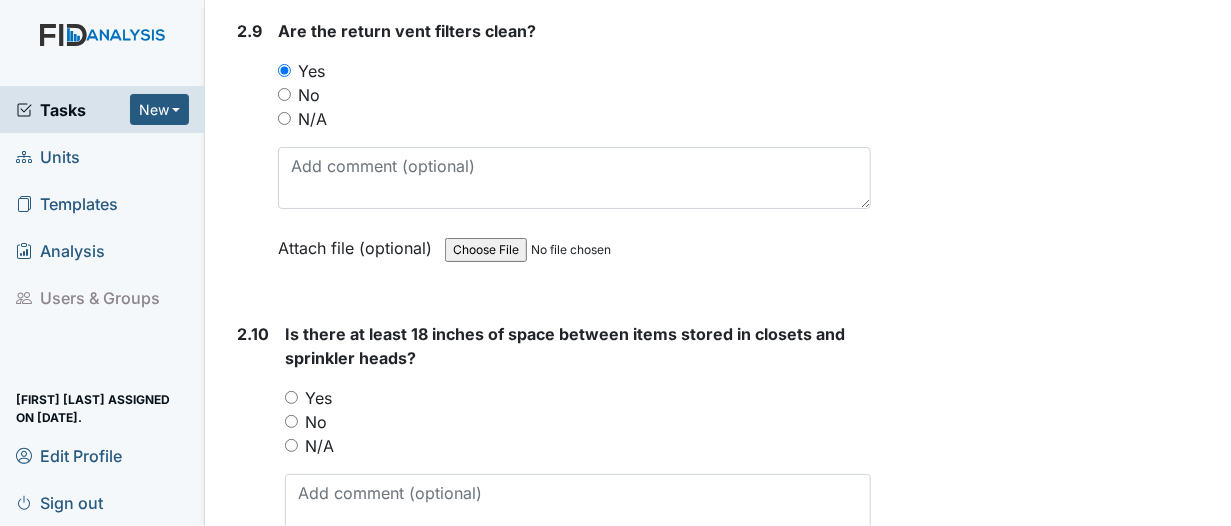 click on "Yes" at bounding box center (291, 397) 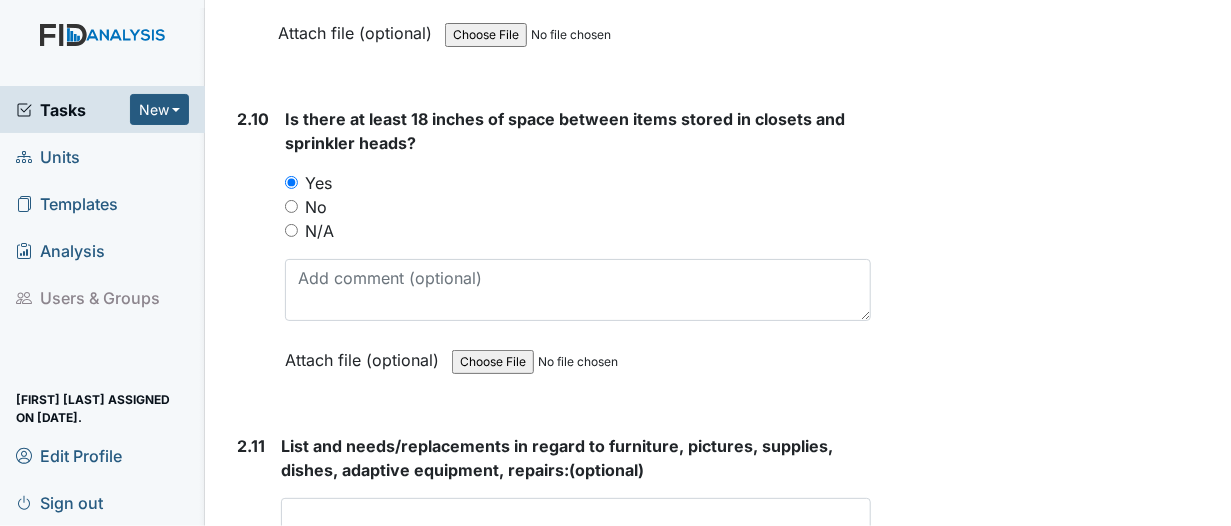 scroll, scrollTop: 4766, scrollLeft: 0, axis: vertical 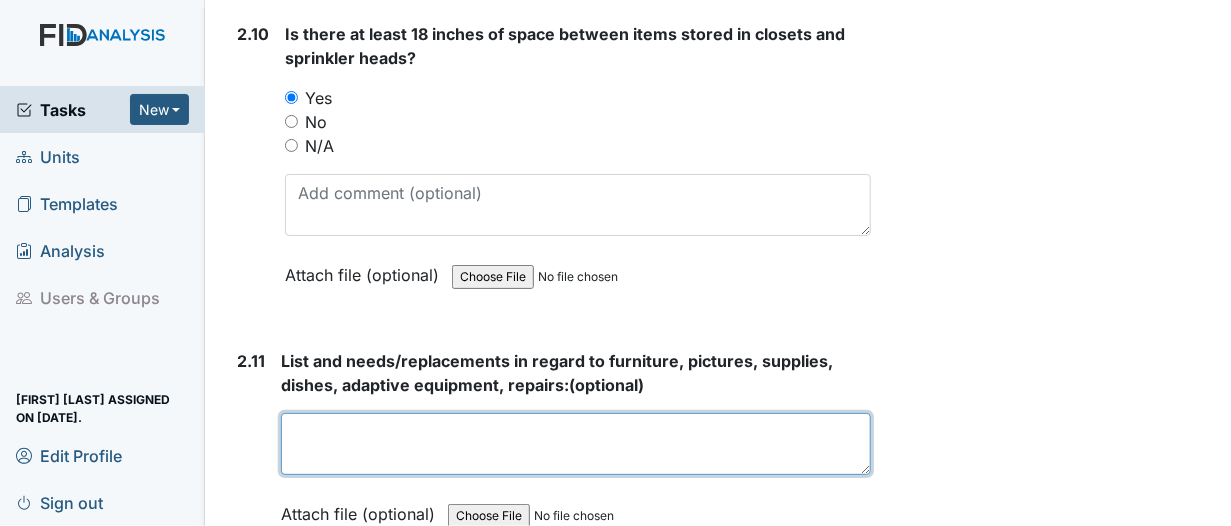 click at bounding box center [576, 444] 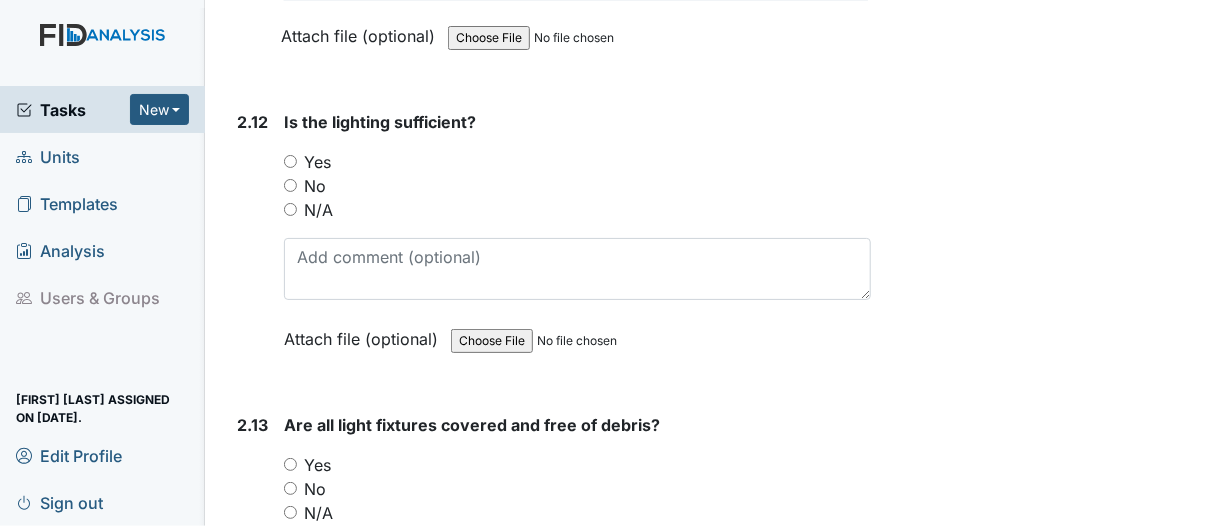 scroll, scrollTop: 5266, scrollLeft: 0, axis: vertical 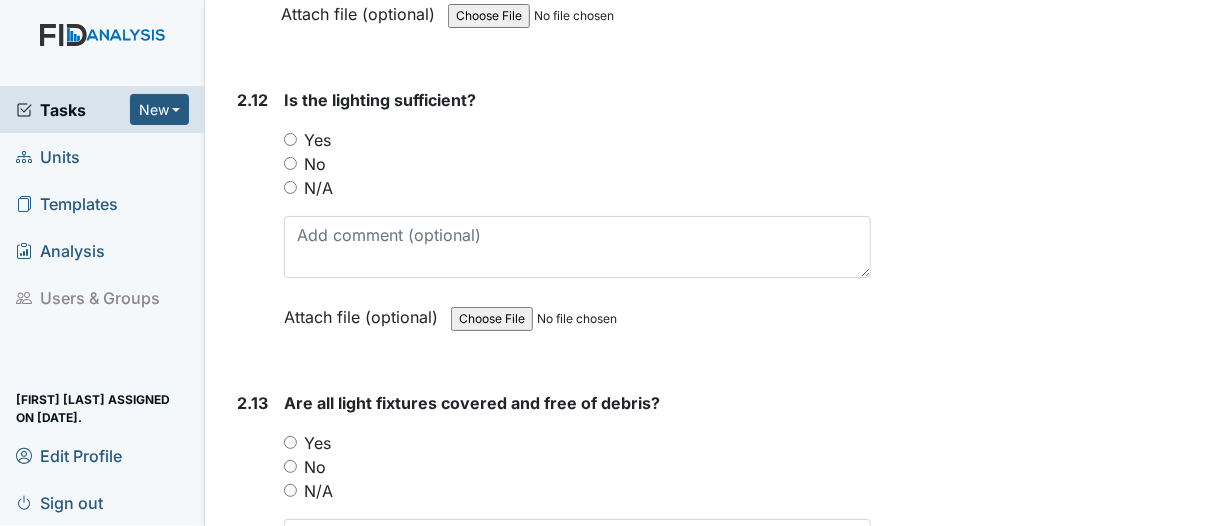 type on "Carpet buckling in living room and hallway area." 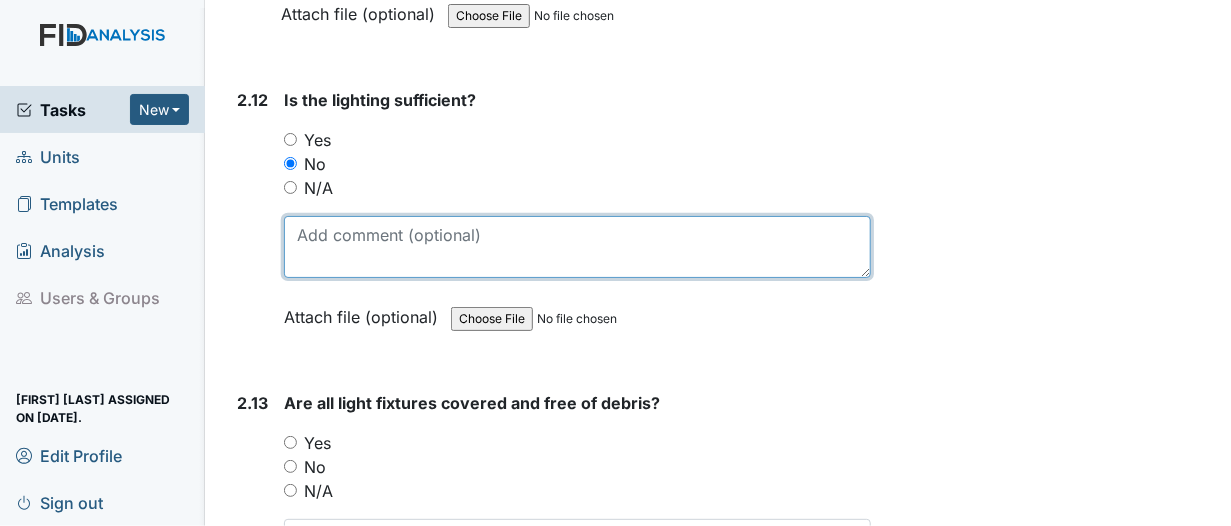 click at bounding box center (577, 247) 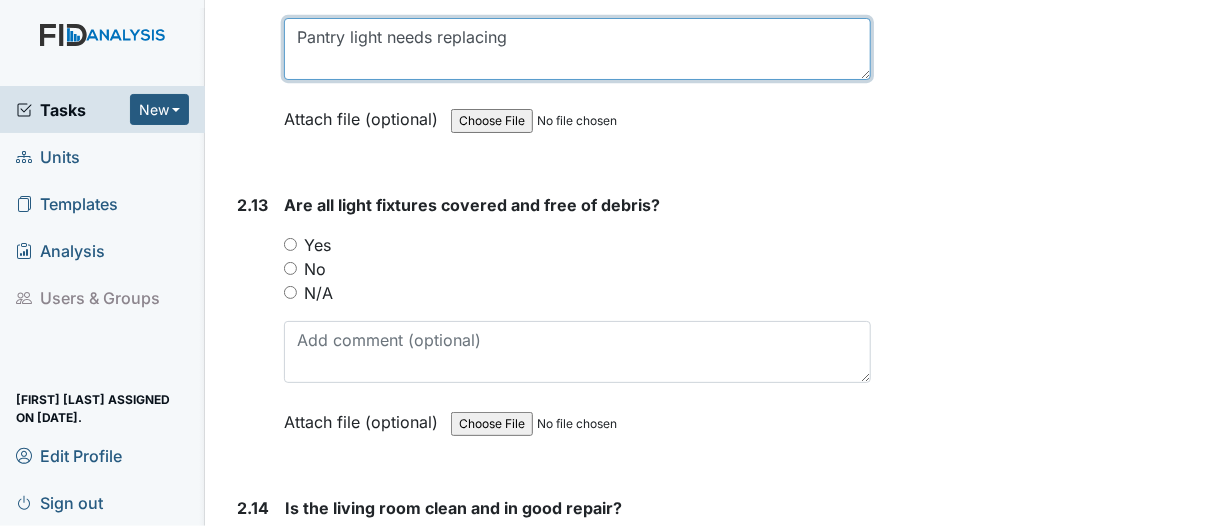 scroll, scrollTop: 5466, scrollLeft: 0, axis: vertical 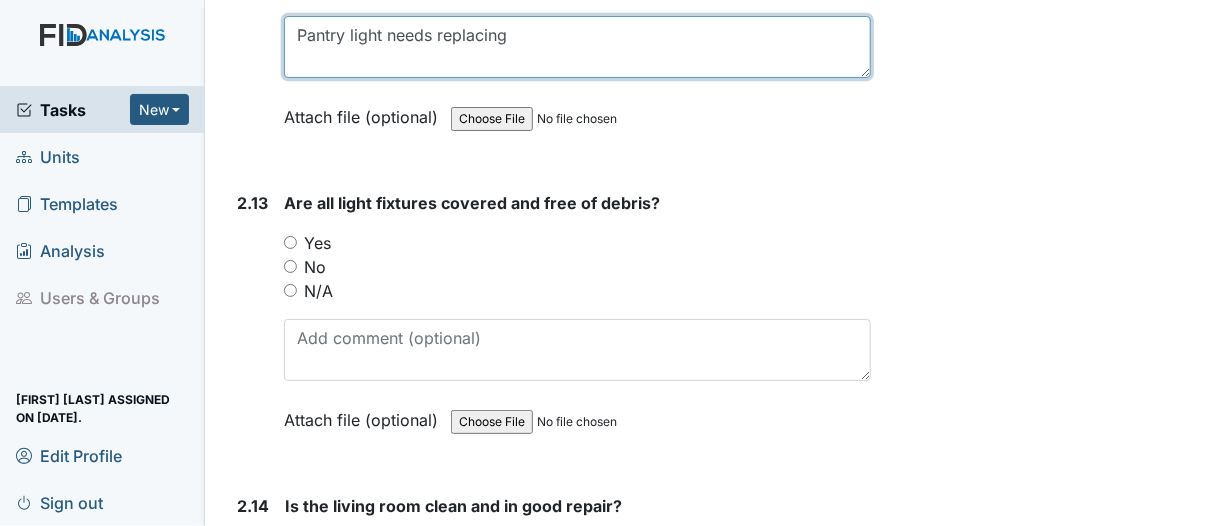 type on "Pantry light needs replacing" 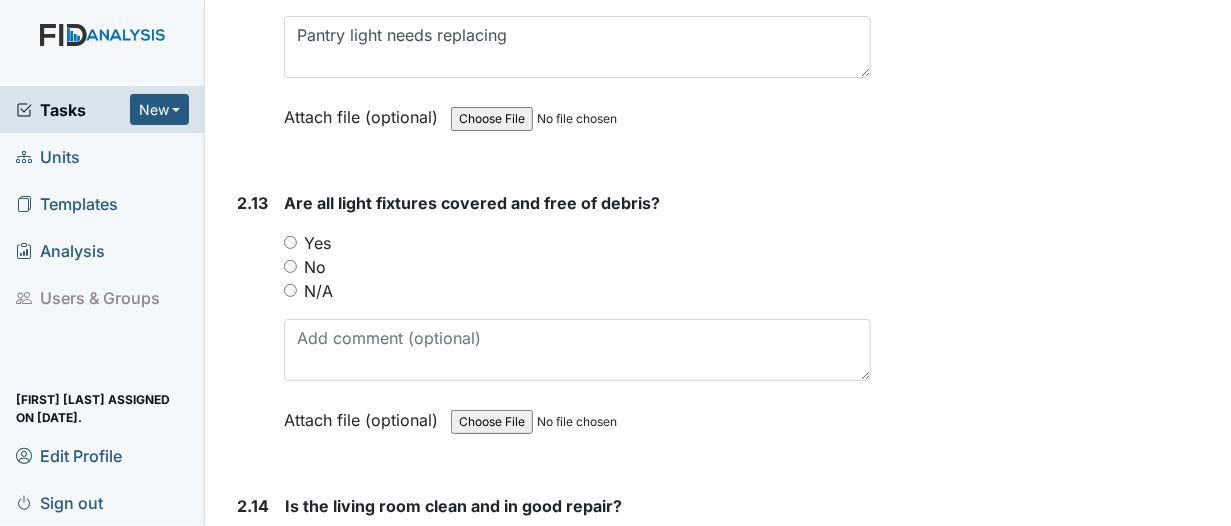 click on "Yes" at bounding box center [290, 242] 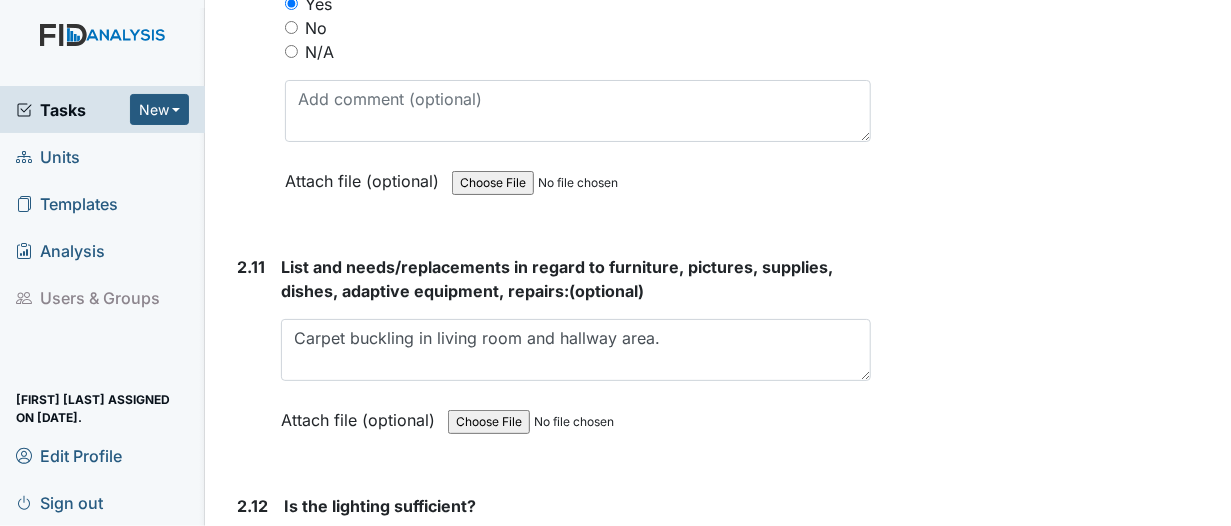 scroll, scrollTop: 4866, scrollLeft: 0, axis: vertical 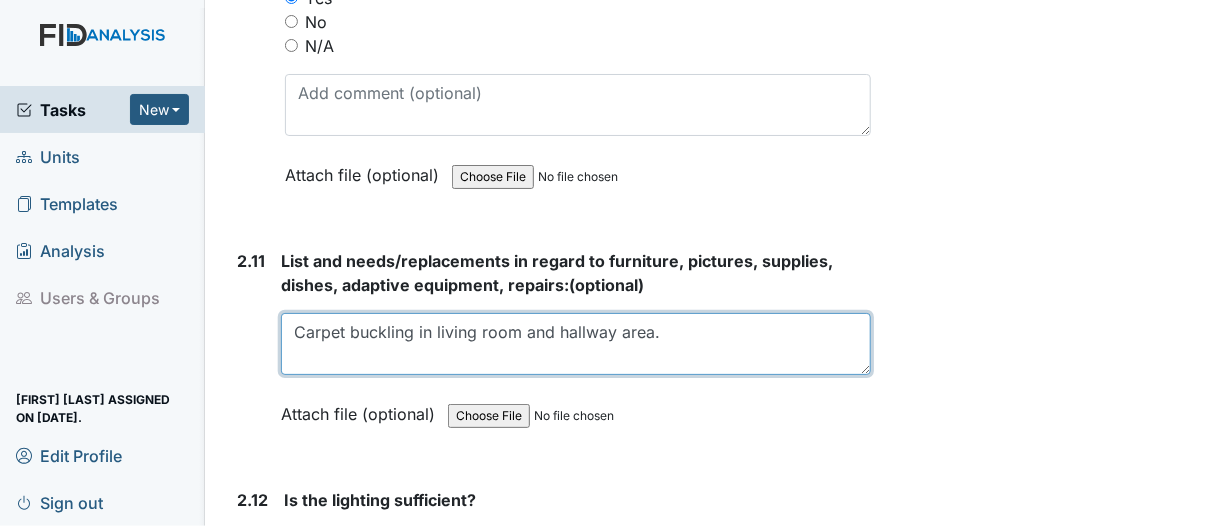 click on "Carpet buckling in living room and hallway area." at bounding box center (576, 344) 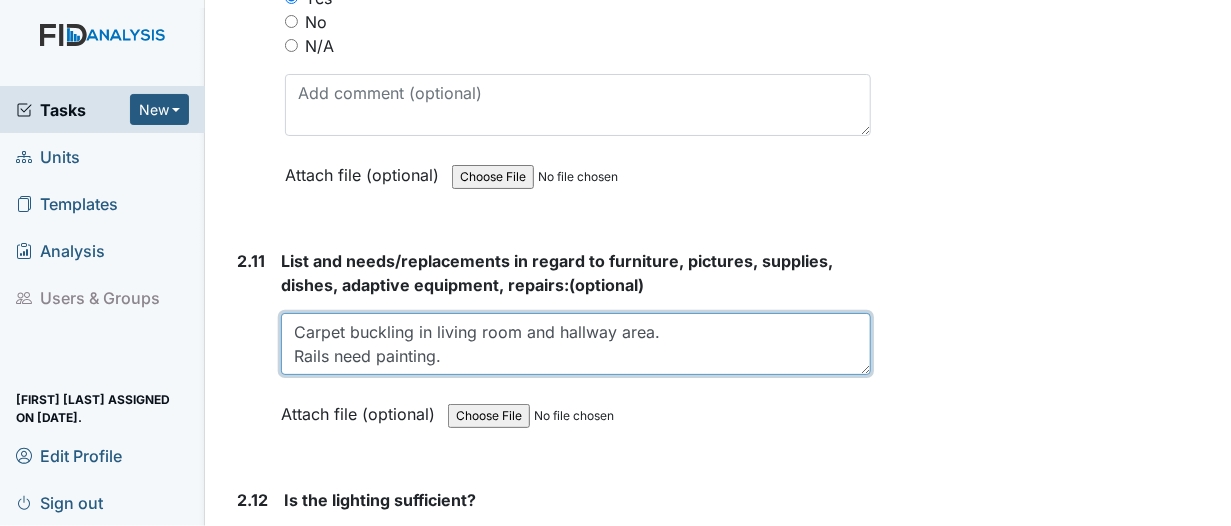 scroll, scrollTop: 15, scrollLeft: 0, axis: vertical 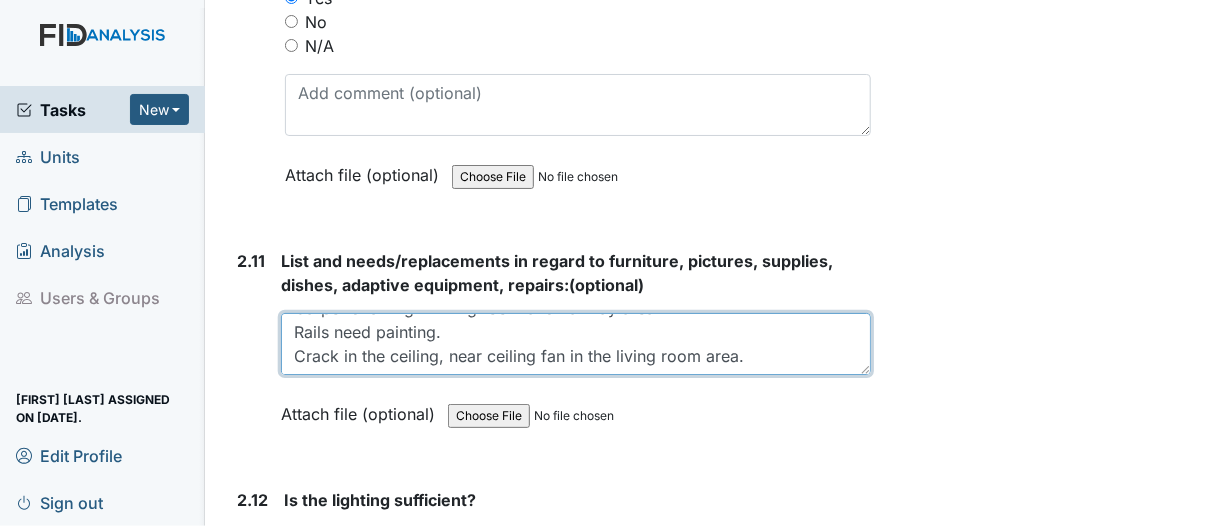 paste on "Ceiling fan in the living room area does not work." 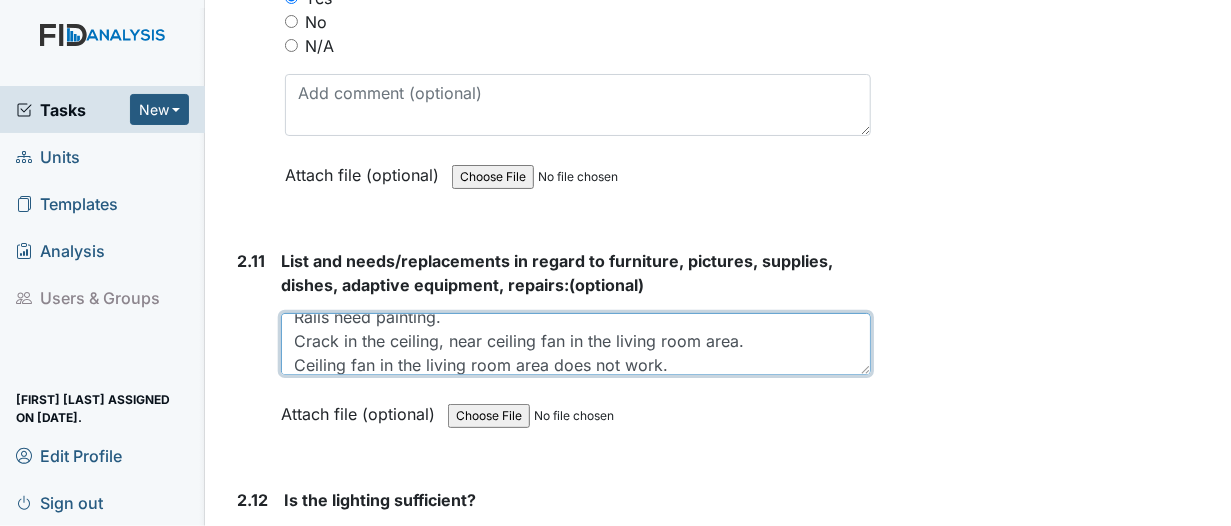 scroll, scrollTop: 63, scrollLeft: 0, axis: vertical 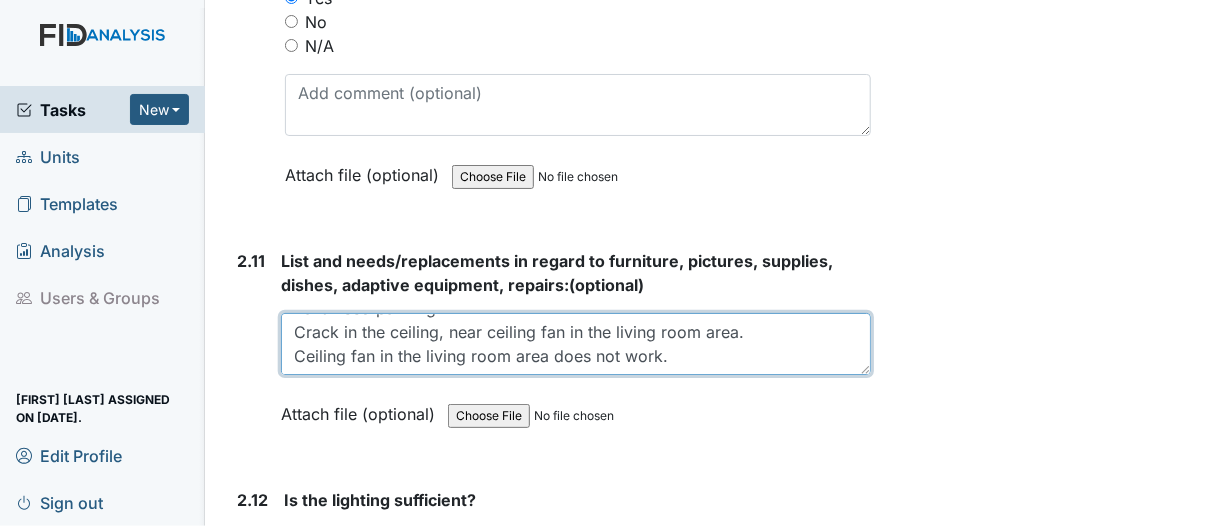 paste on "Ceiling fan in the dining room area does not work." 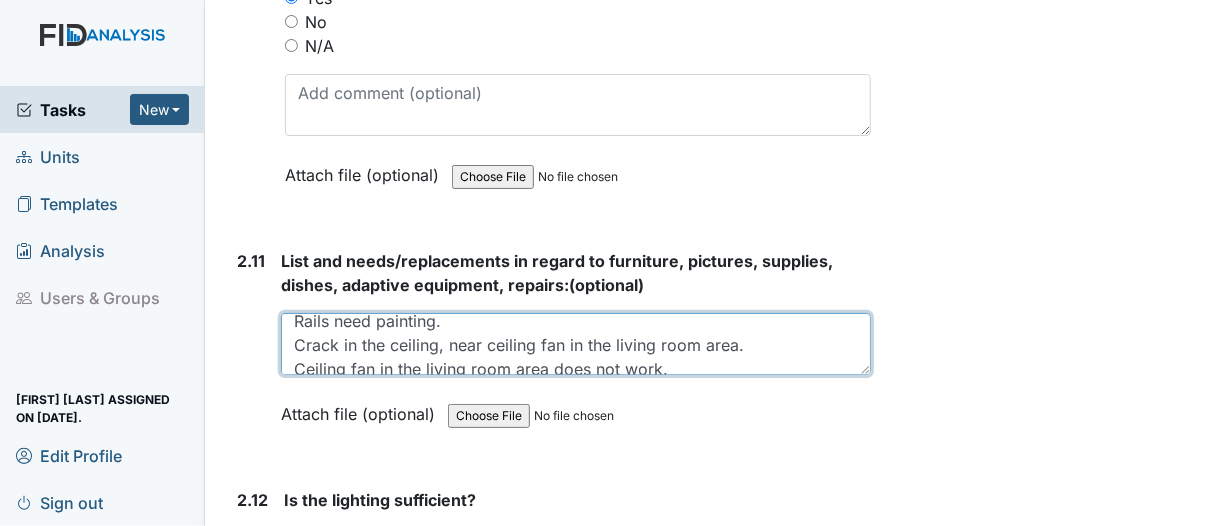 scroll, scrollTop: 0, scrollLeft: 0, axis: both 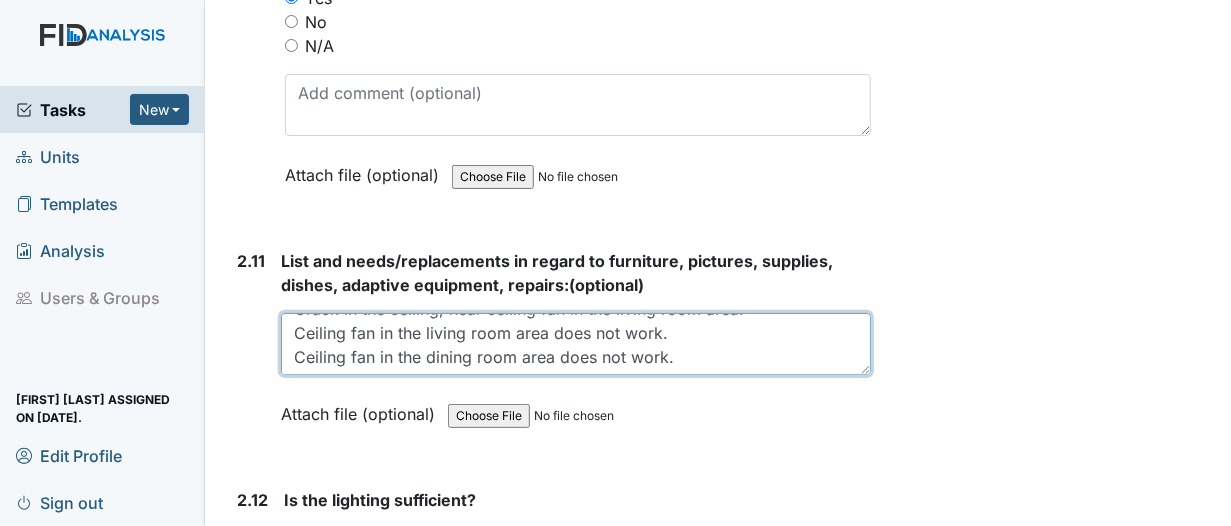 click on "Carpet buckling in living room and hallway area.
Rails need painting.
Crack in the ceiling, near ceiling fan in the living room area.
Ceiling fan in the living room area does not work.
Ceiling fan in the dining room area does not work." at bounding box center (576, 344) 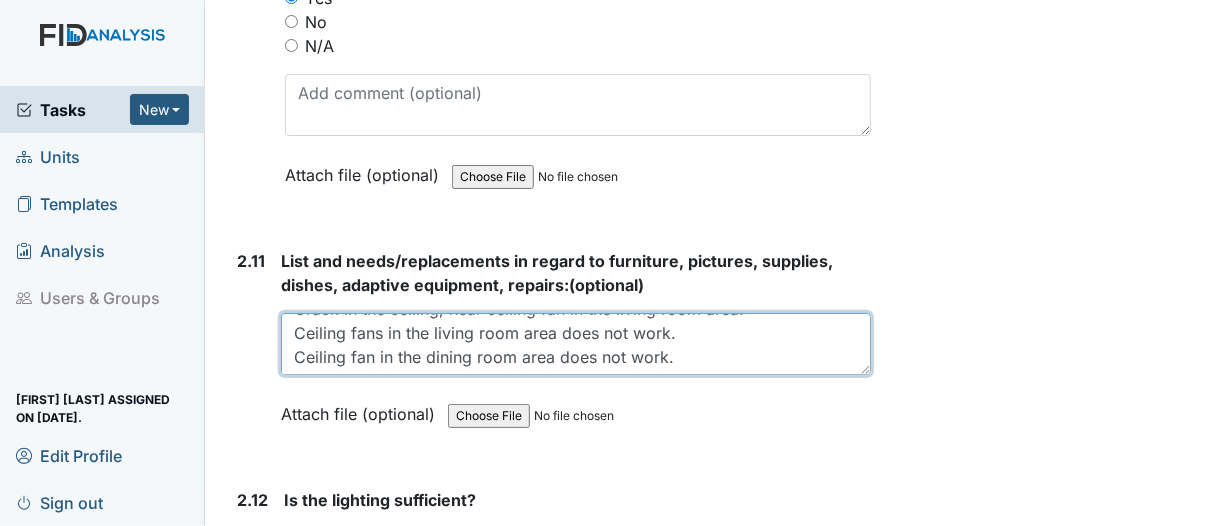 click on "Carpet buckling in living room and hallway area.
Rails need painting.
Crack in the ceiling, near ceiling fan in the living room area.
Ceiling fans in the living room area does not work.
Ceiling fan in the dining room area does not work." at bounding box center (576, 344) 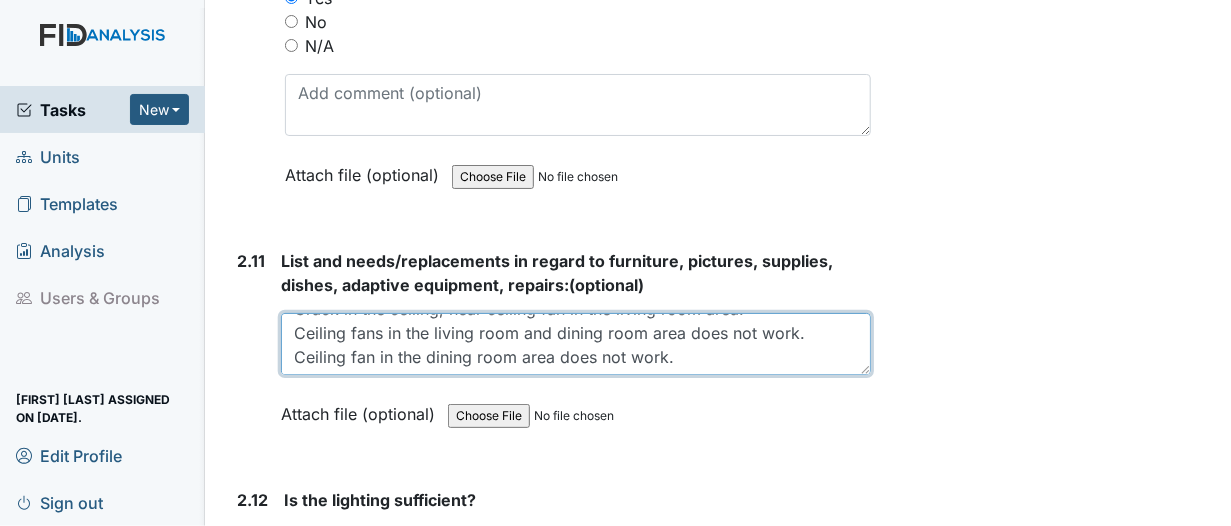 drag, startPoint x: 298, startPoint y: 361, endPoint x: 691, endPoint y: 361, distance: 393 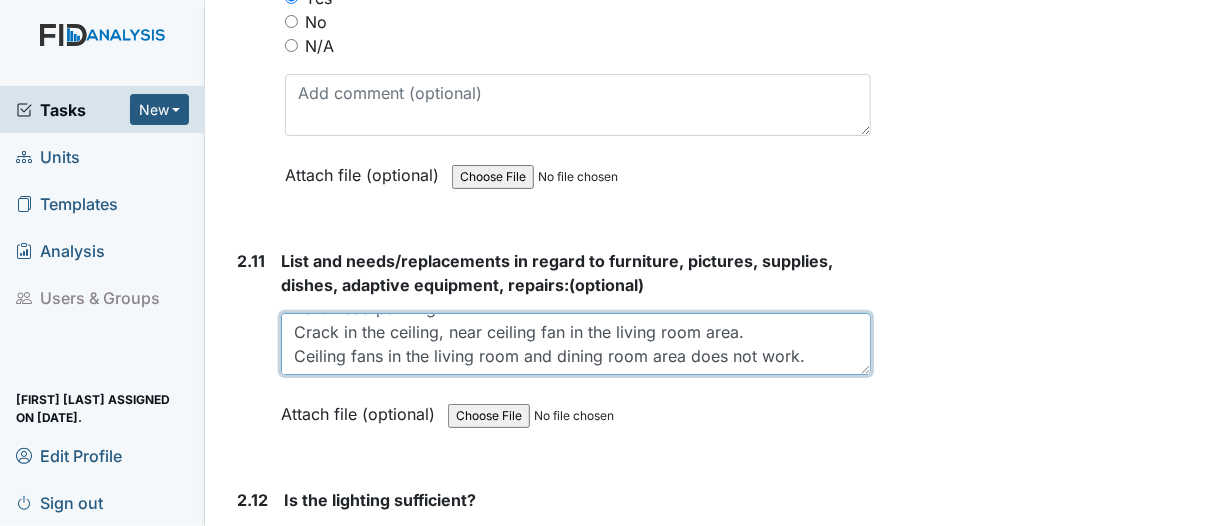 scroll, scrollTop: 71, scrollLeft: 0, axis: vertical 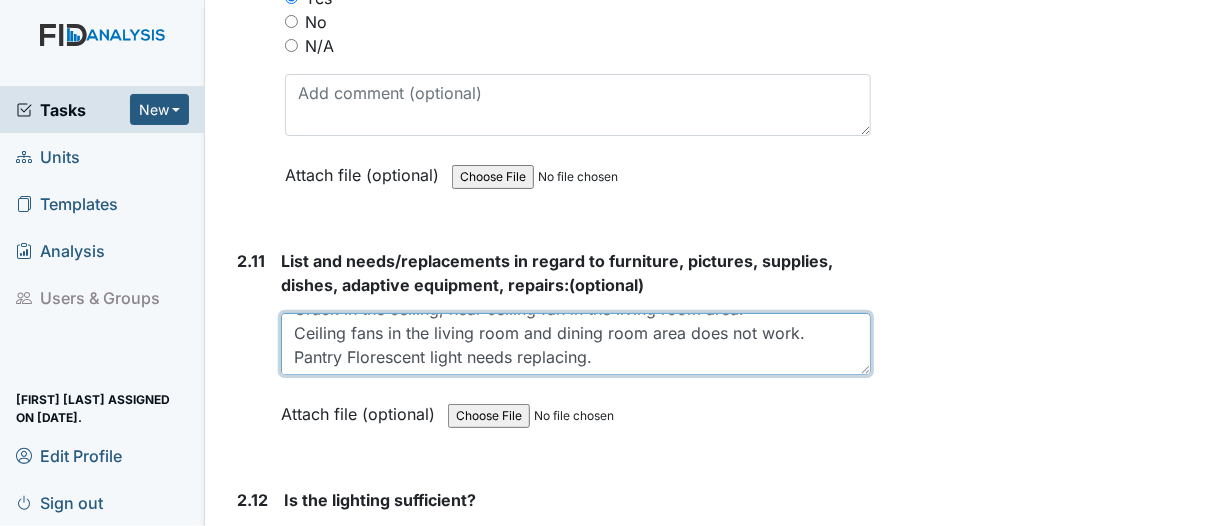 click on "Carpet buckling in living room and hallway area.
Rails need painting.
Crack in the ceiling, near ceiling fan in the living room area.
Ceiling fans in the living room and dining room area does not work.
Pantry Florescent light needs replacing." at bounding box center (576, 344) 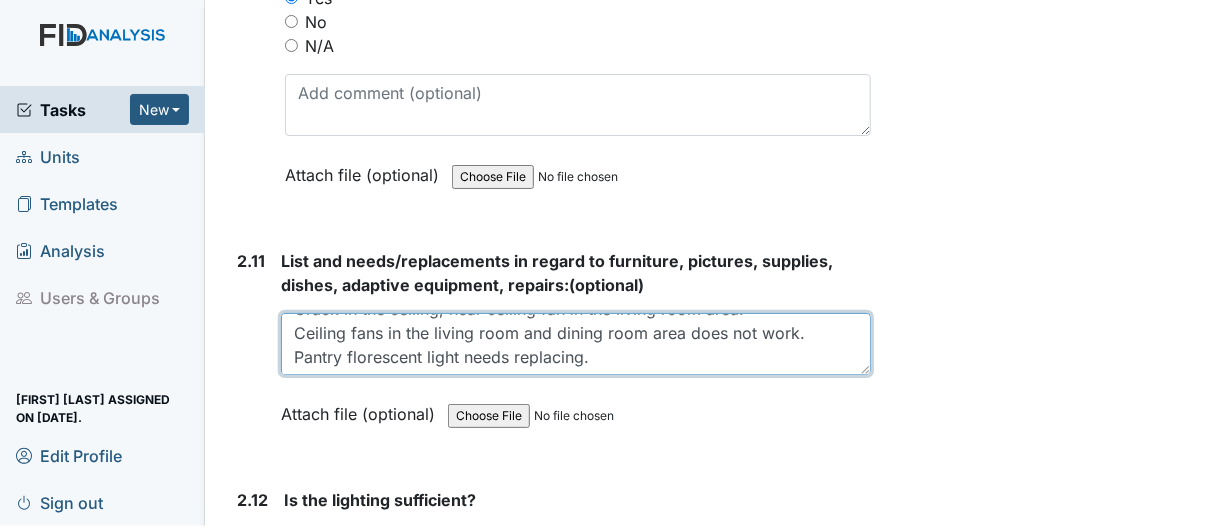 click on "Carpet buckling in living room and hallway area.
Rails need painting.
Crack in the ceiling, near ceiling fan in the living room area.
Ceiling fans in the living room and dining room area does not work.
Pantry florescent light needs replacing." at bounding box center [576, 344] 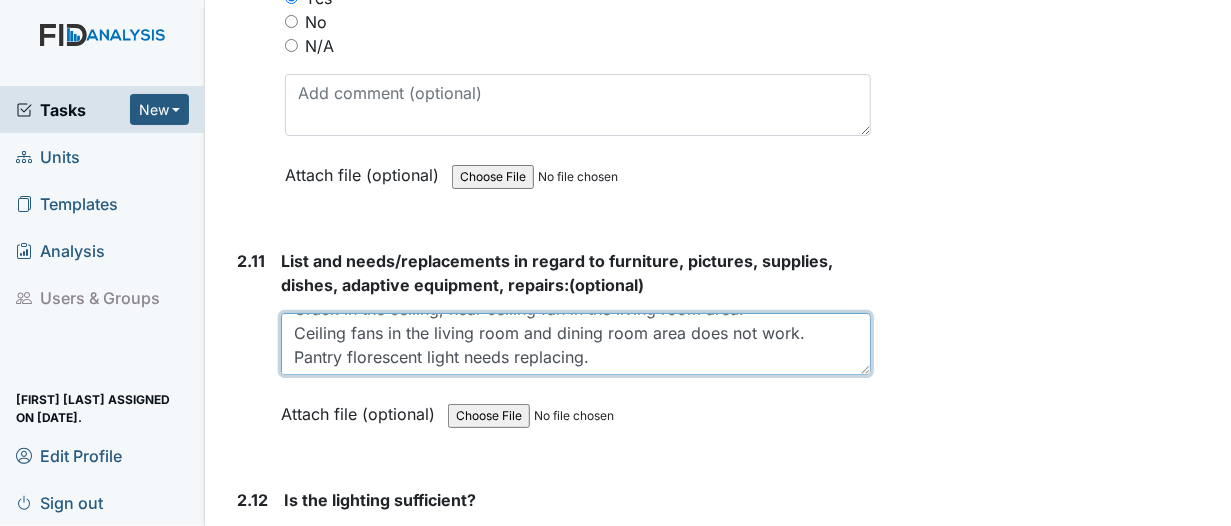 drag, startPoint x: 346, startPoint y: 357, endPoint x: 422, endPoint y: 364, distance: 76.321686 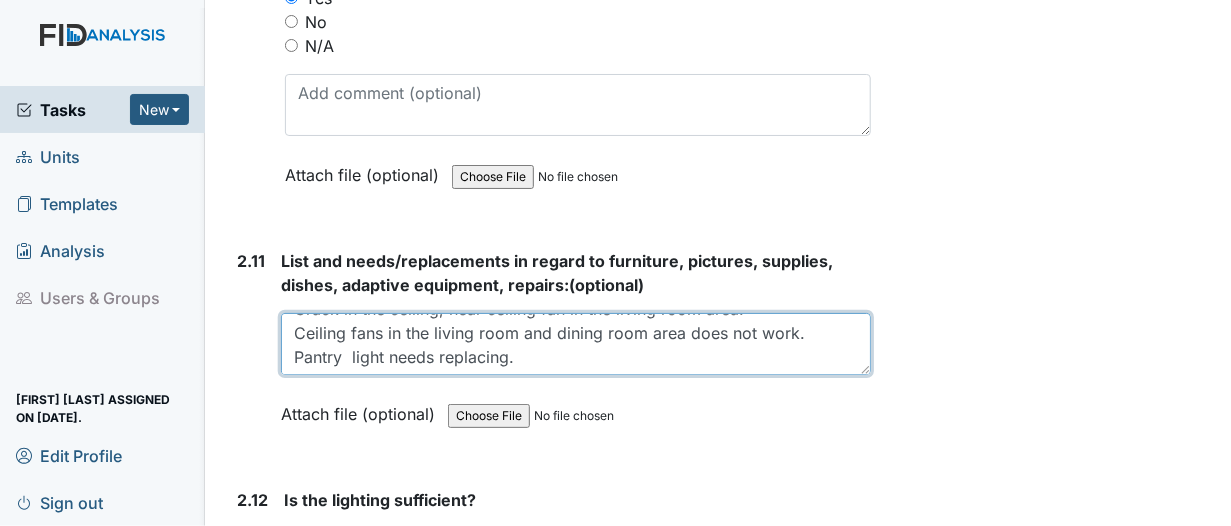 paste on "fluorescent" 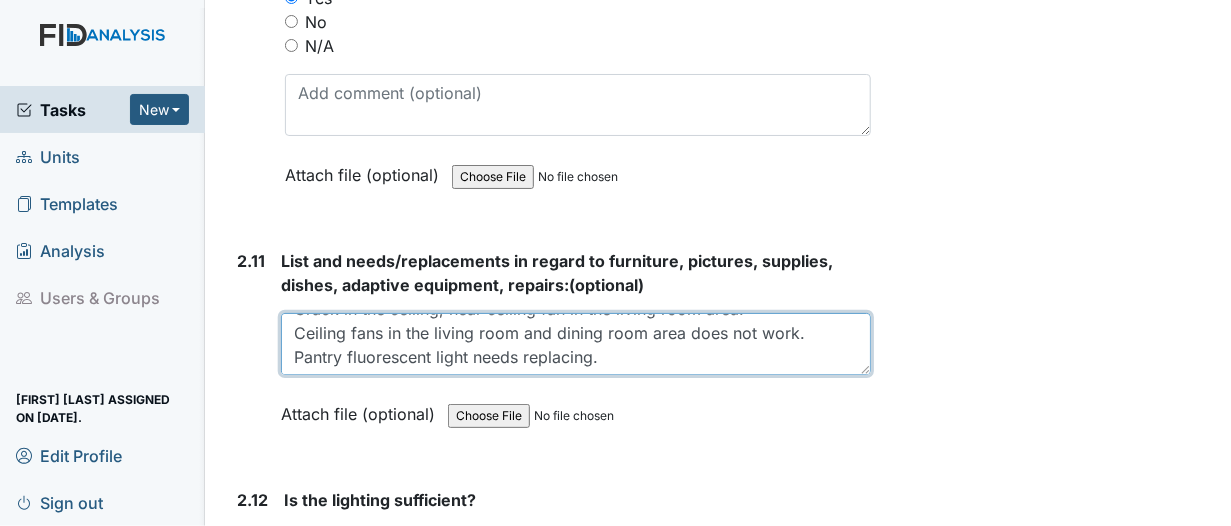 click on "Carpet buckling in living room and hallway area.
Rails need painting.
Crack in the ceiling, near ceiling fan in the living room area.
Ceiling fans in the living room and dining room area does not work.
Pantry fluorescent light needs replacing." at bounding box center [576, 344] 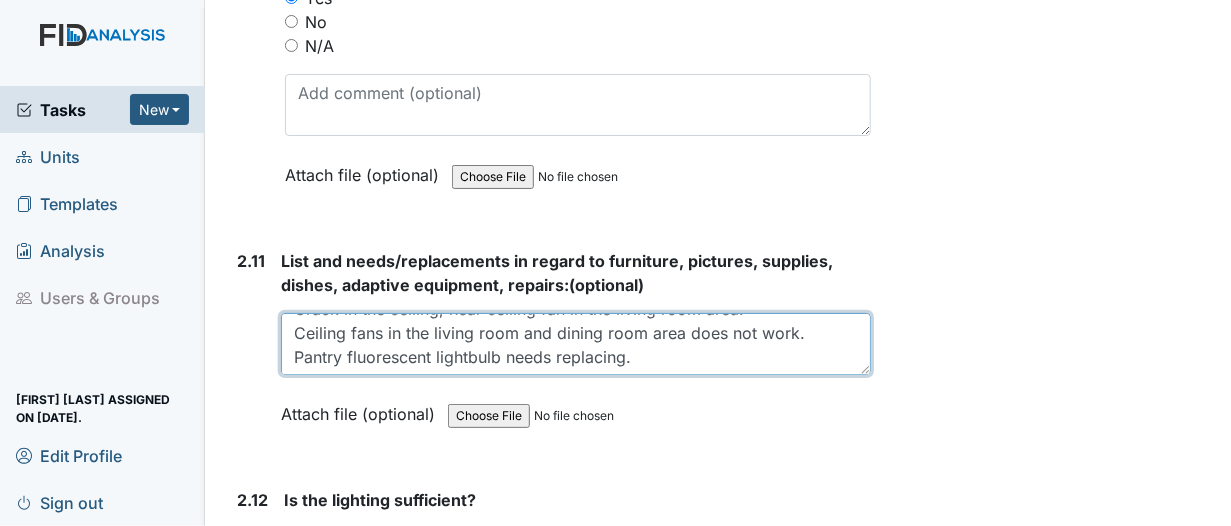 click on "Carpet buckling in living room and hallway area.
Rails need painting.
Crack in the ceiling, near ceiling fan in the living room area.
Ceiling fans in the living room and dining room area does not work.
Pantry fluorescent lightbulb needs replacing." at bounding box center [576, 344] 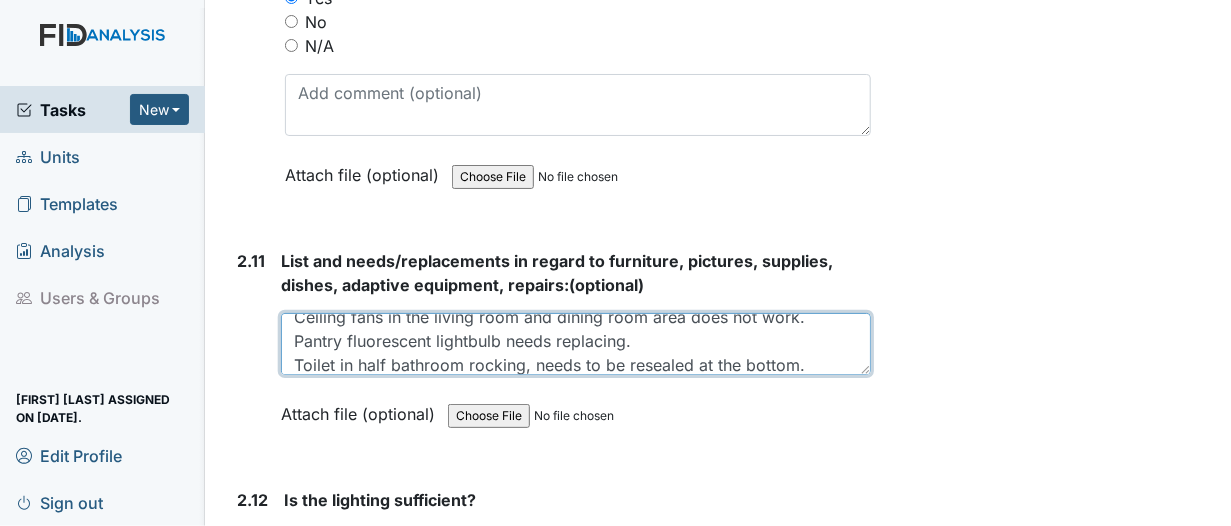 type on "Carpet buckling in living room and hallway area.
Rails need painting.
Crack in the ceiling, near ceiling fan in the living room area.
Ceiling fans in the living room and dining room area does not work.
Pantry fluorescent lightbulb needs replacing.
Toilet in half bathroom rocking, needs to be resealed at the bottom." 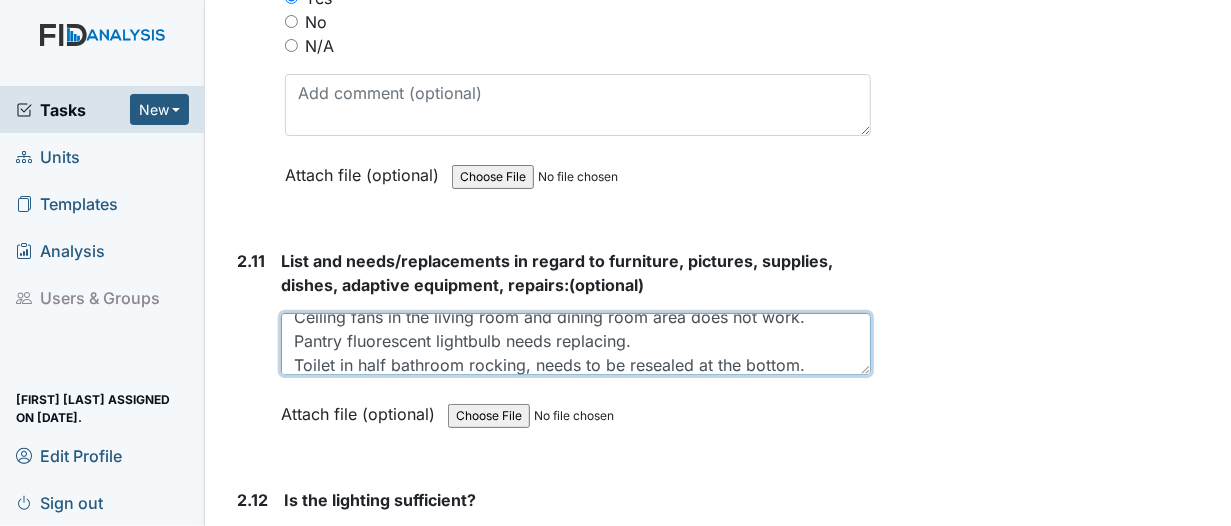 drag, startPoint x: 348, startPoint y: 344, endPoint x: 503, endPoint y: 339, distance: 155.08063 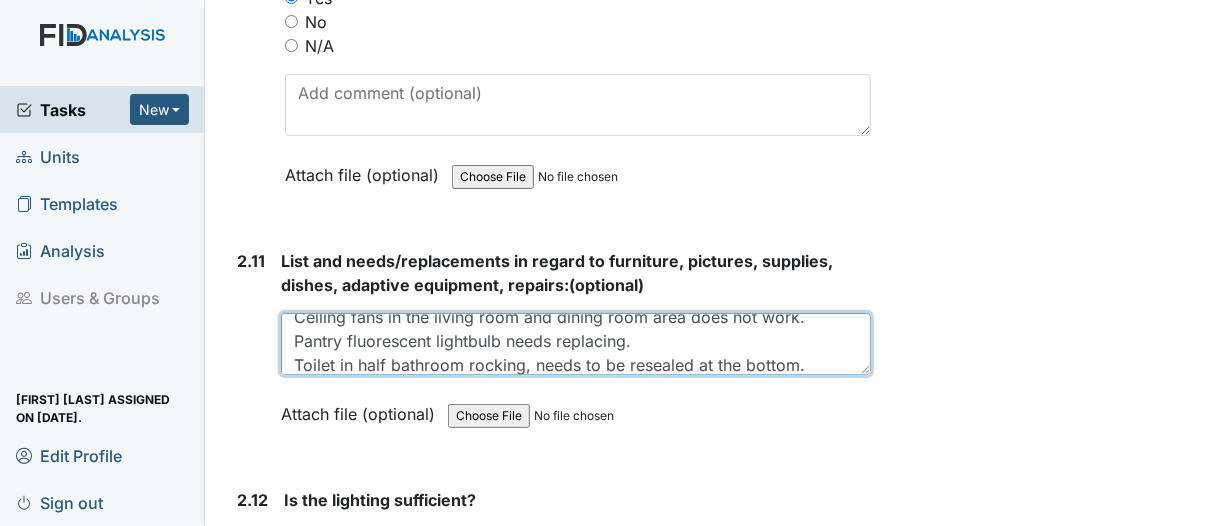 click on "Carpet buckling in living room and hallway area.
Rails need painting.
Crack in the ceiling, near ceiling fan in the living room area.
Ceiling fans in the living room and dining room area does not work.
Pantry fluorescent lightbulb needs replacing.
Toilet in half bathroom rocking, needs to be resealed at the bottom." at bounding box center [576, 344] 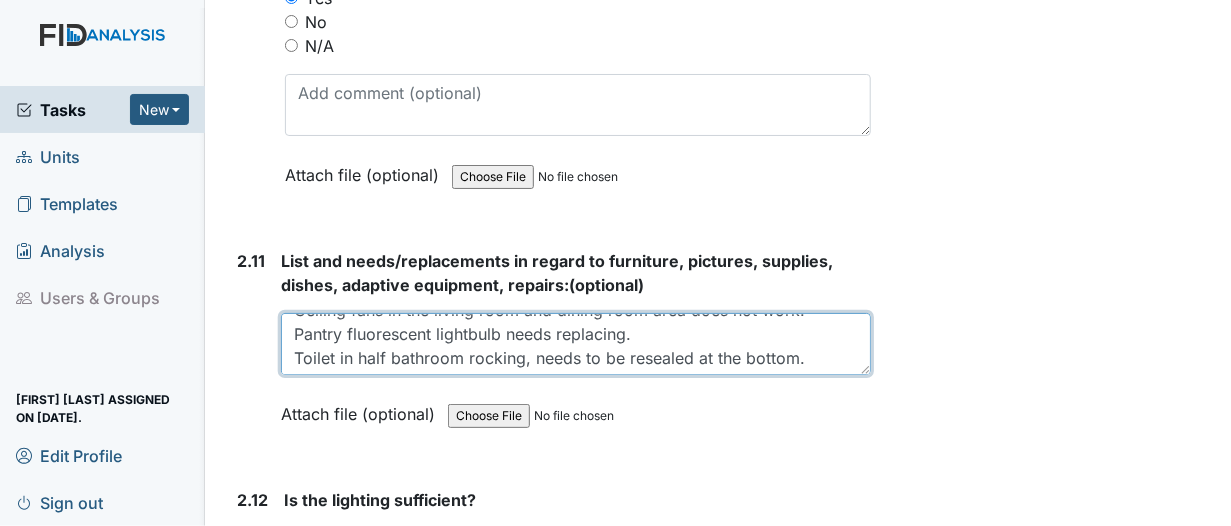 scroll, scrollTop: 95, scrollLeft: 0, axis: vertical 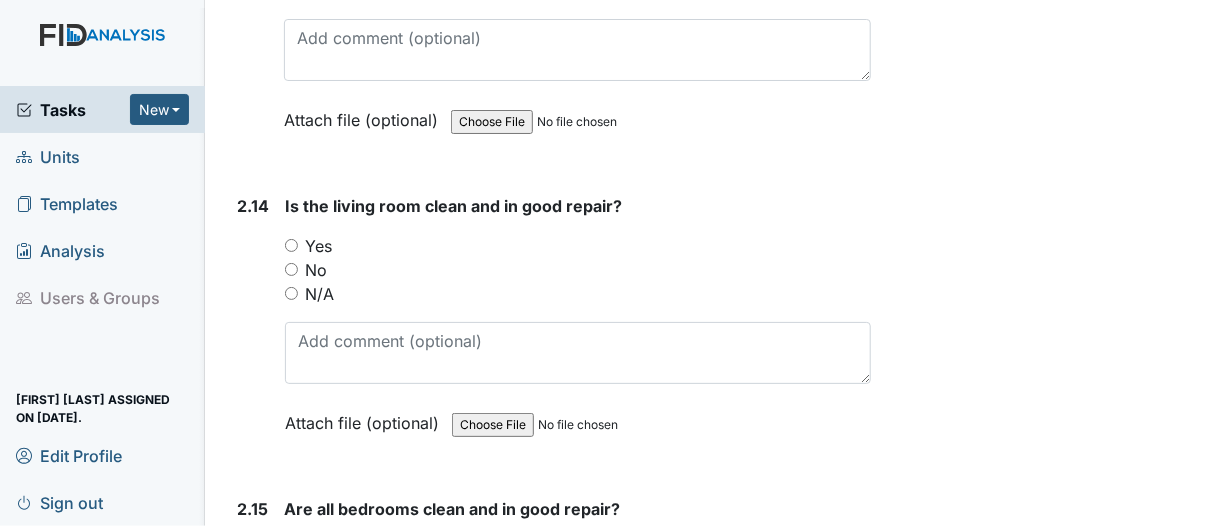 click on "Yes" at bounding box center (291, 245) 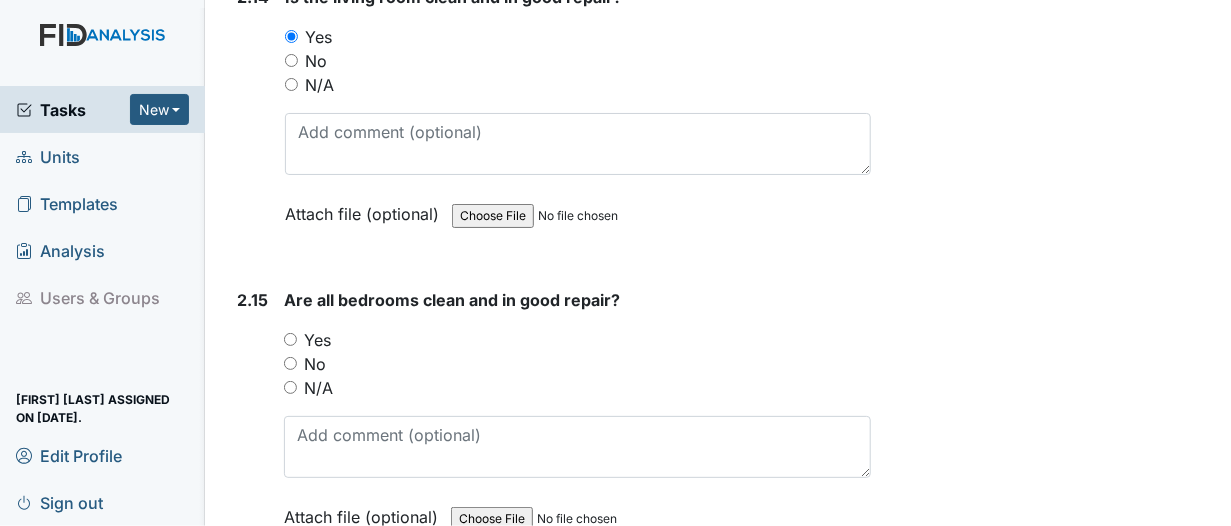 scroll, scrollTop: 6066, scrollLeft: 0, axis: vertical 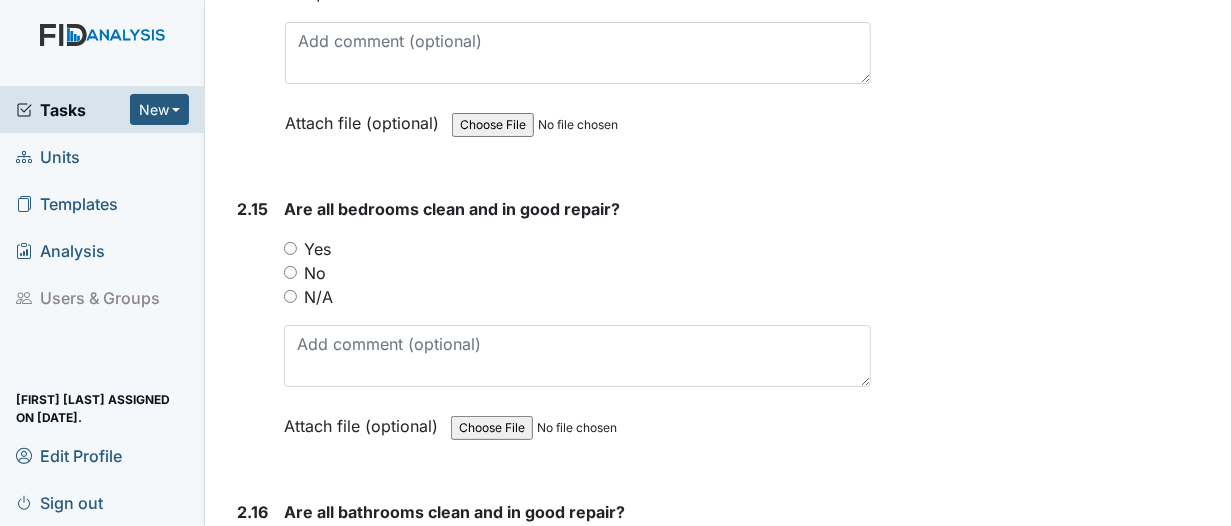 click on "Yes" at bounding box center (290, 248) 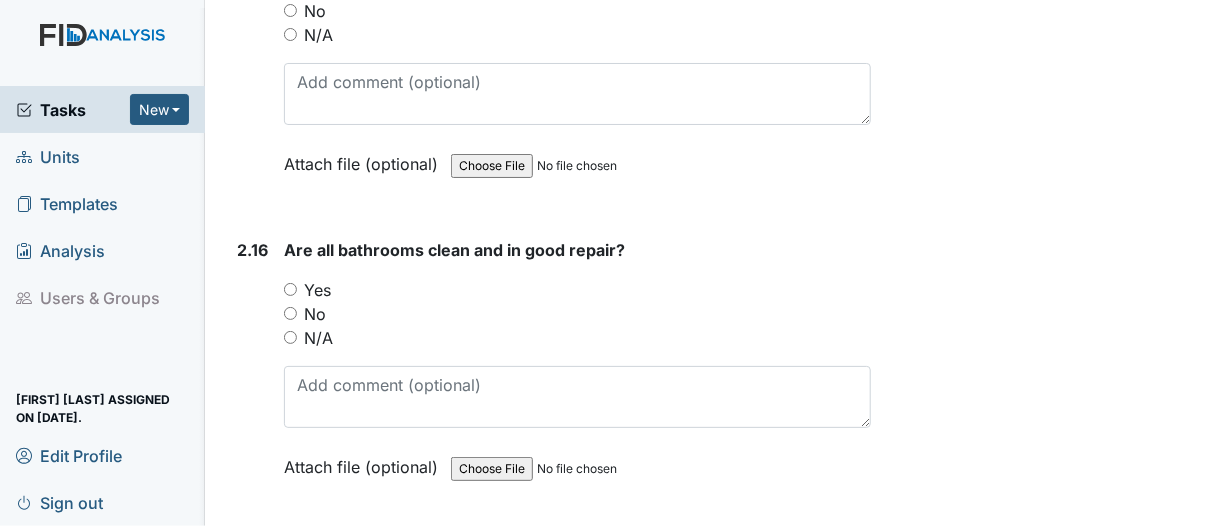 scroll, scrollTop: 6366, scrollLeft: 0, axis: vertical 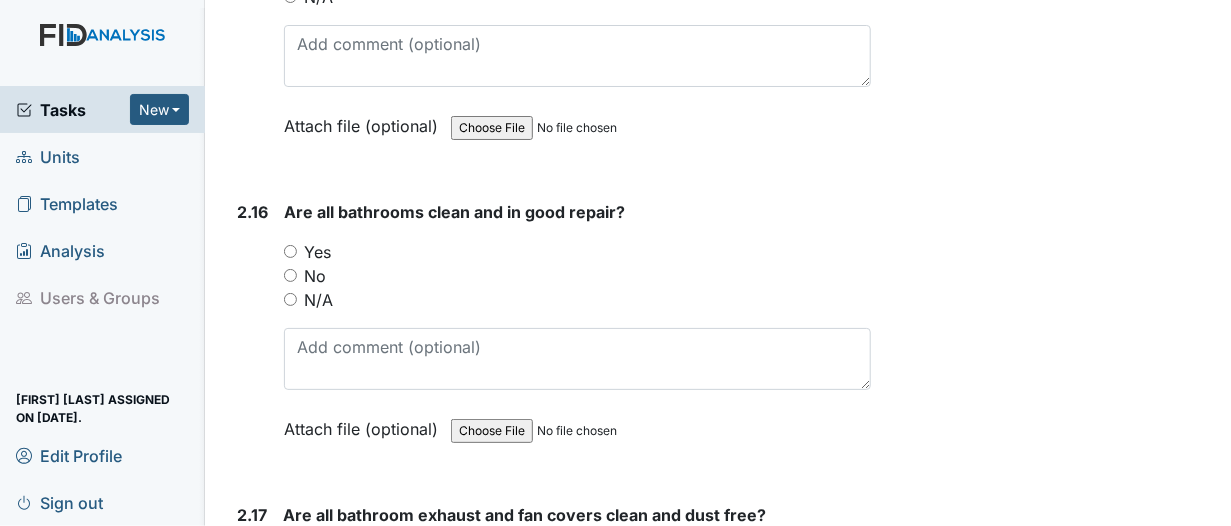 click on "Yes" at bounding box center (290, 251) 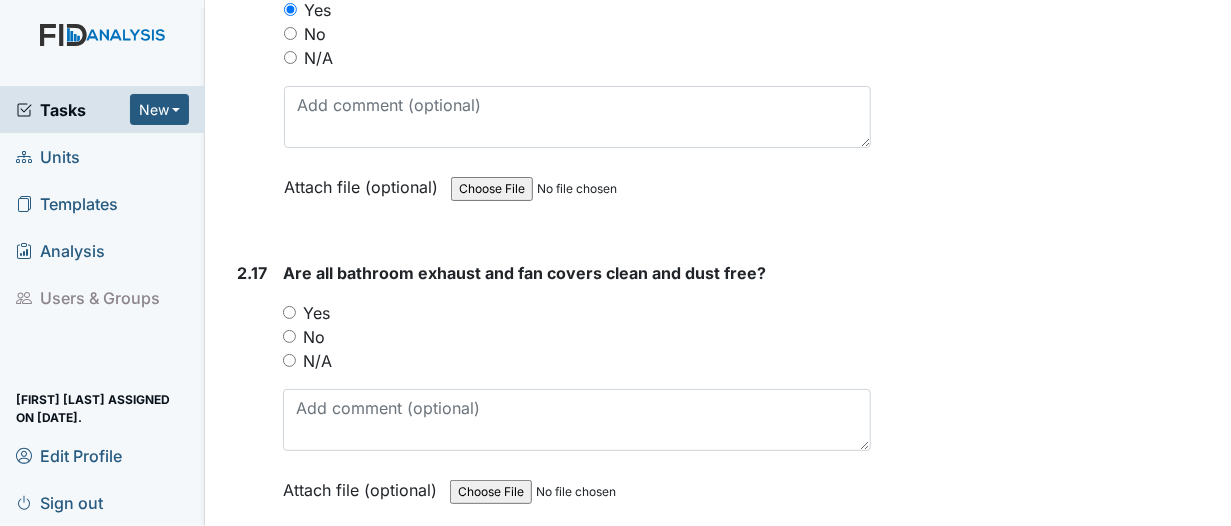scroll, scrollTop: 6666, scrollLeft: 0, axis: vertical 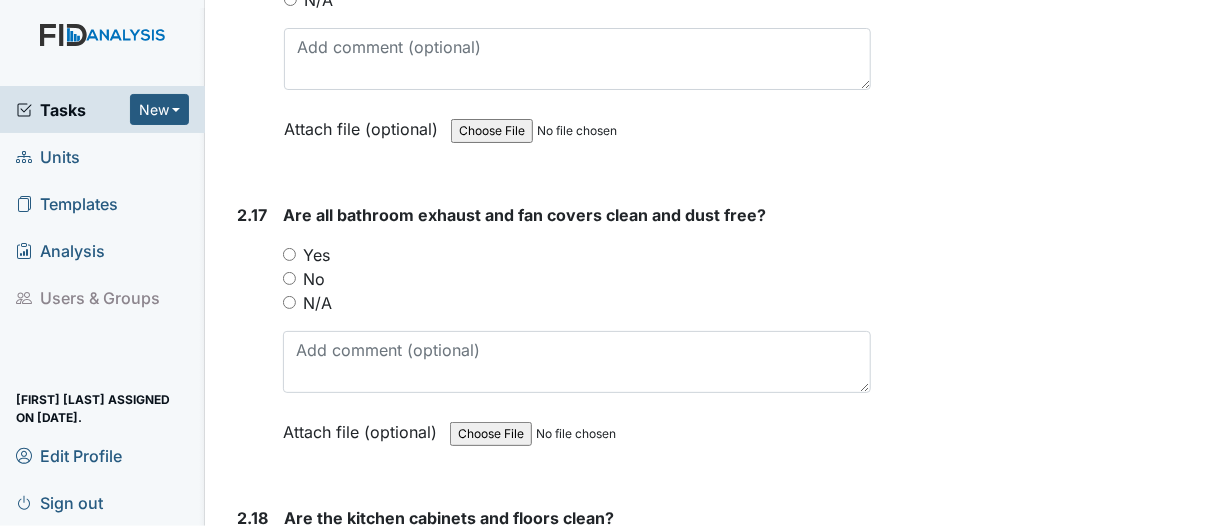 click on "Yes" at bounding box center (289, 254) 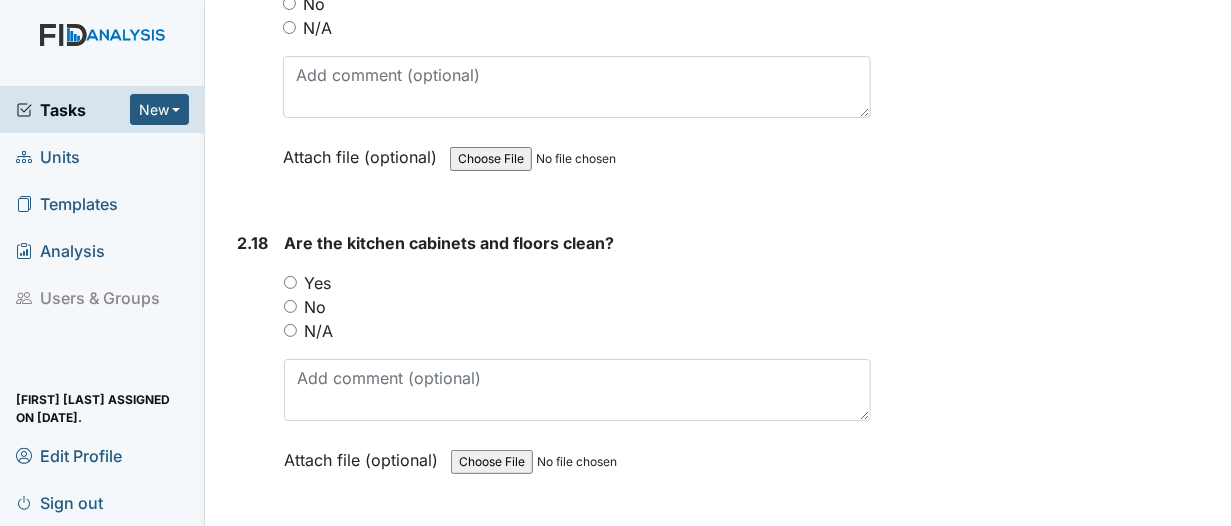 scroll, scrollTop: 6966, scrollLeft: 0, axis: vertical 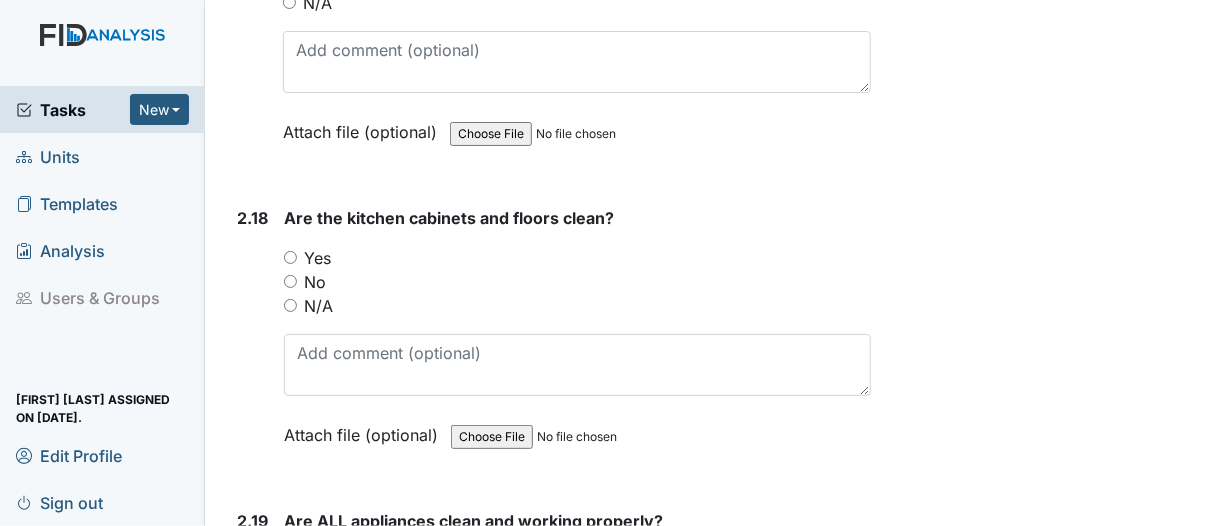 click on "Yes" at bounding box center (290, 257) 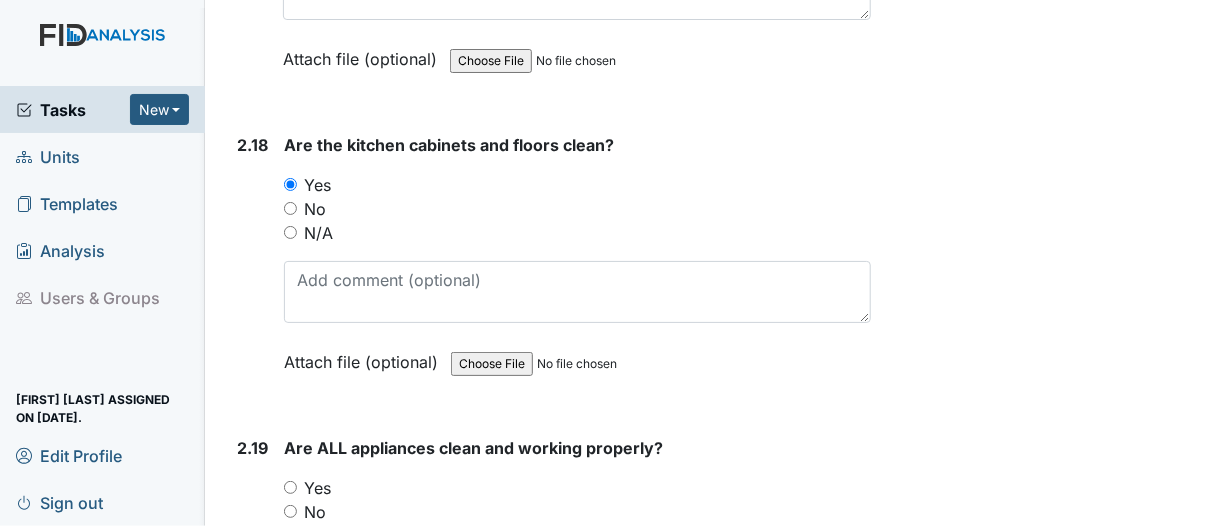 scroll, scrollTop: 7266, scrollLeft: 0, axis: vertical 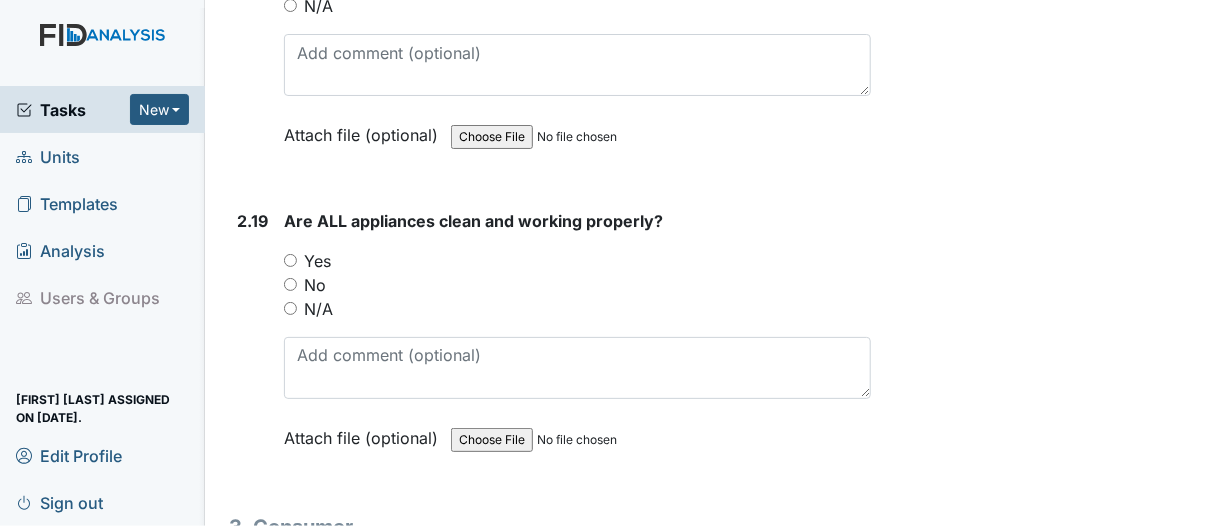 click on "Yes" at bounding box center [290, 260] 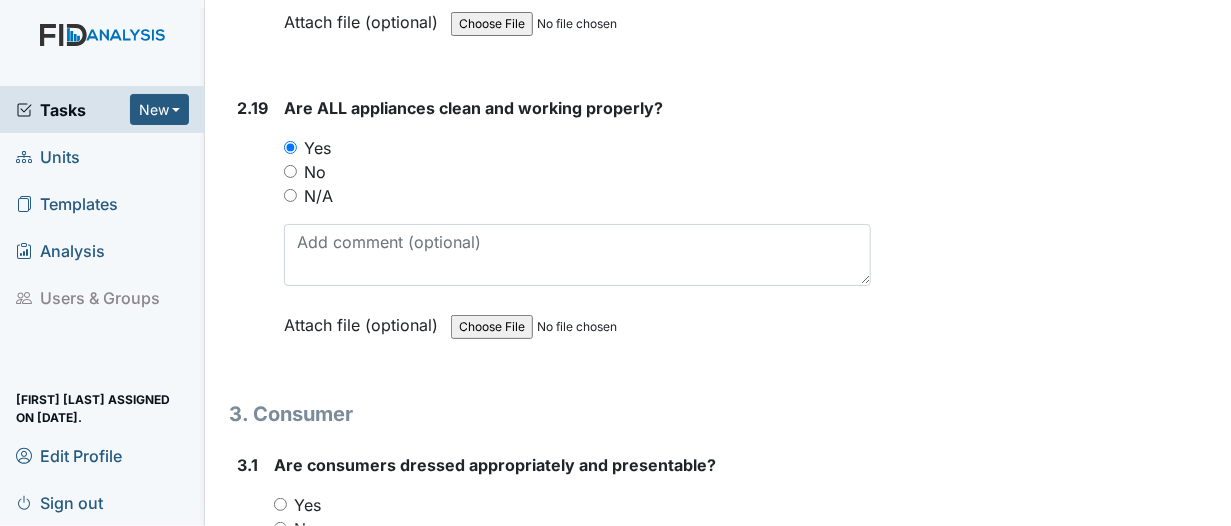 scroll, scrollTop: 7566, scrollLeft: 0, axis: vertical 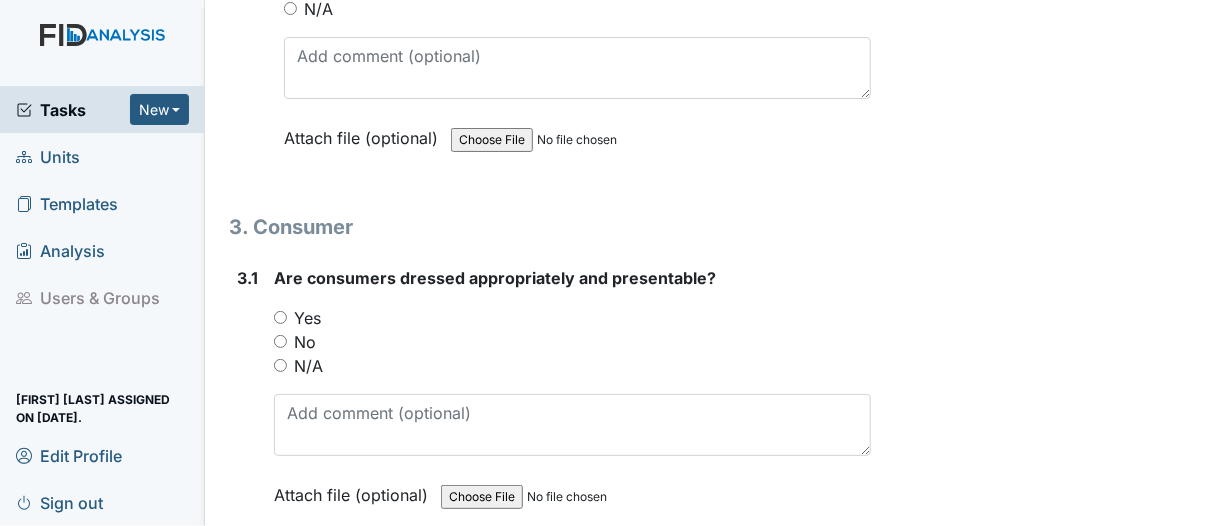 click on "Yes" at bounding box center (280, 317) 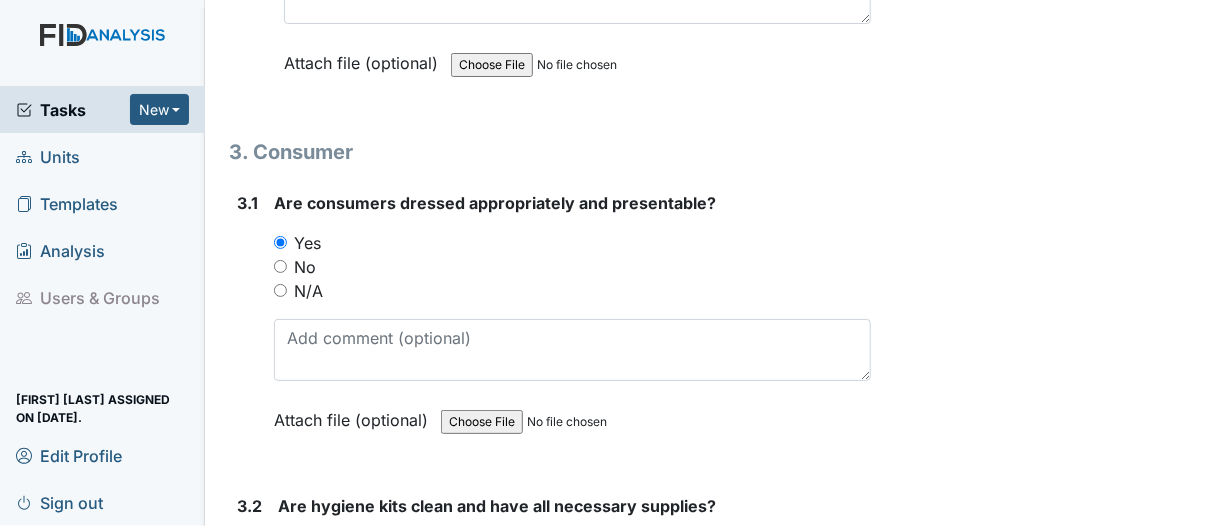 scroll, scrollTop: 7866, scrollLeft: 0, axis: vertical 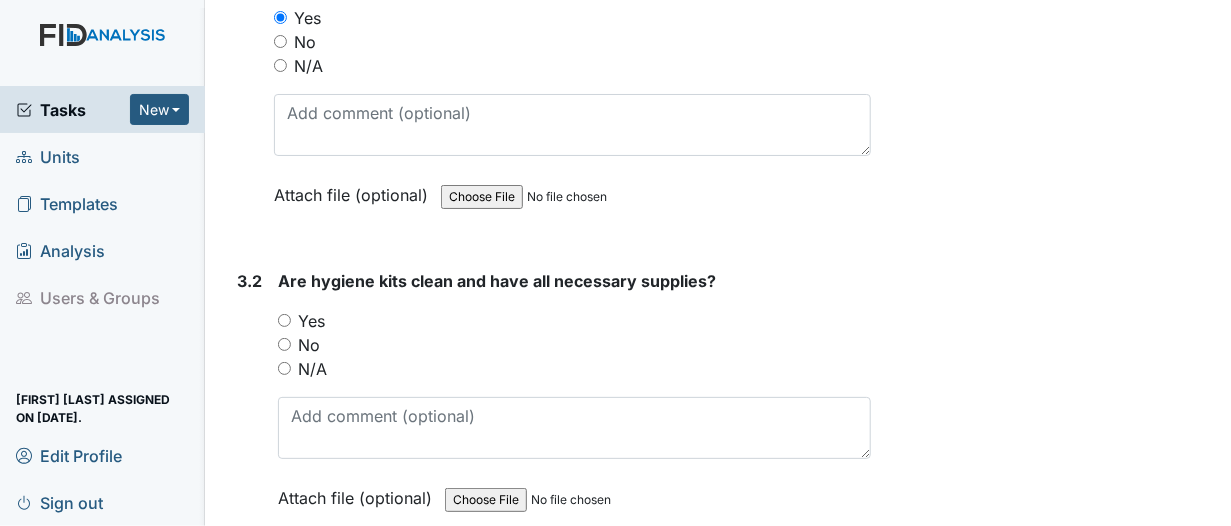 click on "Yes" at bounding box center [284, 320] 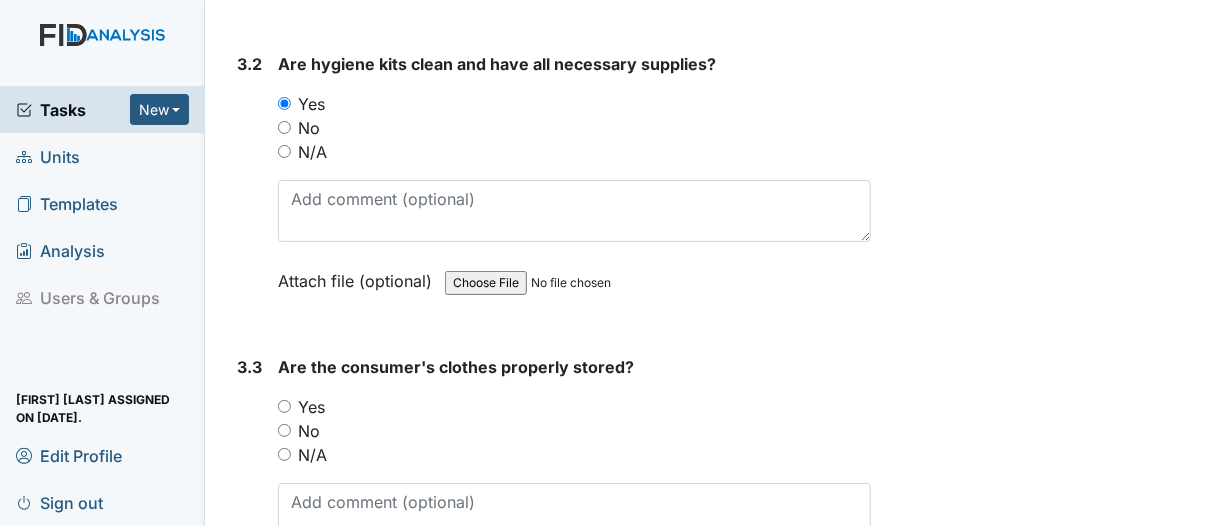 scroll, scrollTop: 8166, scrollLeft: 0, axis: vertical 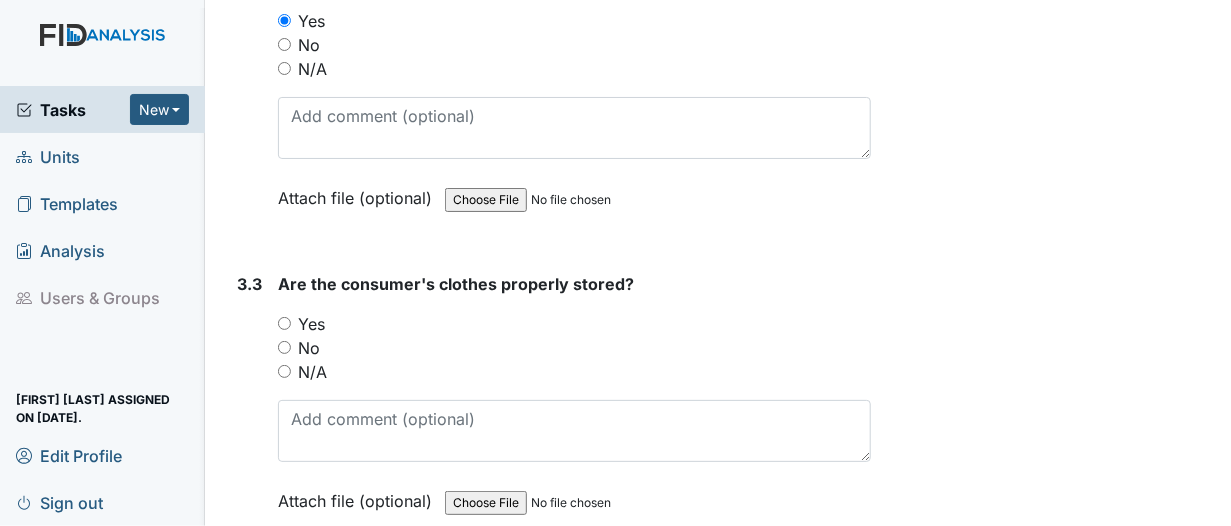 click on "Yes" at bounding box center [284, 323] 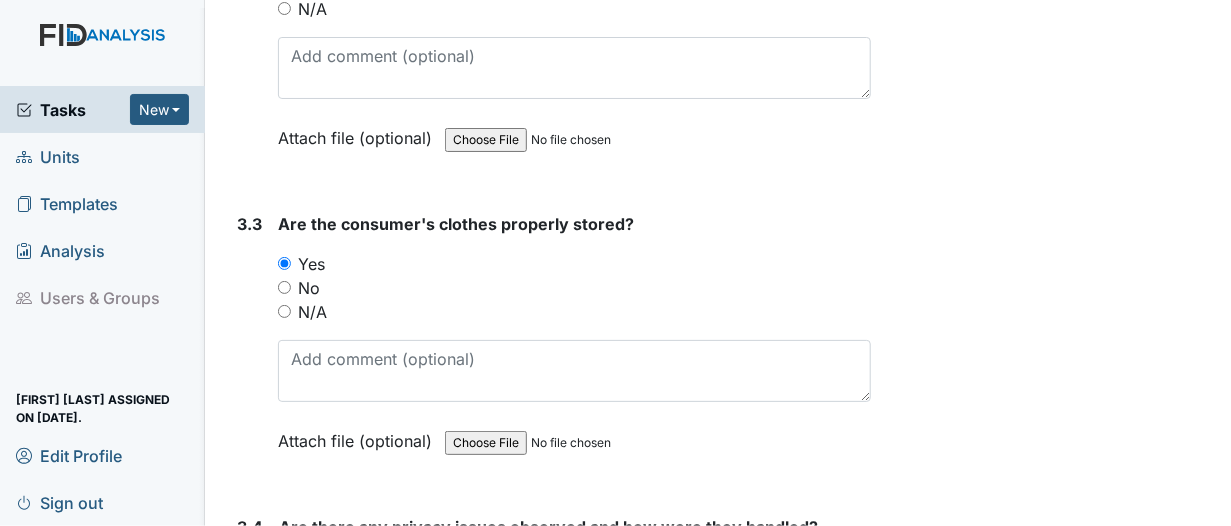 scroll, scrollTop: 8366, scrollLeft: 0, axis: vertical 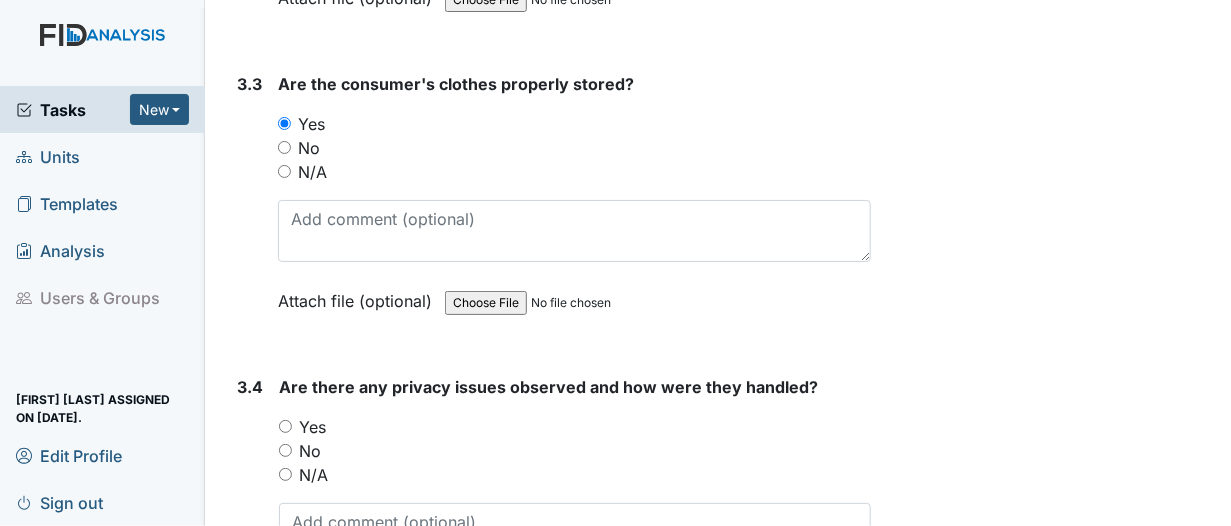 click on "N/A" at bounding box center (285, 474) 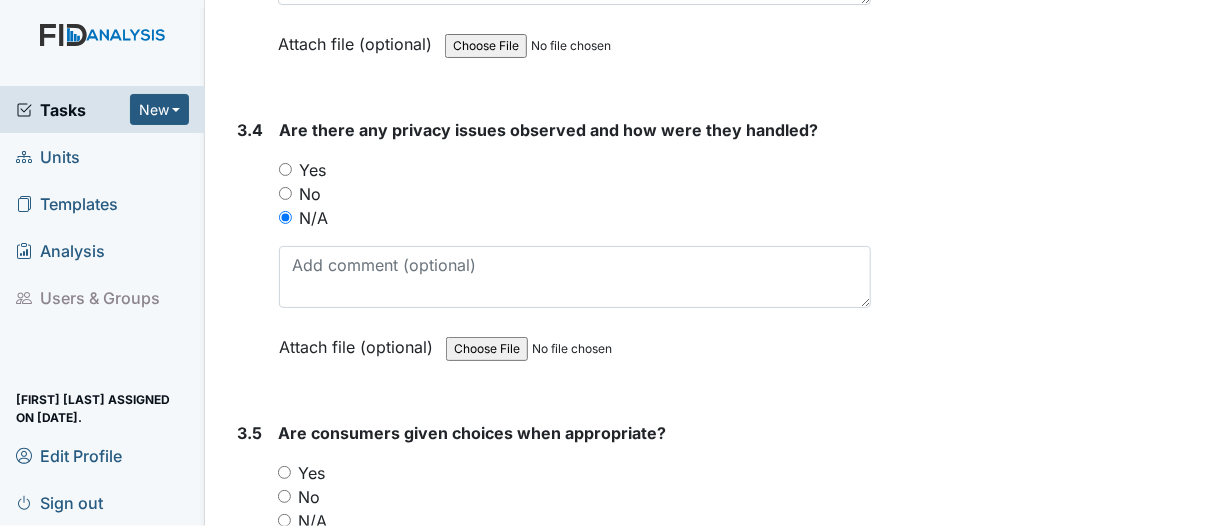 scroll, scrollTop: 8766, scrollLeft: 0, axis: vertical 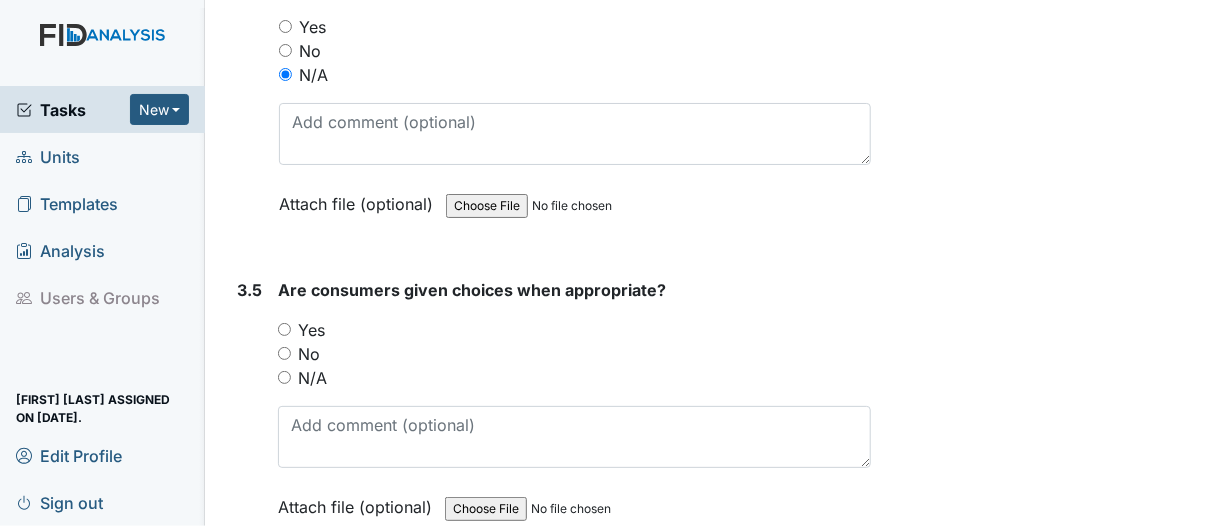 click on "Yes" at bounding box center [284, 329] 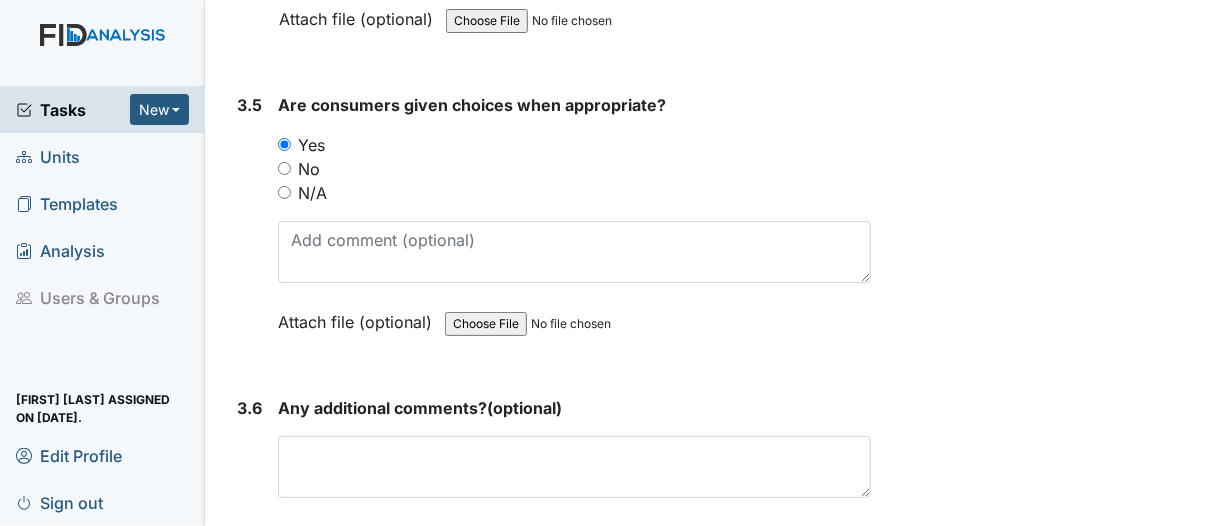 scroll, scrollTop: 8966, scrollLeft: 0, axis: vertical 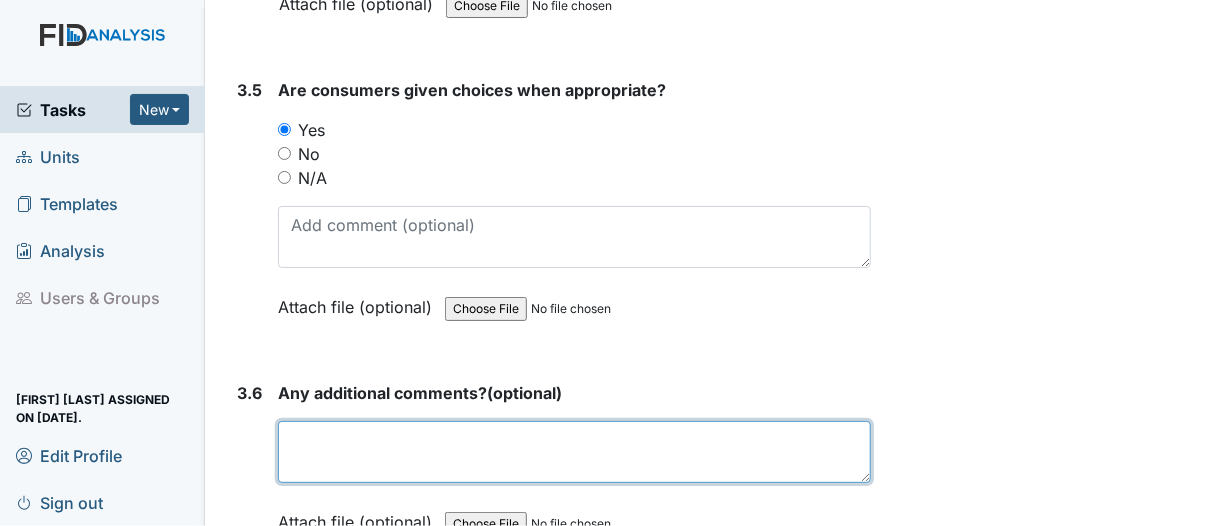 click at bounding box center [574, 452] 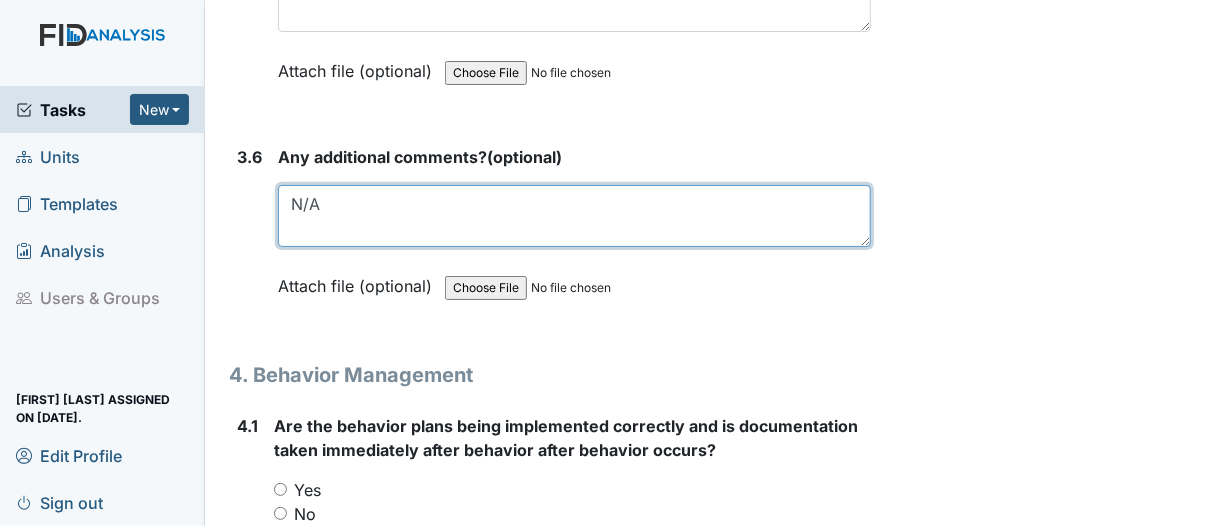 scroll, scrollTop: 9366, scrollLeft: 0, axis: vertical 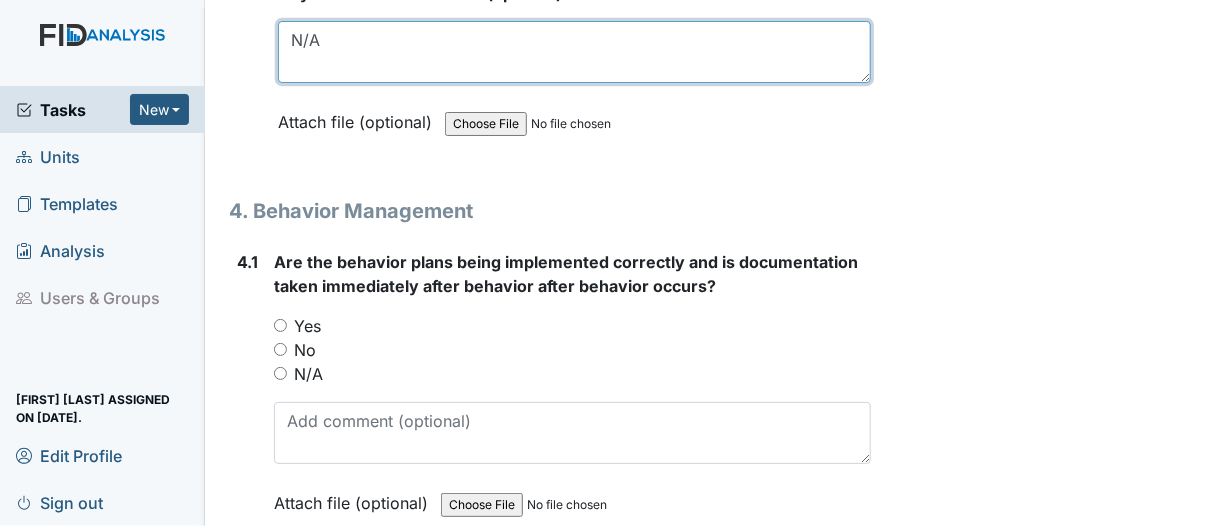 type on "N/A" 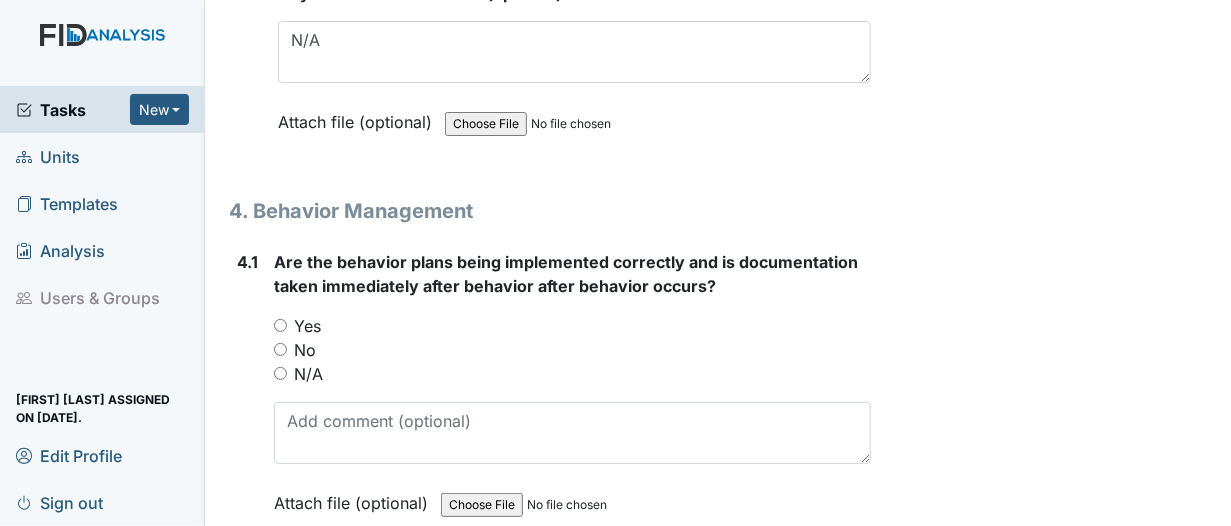 click on "N/A" at bounding box center [280, 373] 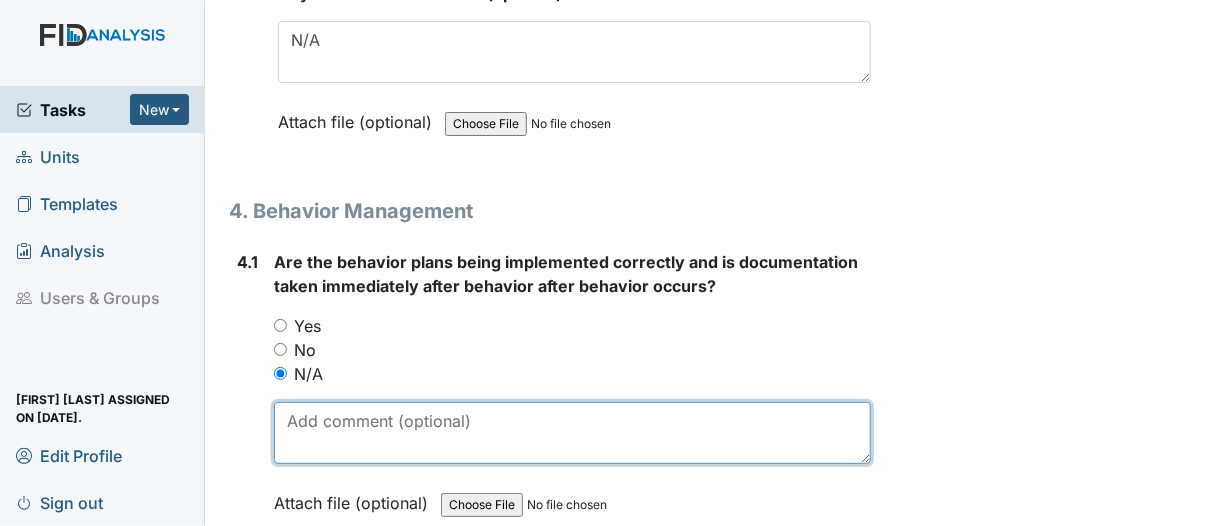 click at bounding box center [572, 433] 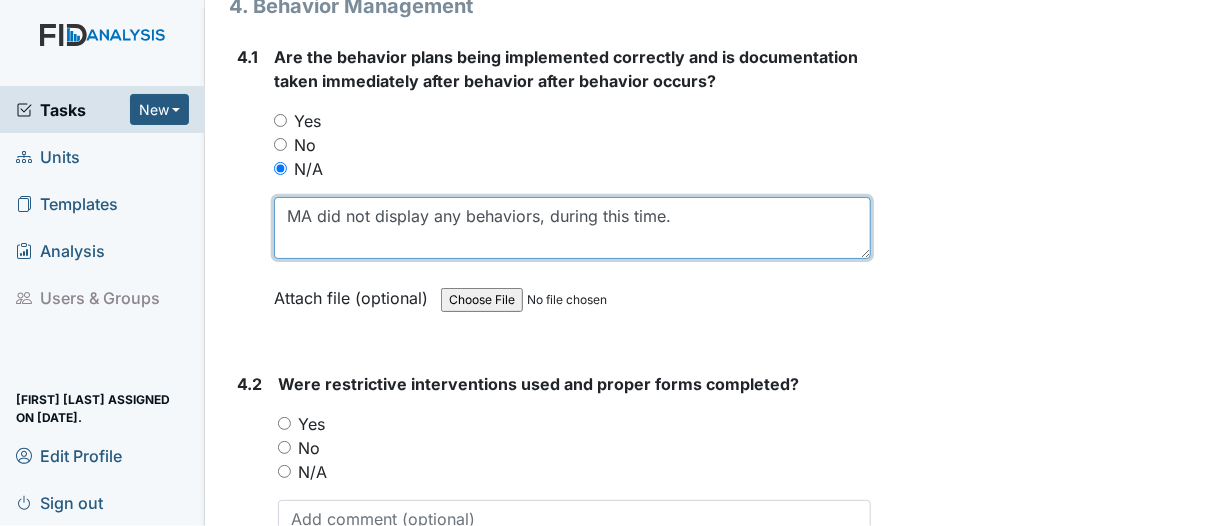 scroll, scrollTop: 9666, scrollLeft: 0, axis: vertical 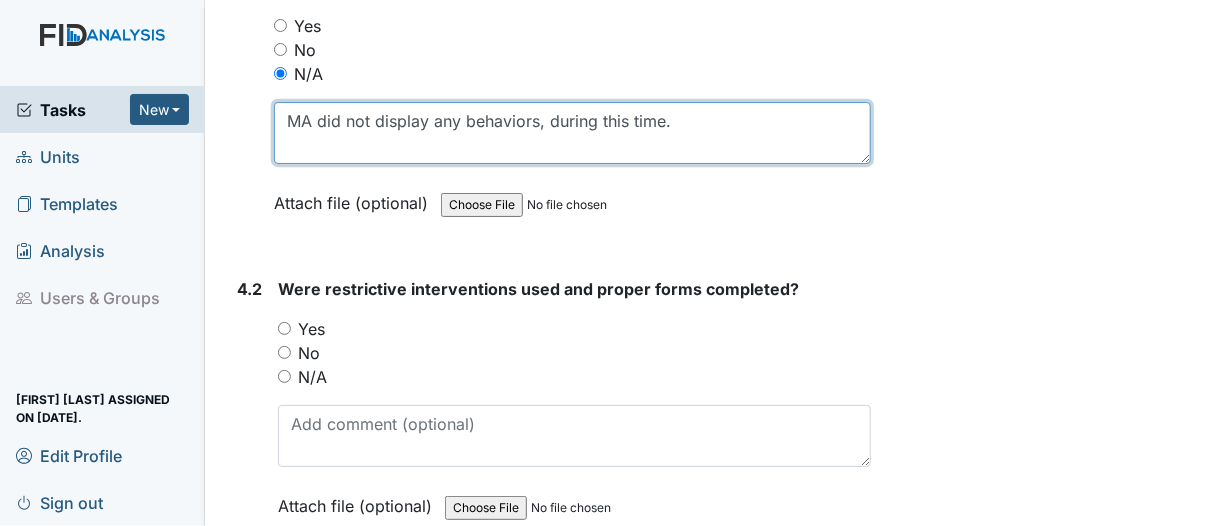 type on "MA did not display any behaviors, during this time." 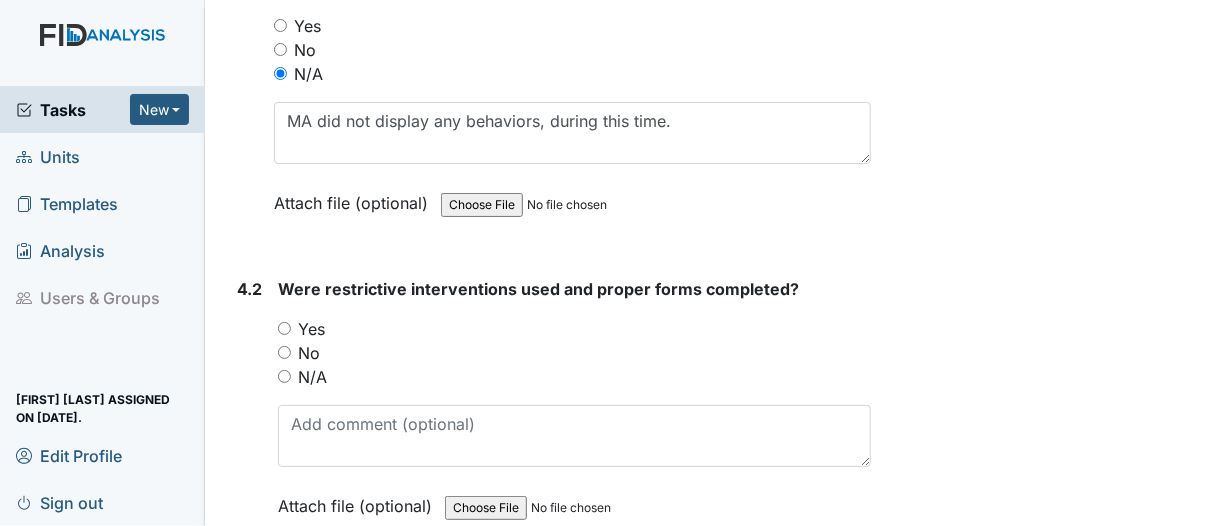 click on "N/A" at bounding box center (284, 376) 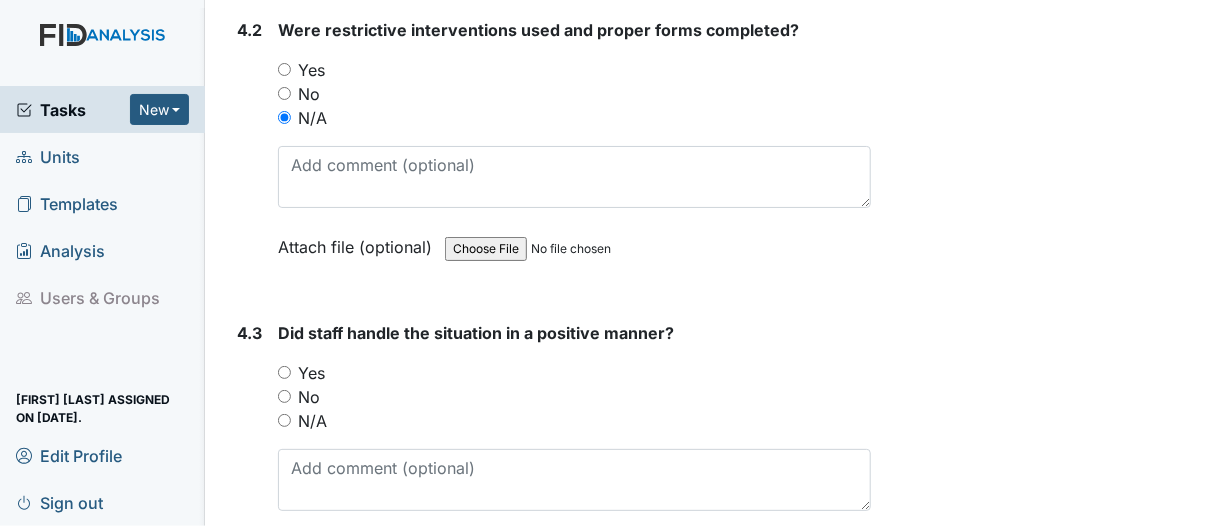 scroll, scrollTop: 9966, scrollLeft: 0, axis: vertical 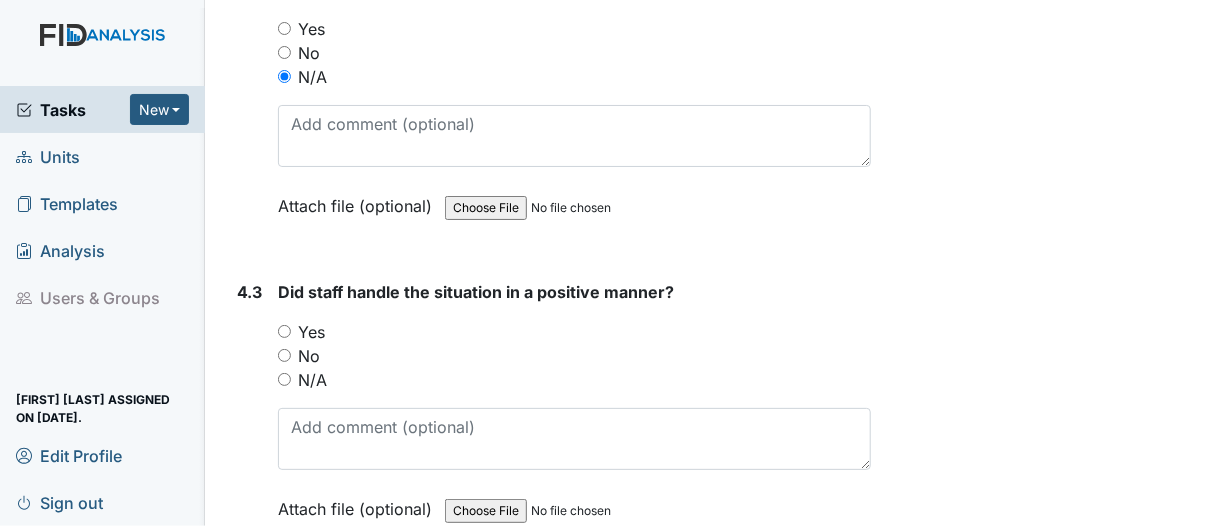 click on "N/A" at bounding box center (284, 379) 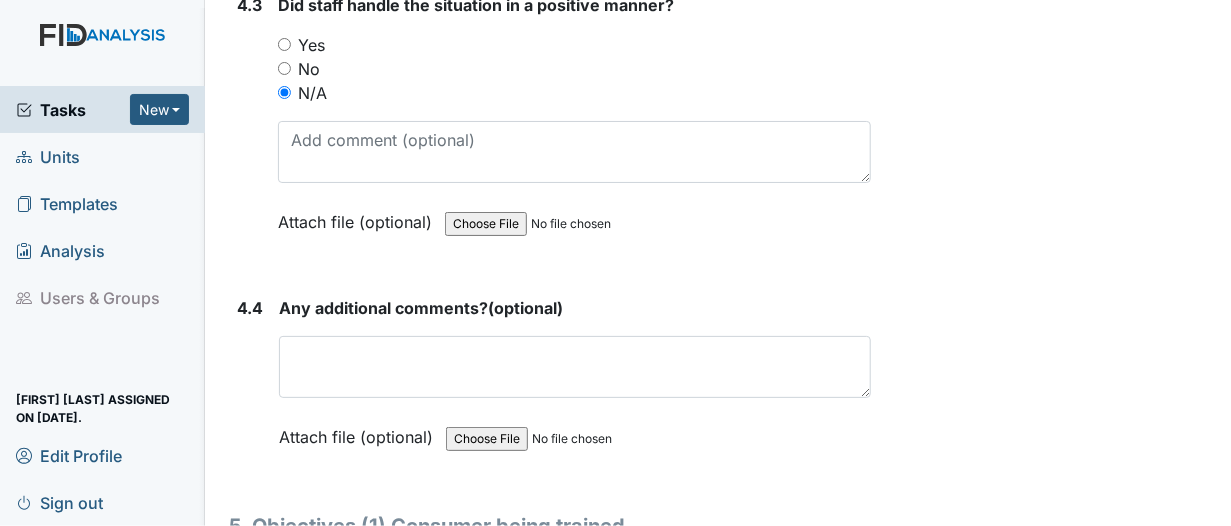 scroll, scrollTop: 10266, scrollLeft: 0, axis: vertical 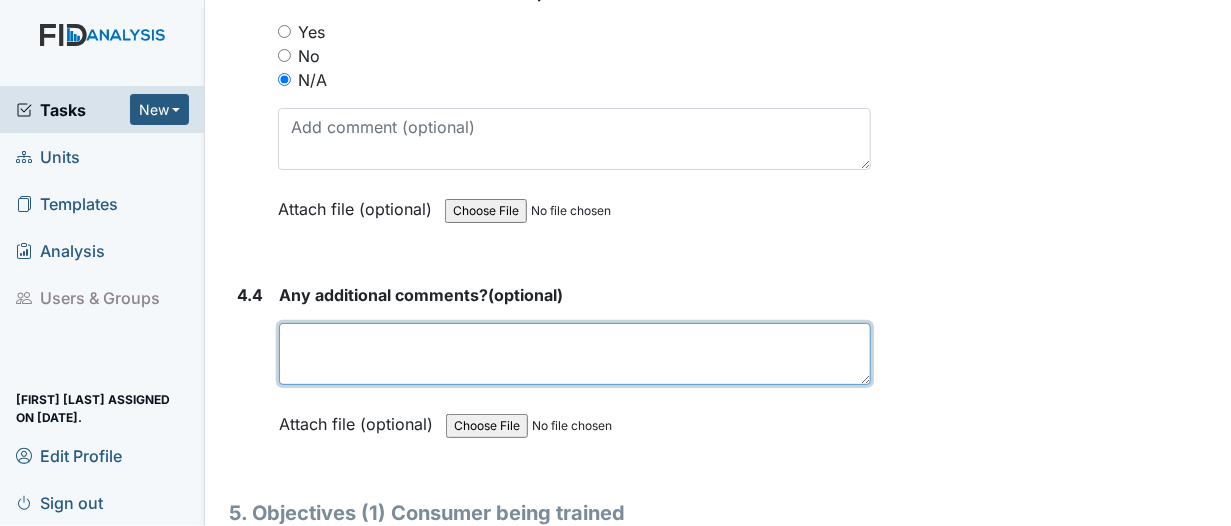 click at bounding box center [575, 354] 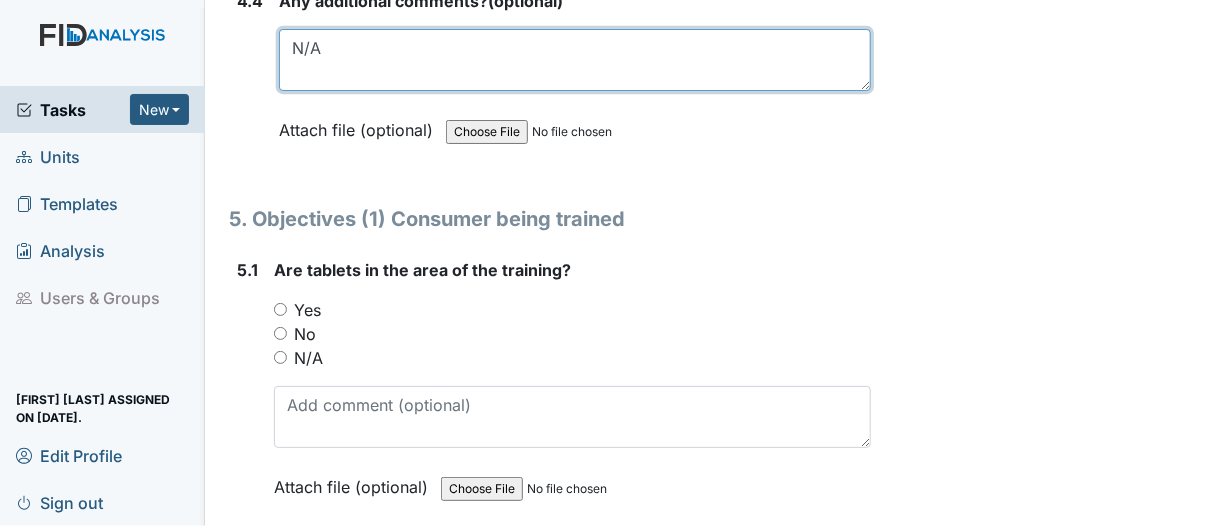 scroll, scrollTop: 10566, scrollLeft: 0, axis: vertical 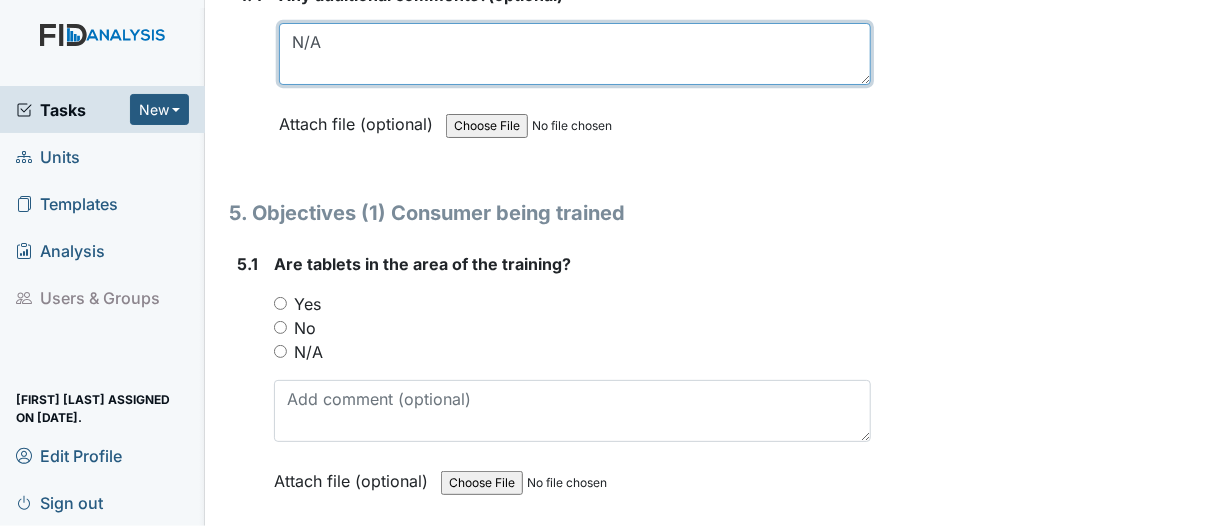 type on "N/A" 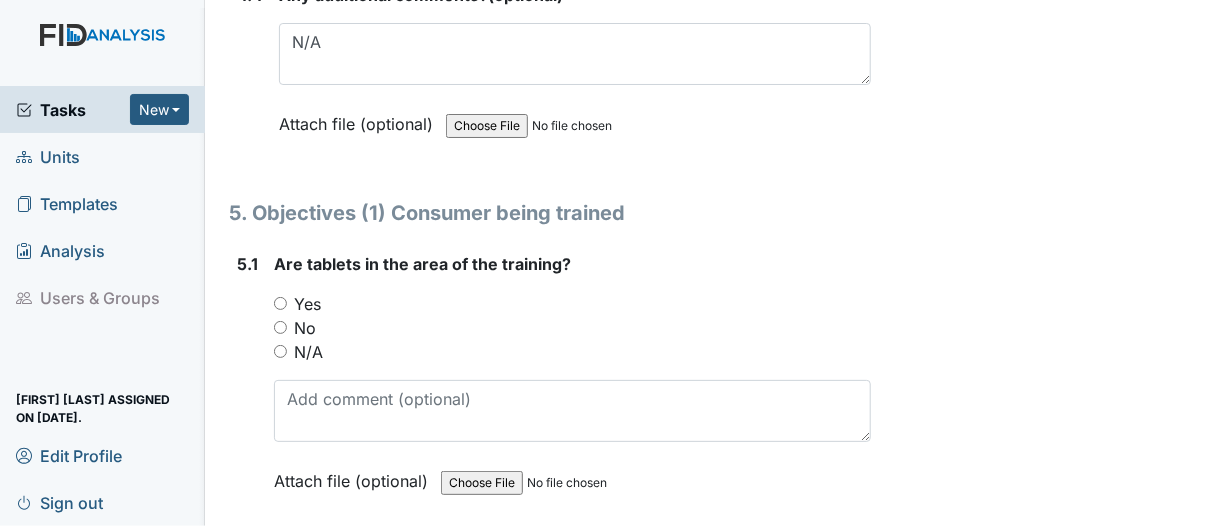 click on "Yes" at bounding box center (280, 303) 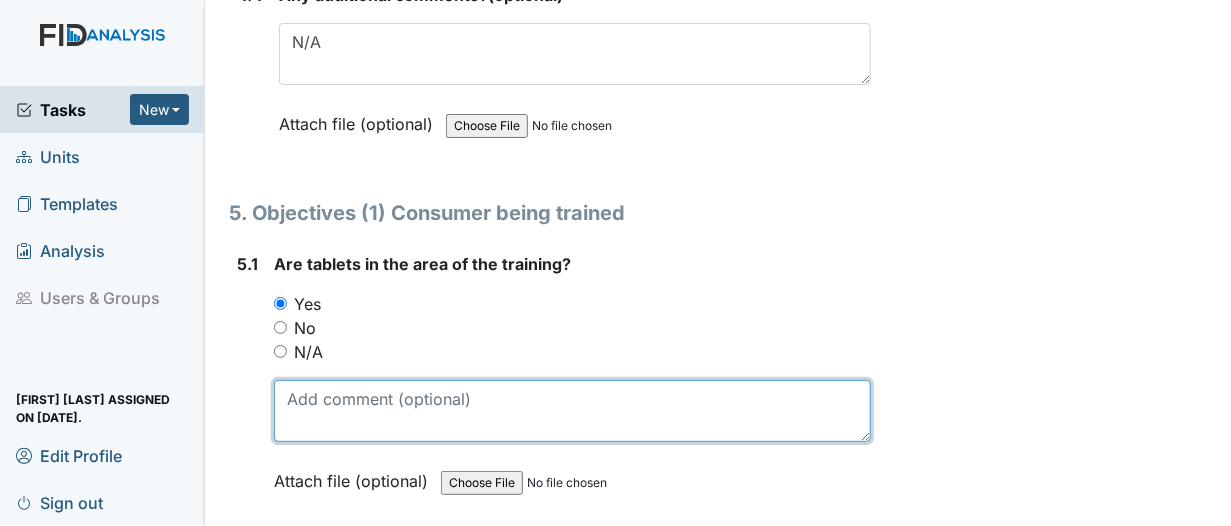 click at bounding box center (572, 411) 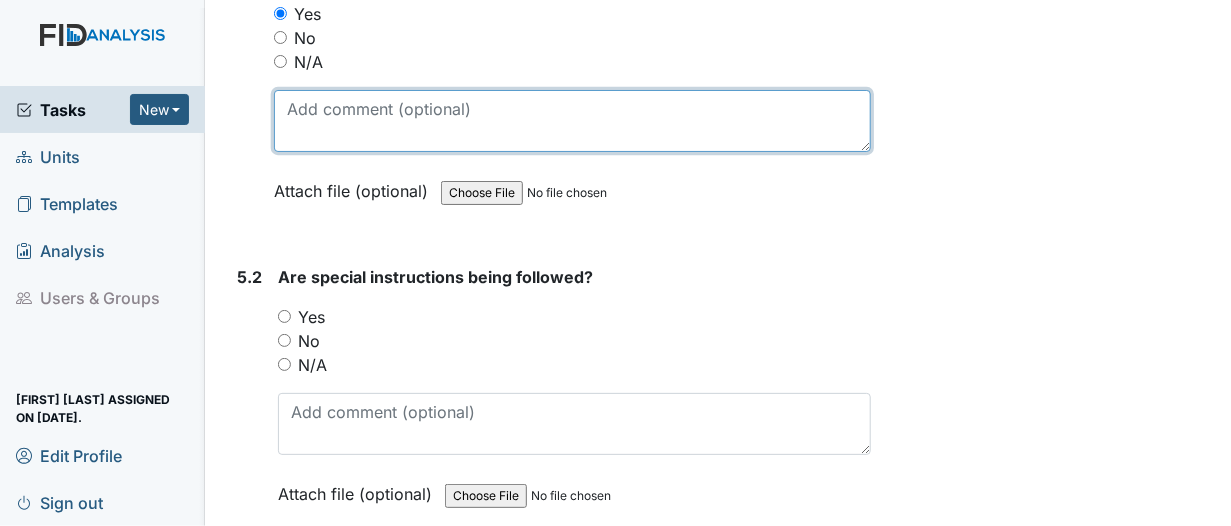 scroll, scrollTop: 10866, scrollLeft: 0, axis: vertical 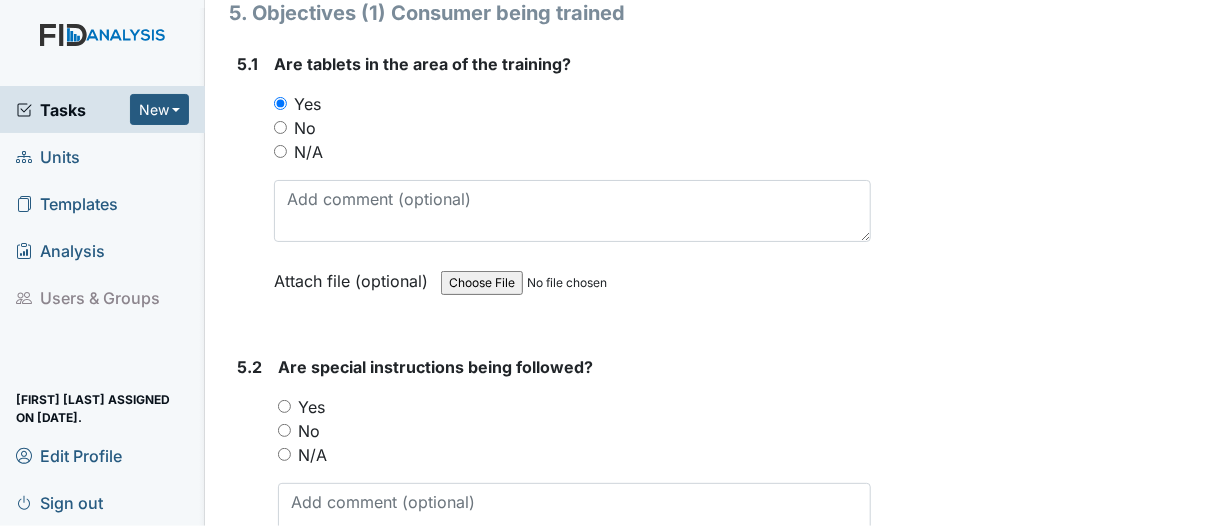 click on "N/A" at bounding box center [280, 151] 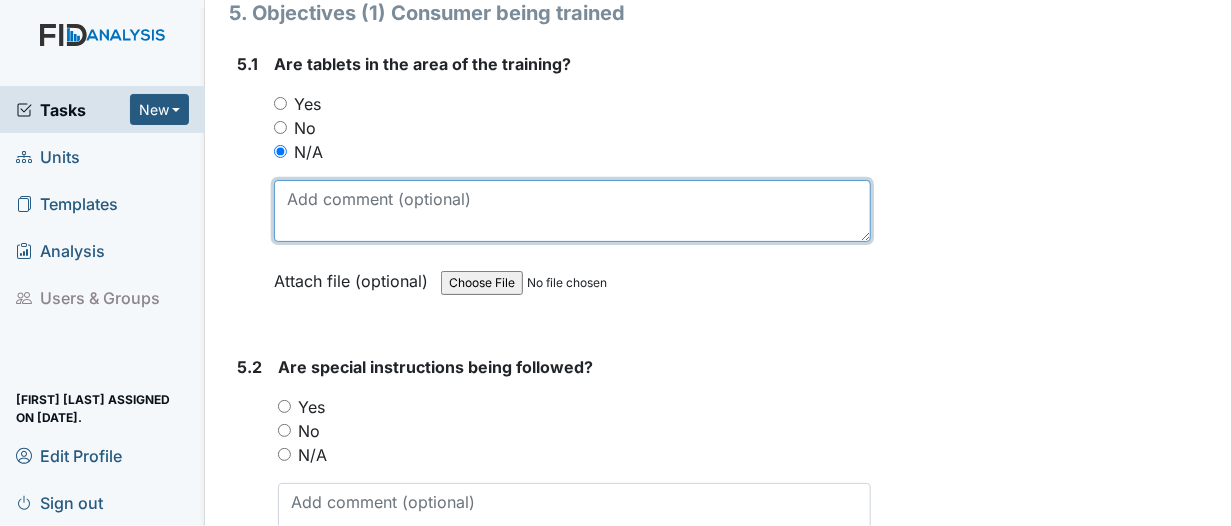 click at bounding box center (572, 211) 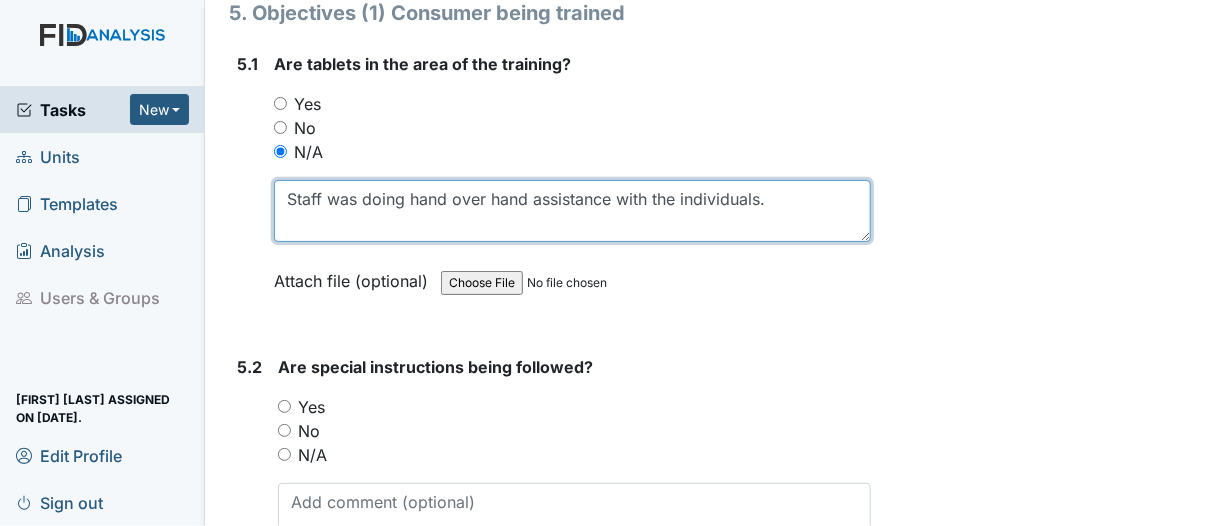 type on "Staff was doing hand over hand assistance with the individuals." 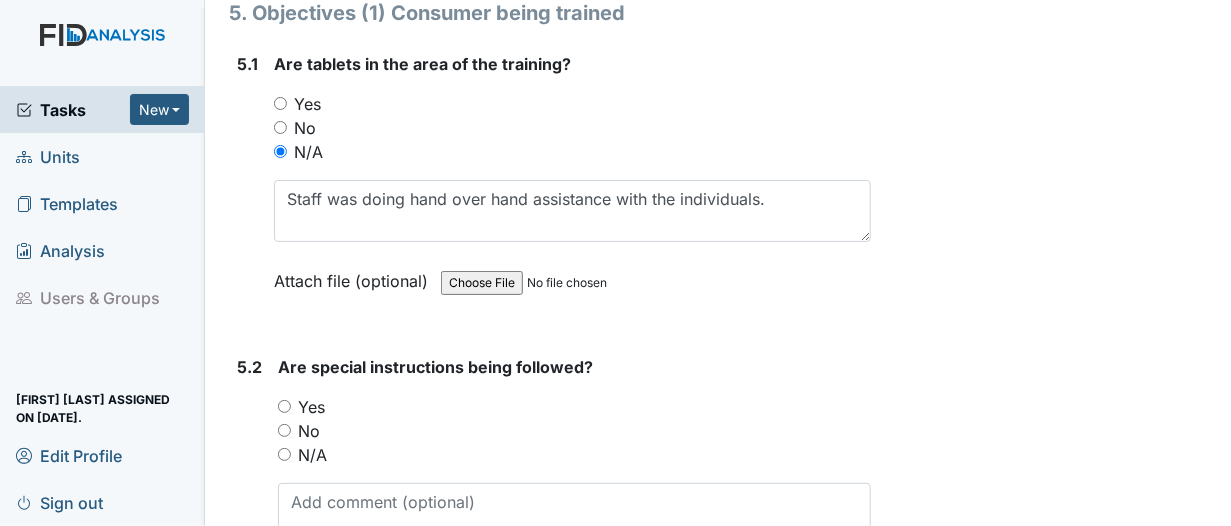 click on "Yes" at bounding box center (284, 406) 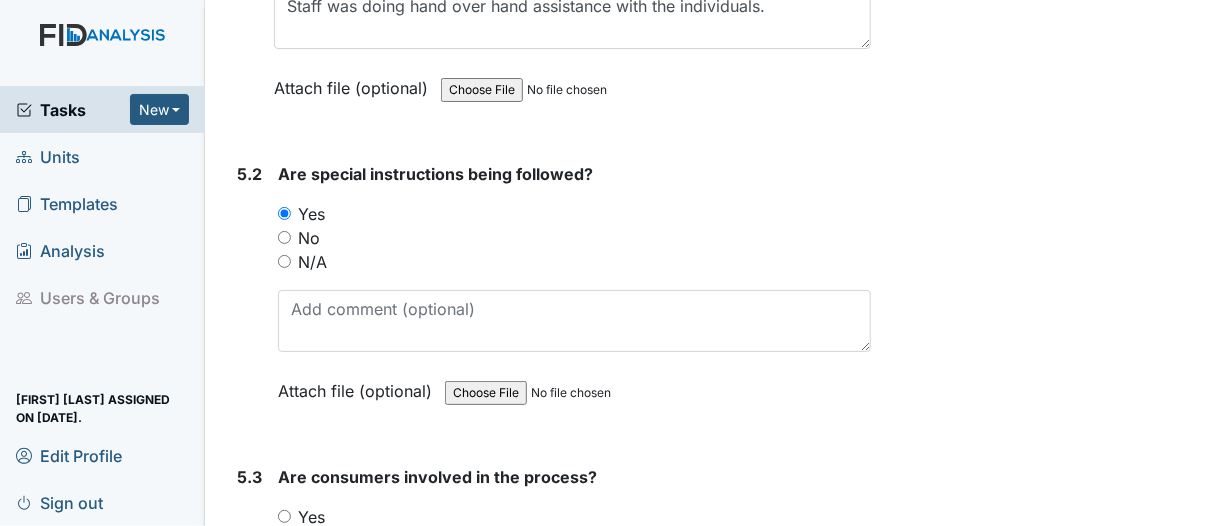 scroll, scrollTop: 11166, scrollLeft: 0, axis: vertical 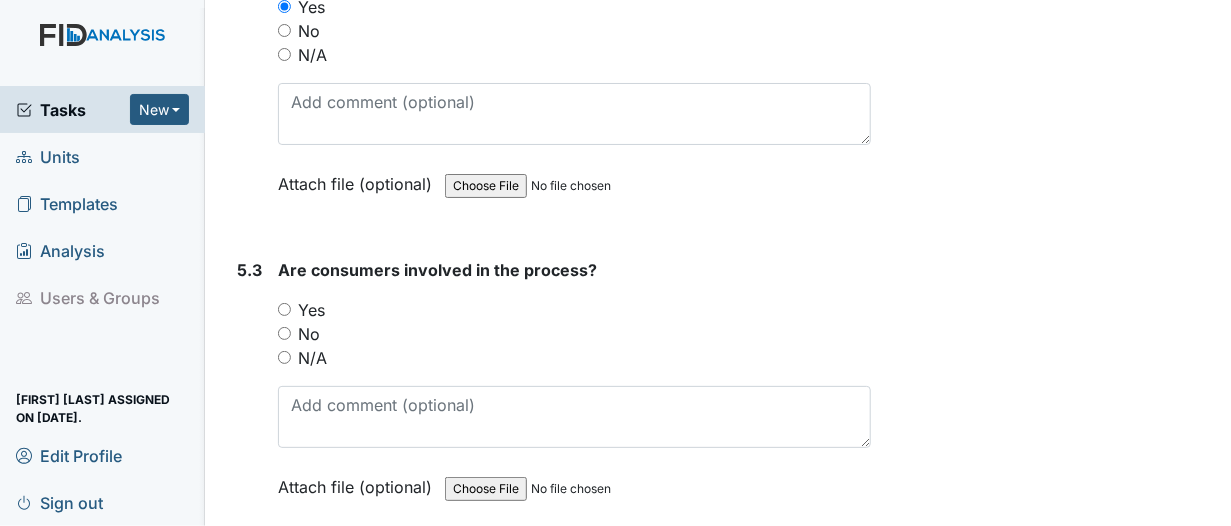 click on "Yes" at bounding box center (284, 309) 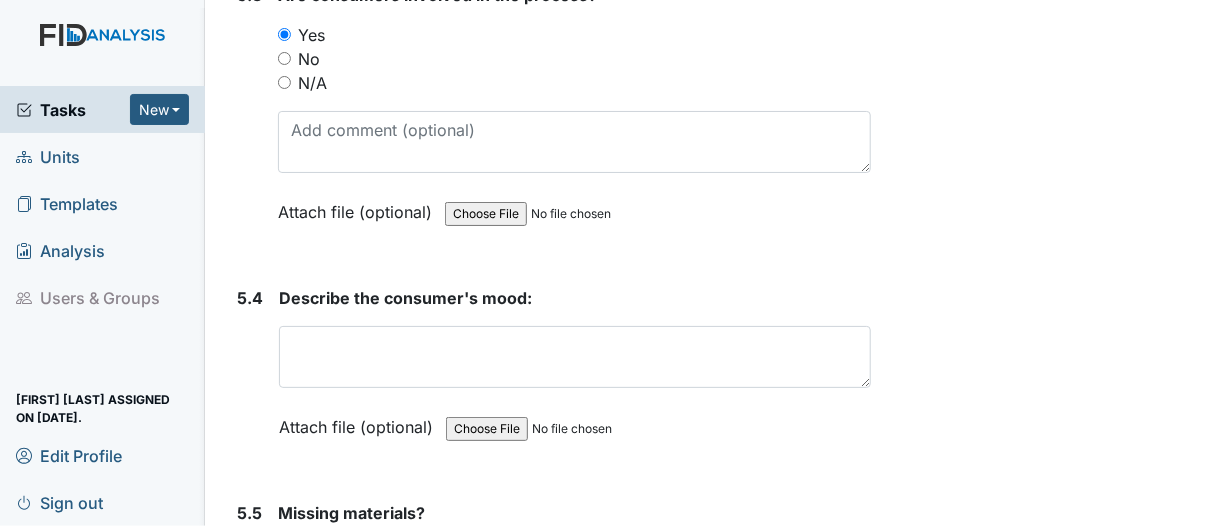 scroll, scrollTop: 11466, scrollLeft: 0, axis: vertical 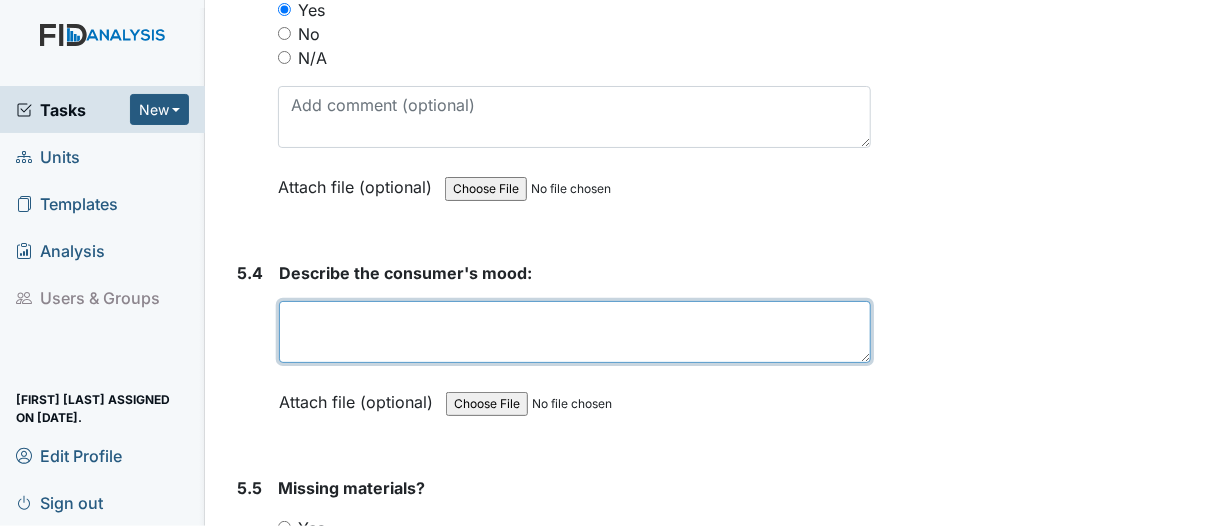 click at bounding box center (575, 332) 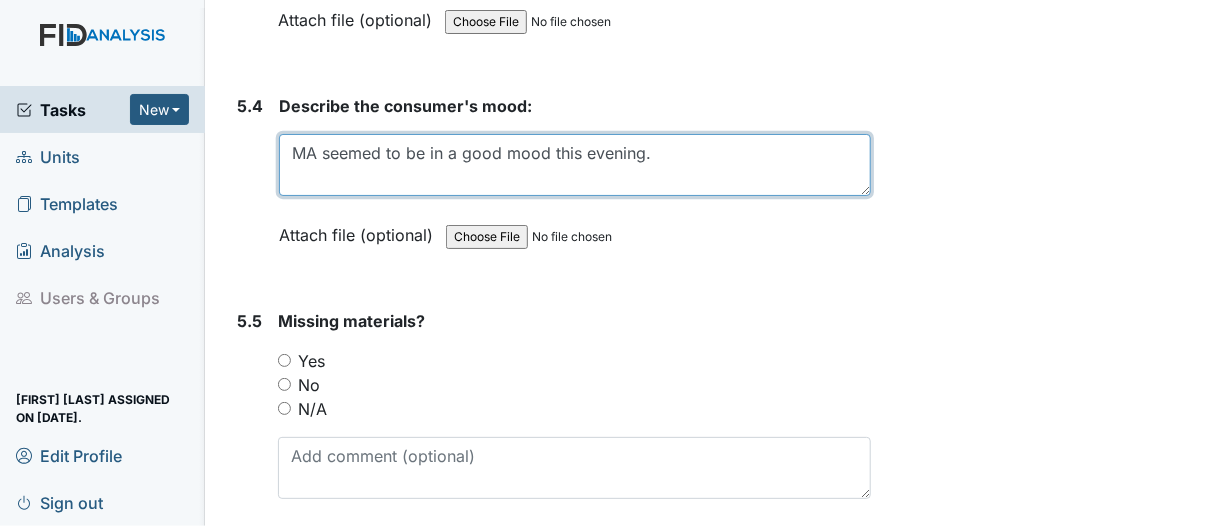 scroll, scrollTop: 11666, scrollLeft: 0, axis: vertical 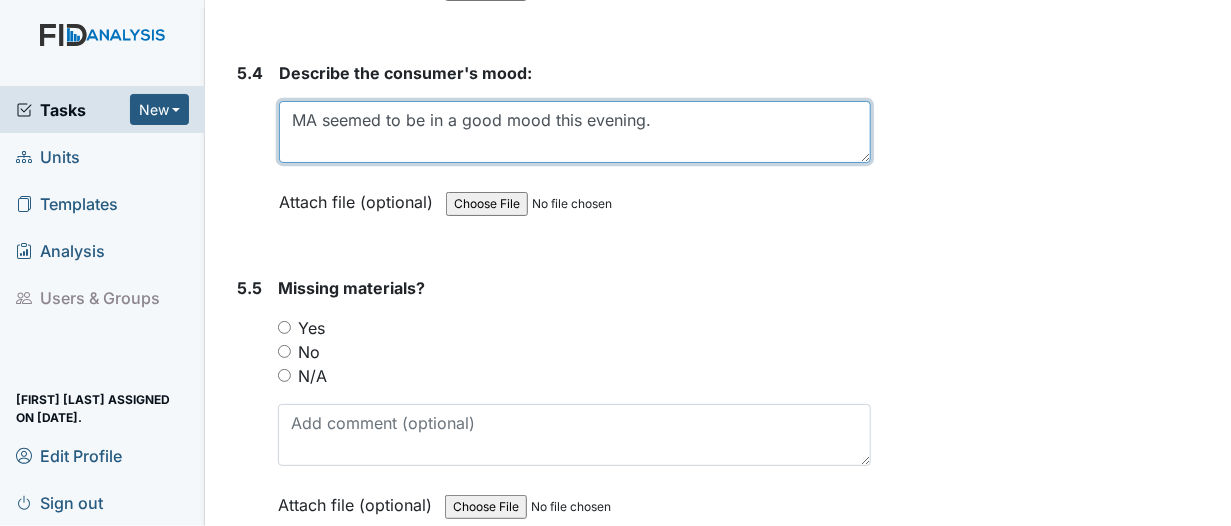 type on "MA seemed to be in a good mood this evening." 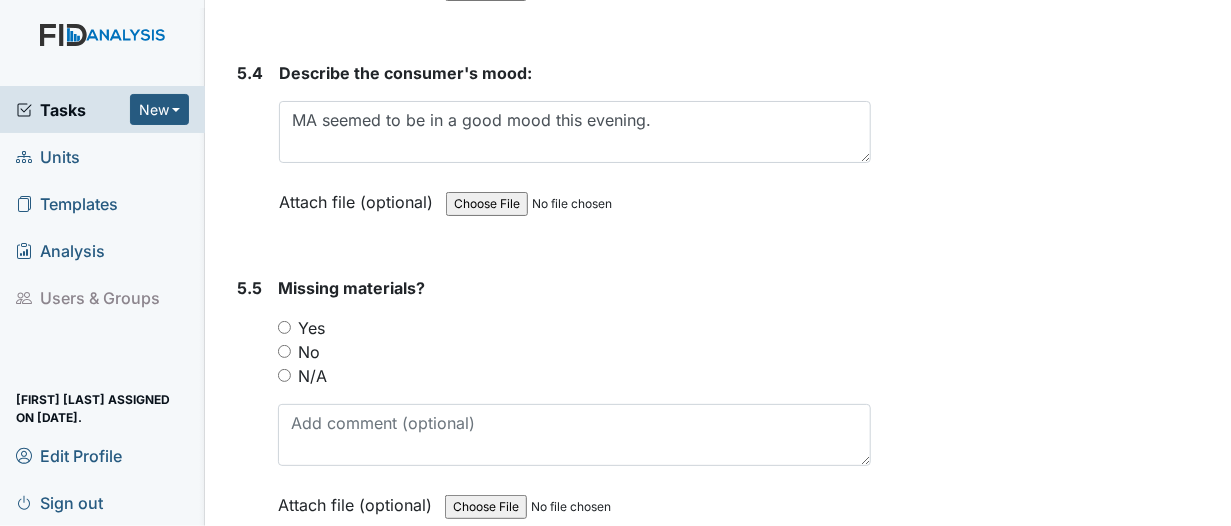 click on "No" at bounding box center (284, 351) 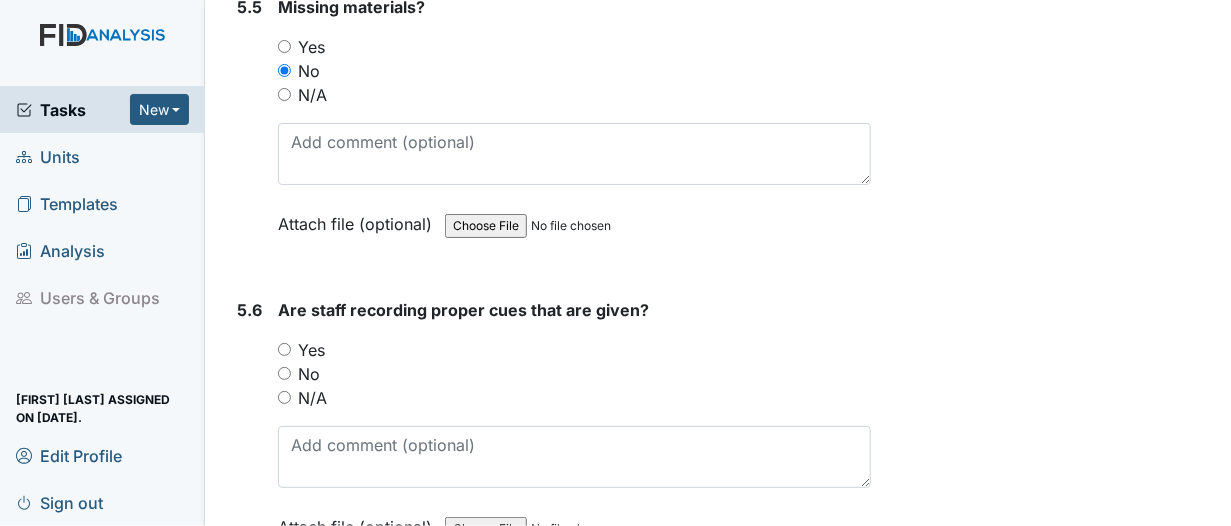 scroll, scrollTop: 11966, scrollLeft: 0, axis: vertical 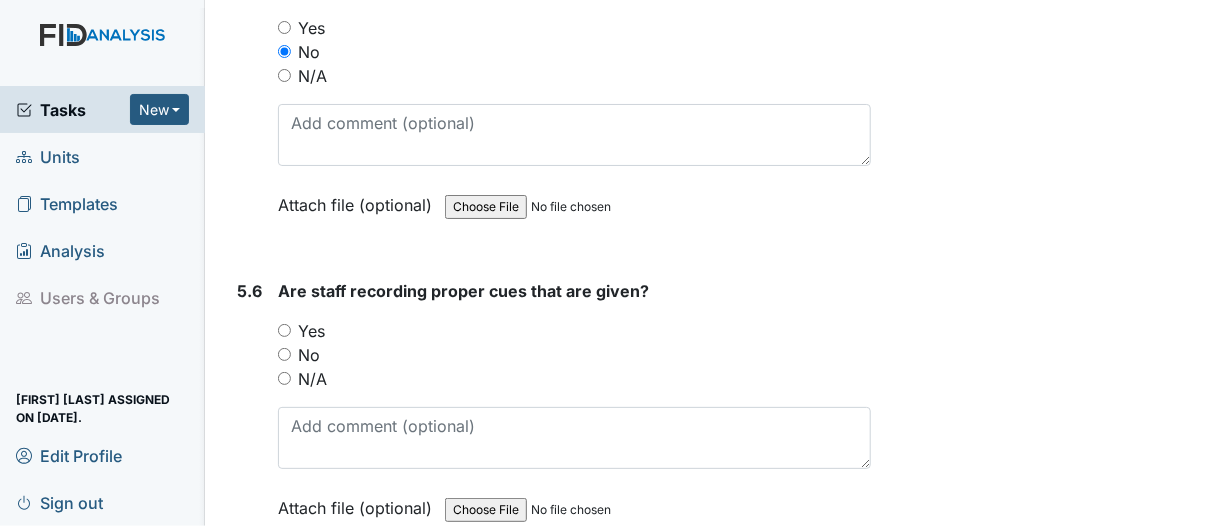 click on "Yes" at bounding box center (284, 330) 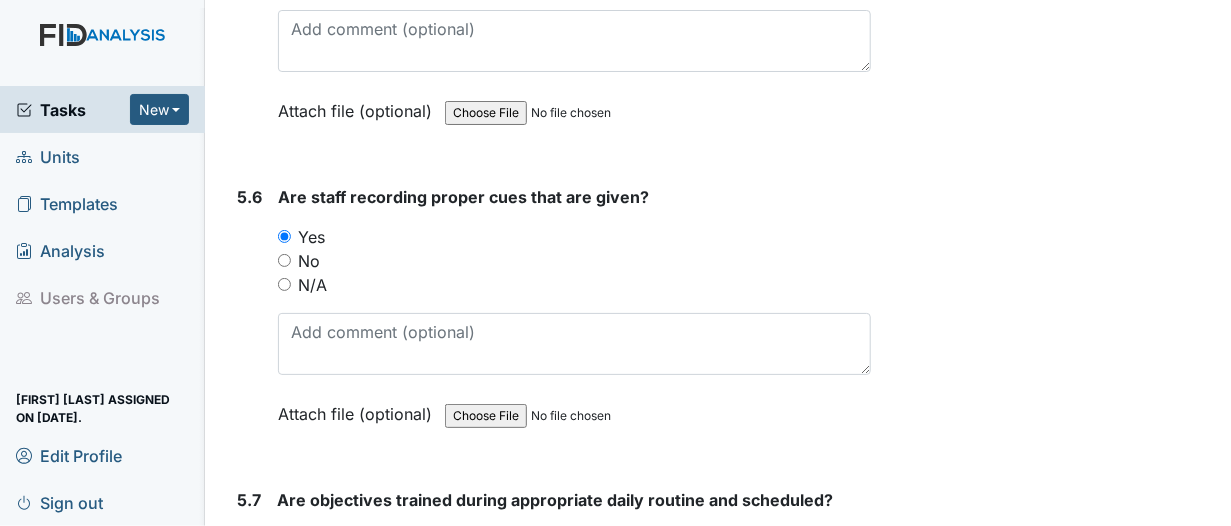 scroll, scrollTop: 12266, scrollLeft: 0, axis: vertical 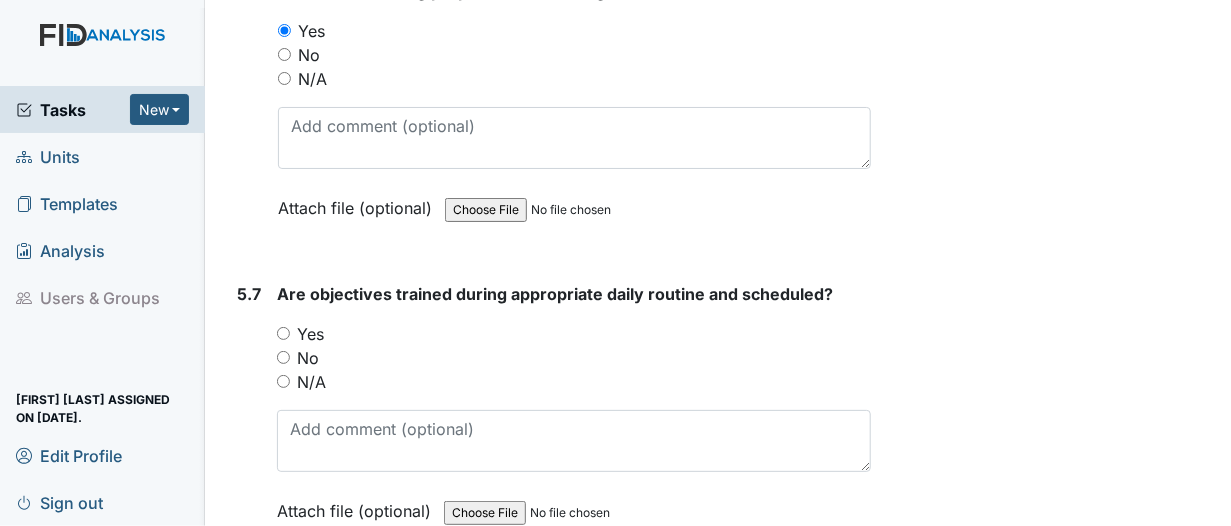 click on "Yes" at bounding box center [283, 333] 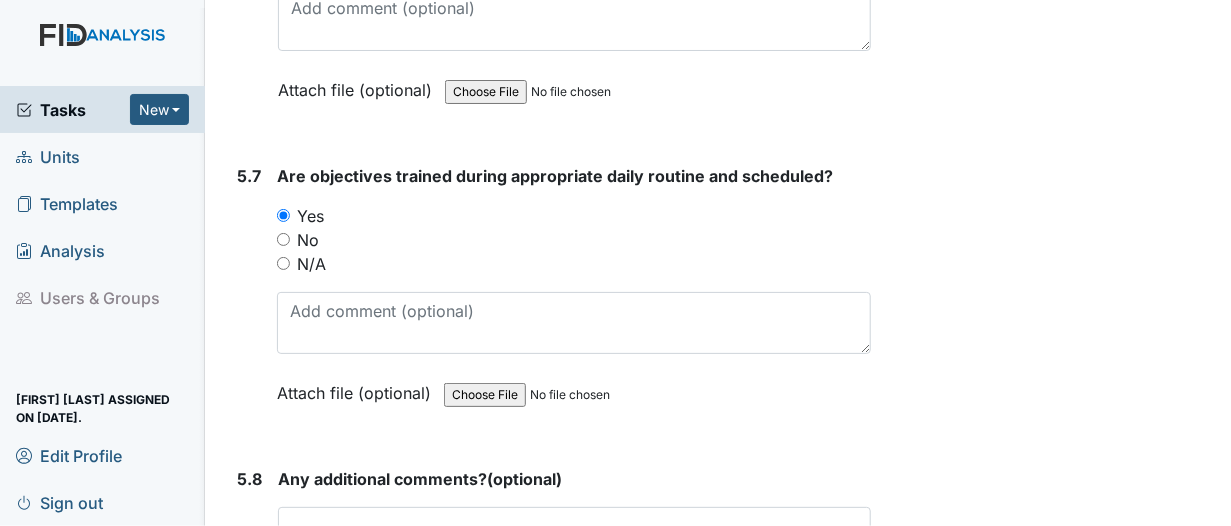 scroll, scrollTop: 12566, scrollLeft: 0, axis: vertical 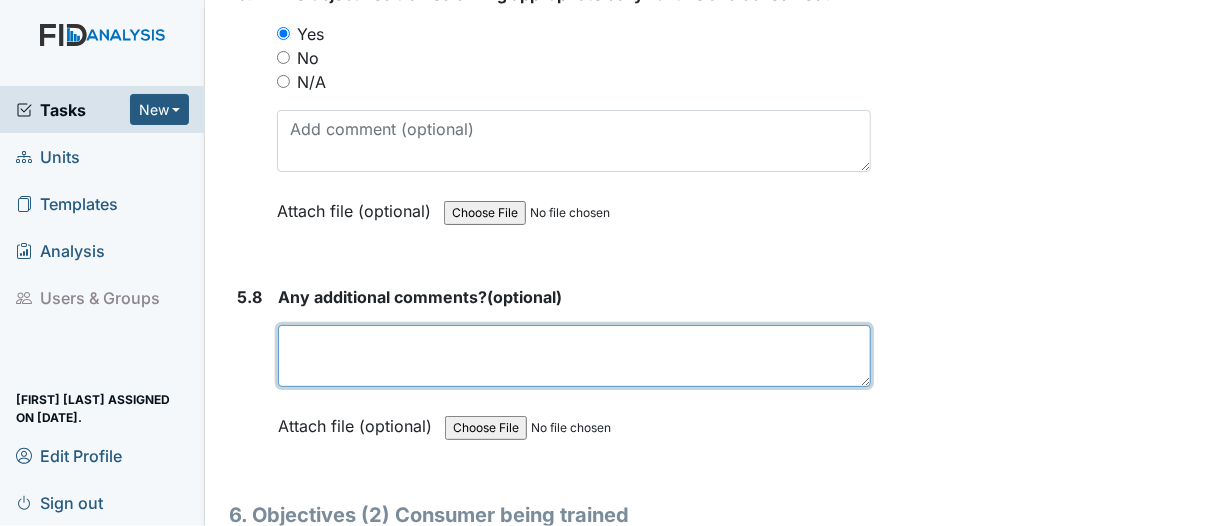 click at bounding box center [574, 356] 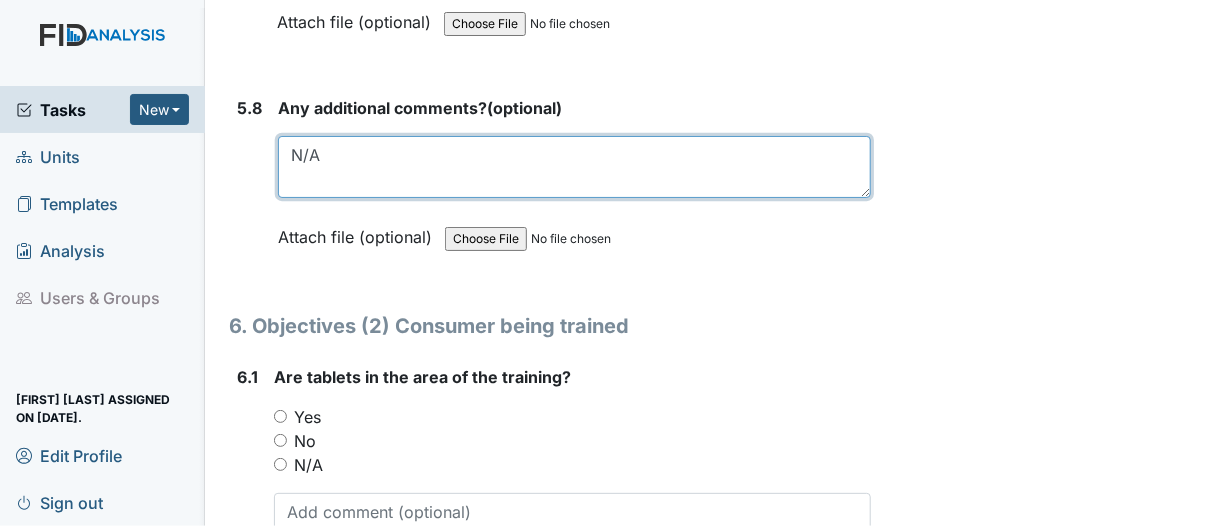 scroll, scrollTop: 12866, scrollLeft: 0, axis: vertical 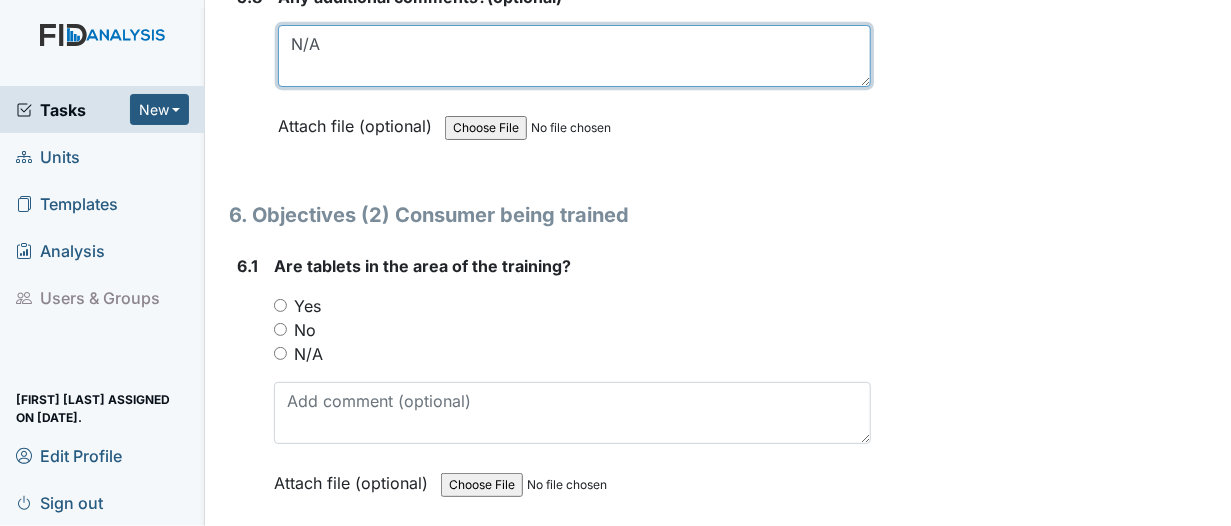 type on "N/A" 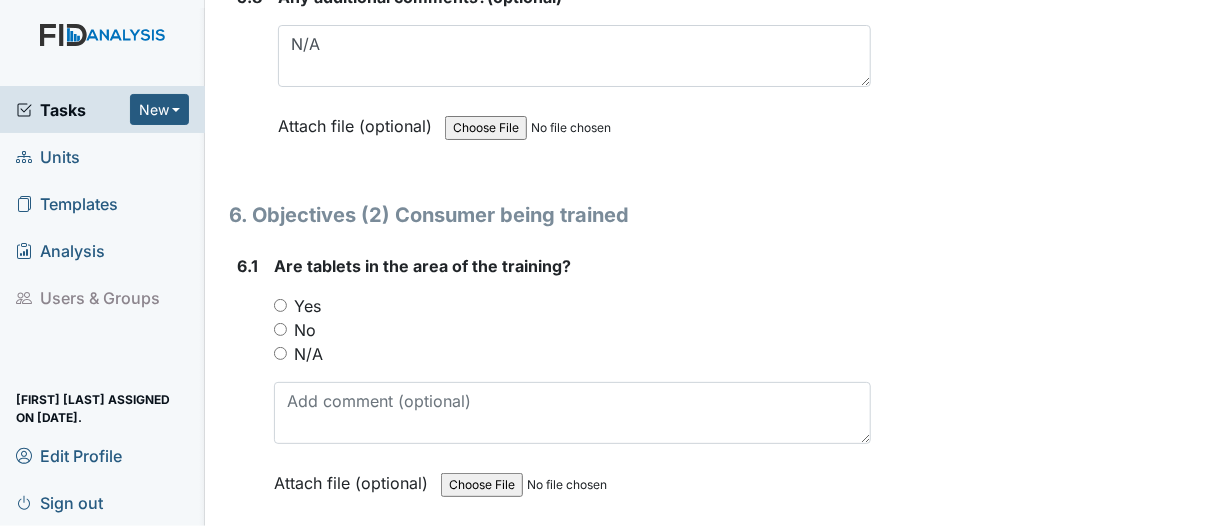 click on "Yes" at bounding box center (280, 305) 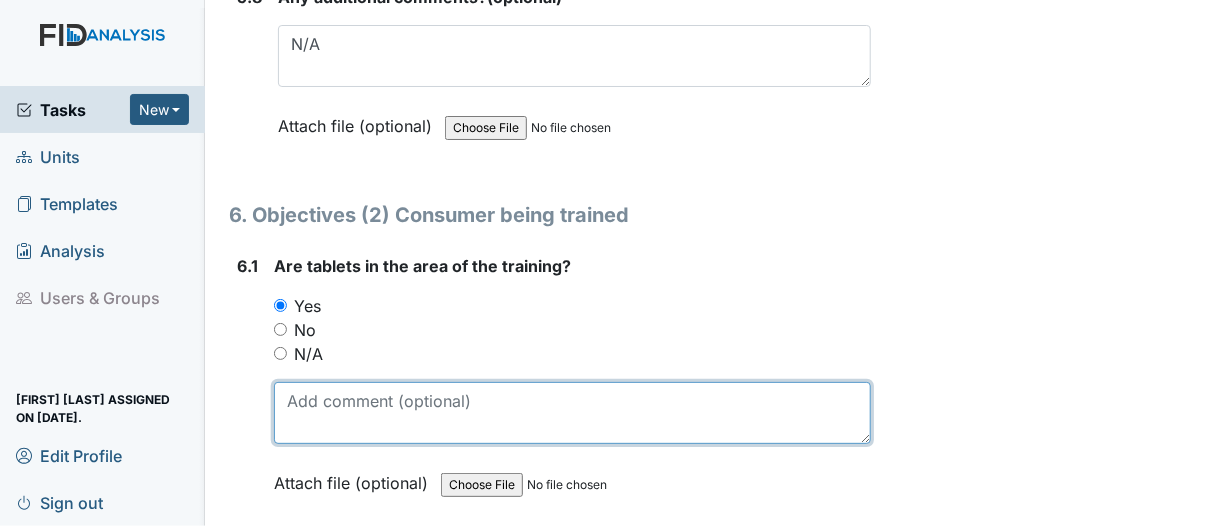 click at bounding box center [572, 413] 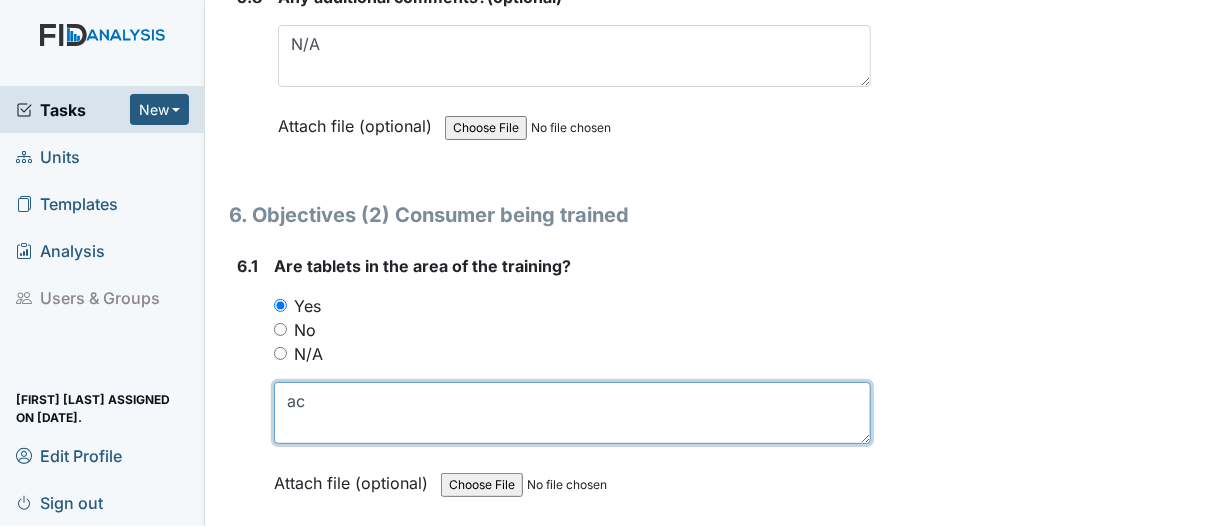 type on "a" 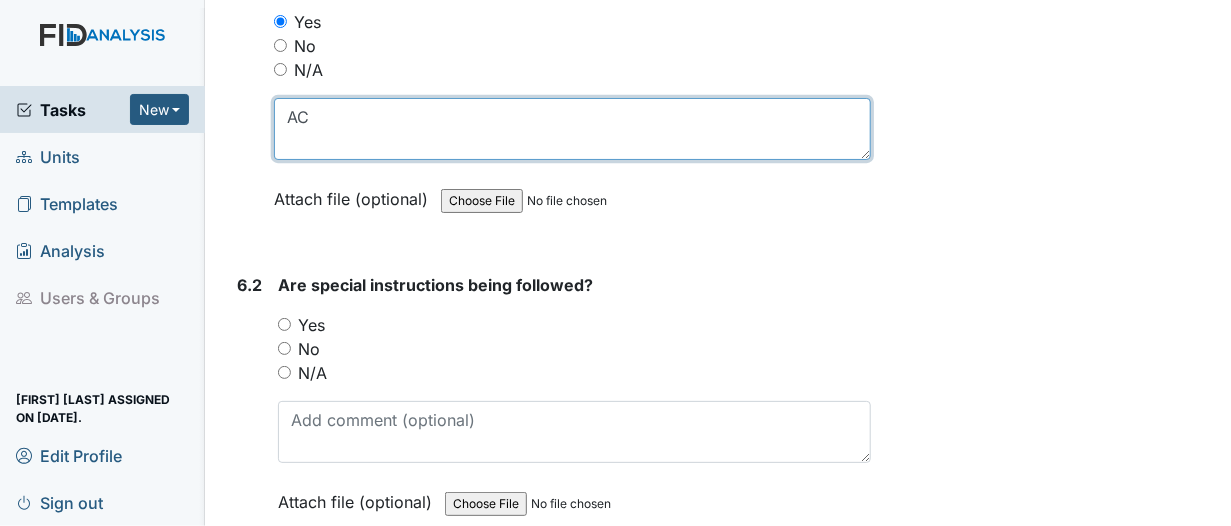 scroll, scrollTop: 13166, scrollLeft: 0, axis: vertical 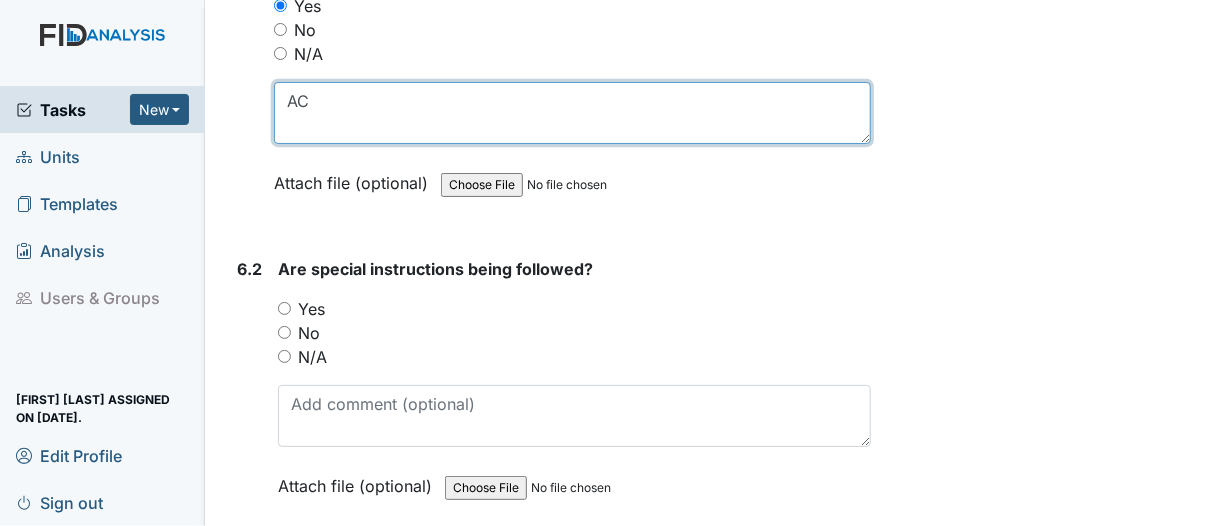 type on "AC" 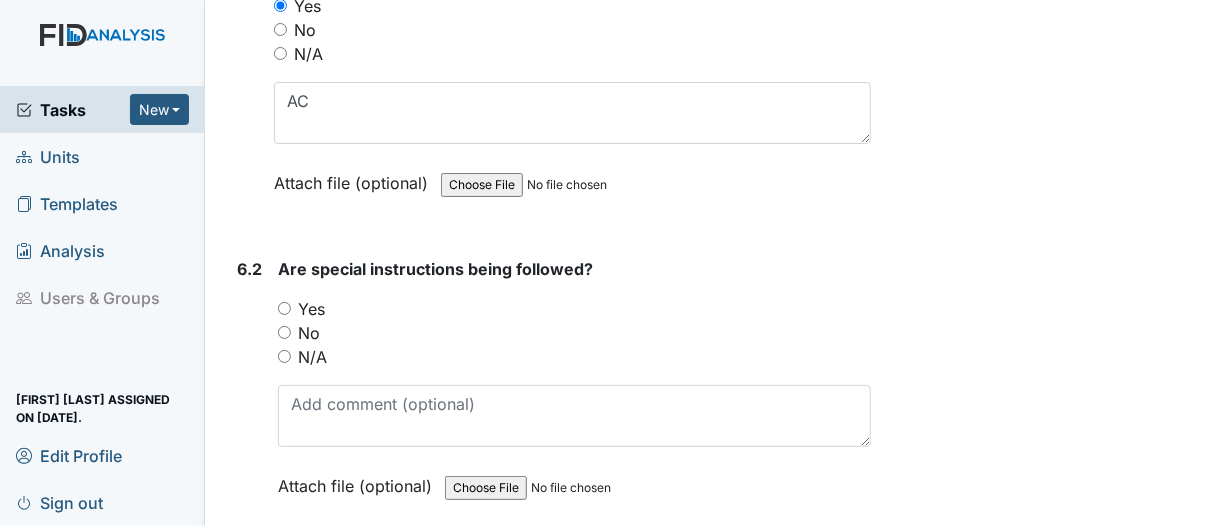 click on "Yes" at bounding box center (574, 309) 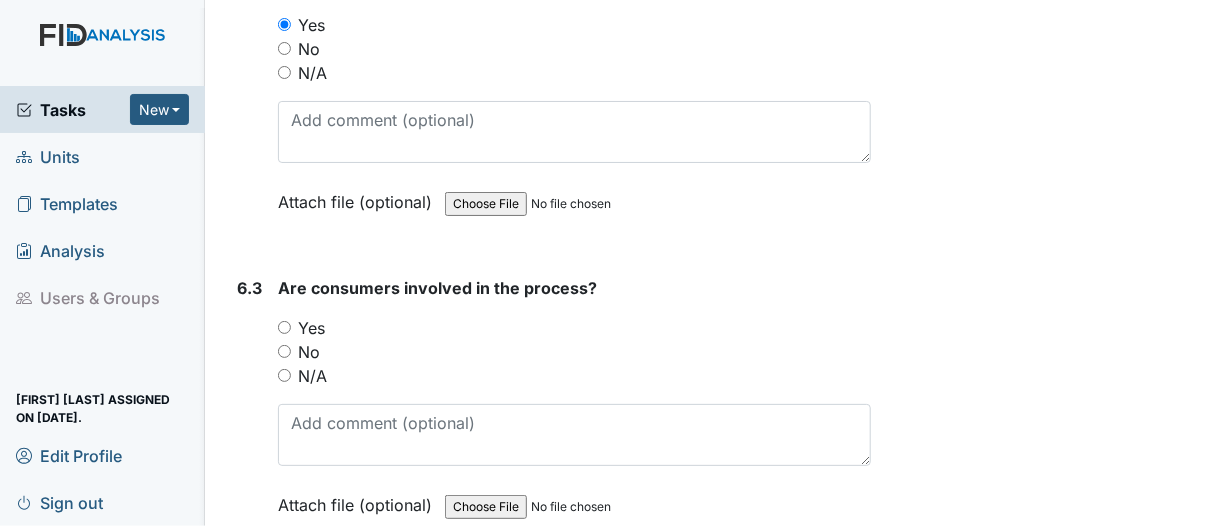 scroll, scrollTop: 13466, scrollLeft: 0, axis: vertical 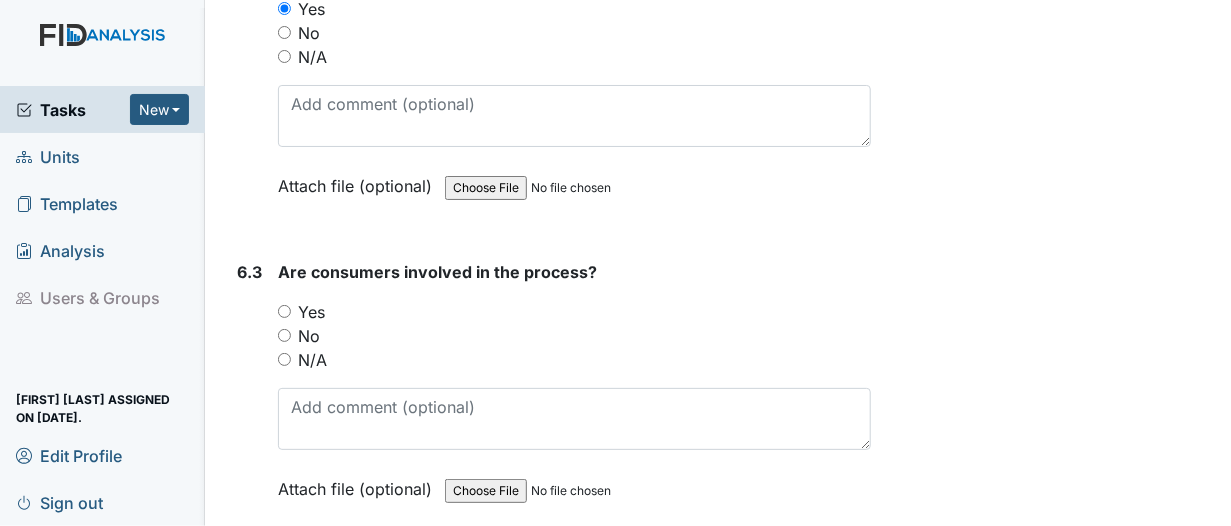 click on "Yes" at bounding box center (284, 311) 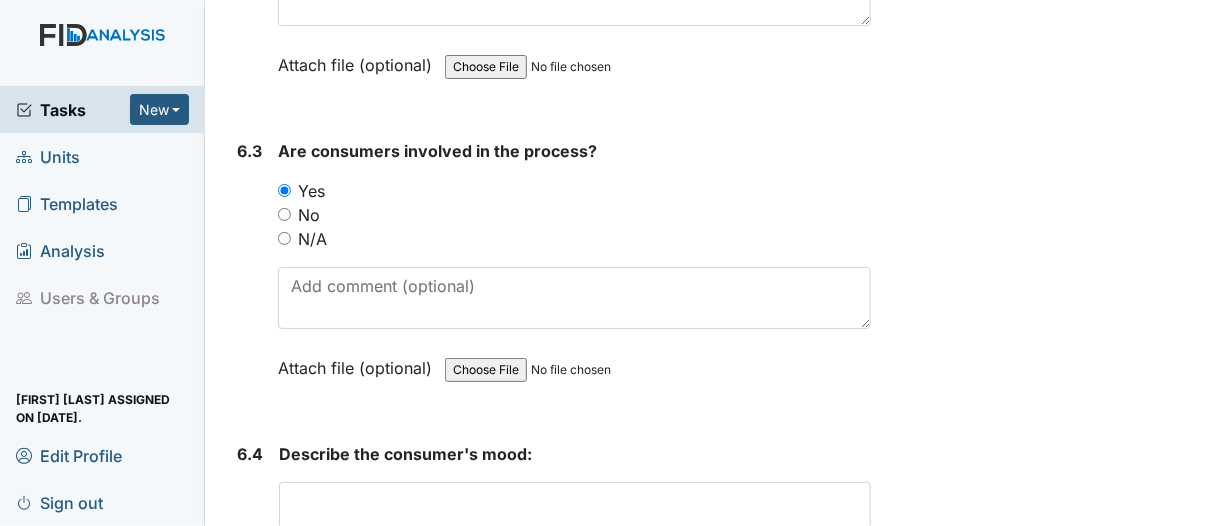 scroll, scrollTop: 13766, scrollLeft: 0, axis: vertical 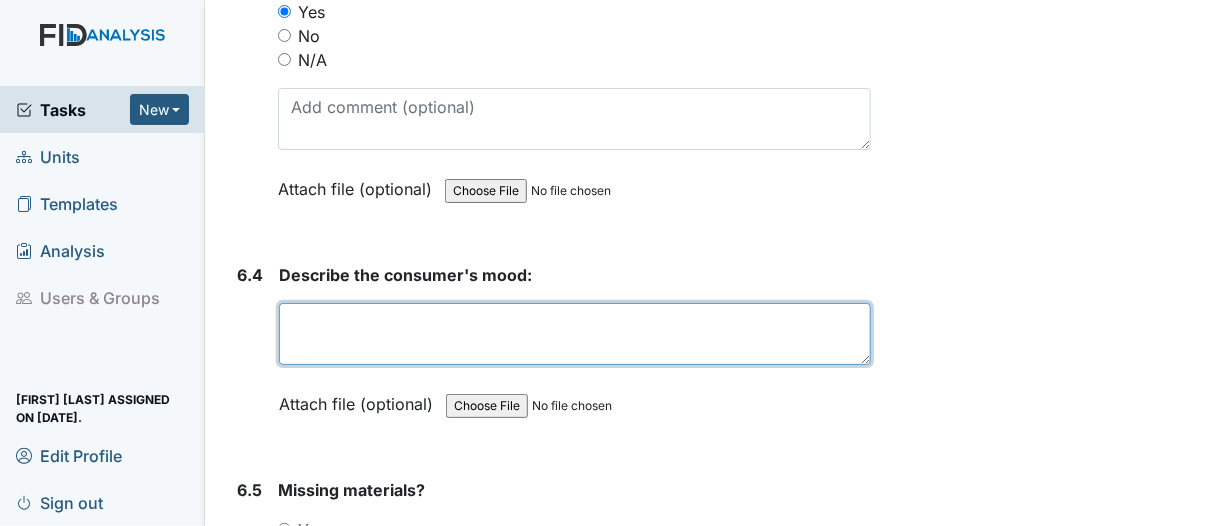 click at bounding box center (575, 334) 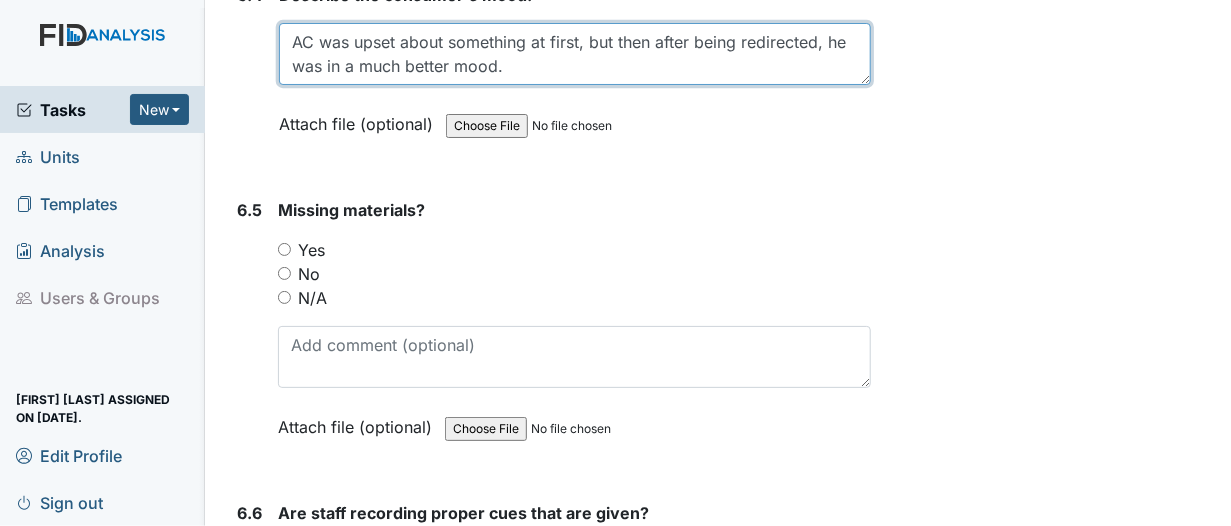scroll, scrollTop: 14166, scrollLeft: 0, axis: vertical 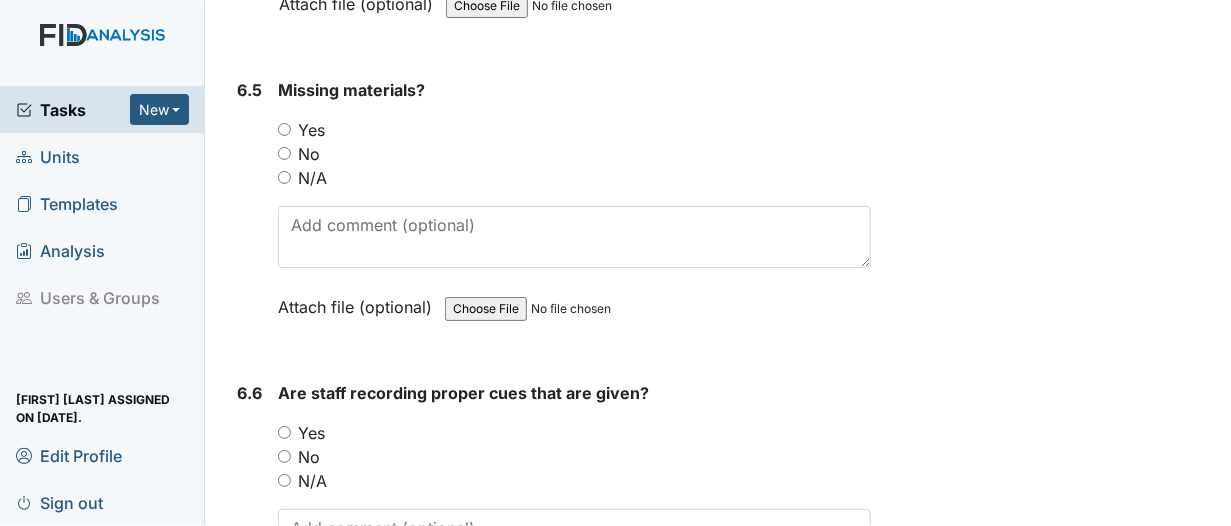 type on "AC was upset about something at first, but then after being redirected, he was in a much better mood." 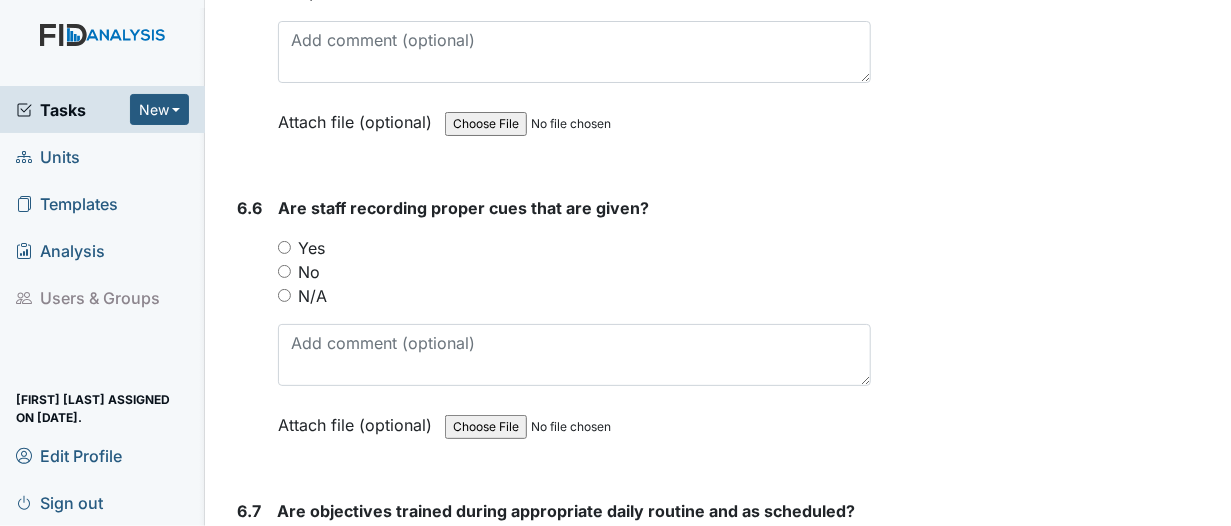 scroll, scrollTop: 14366, scrollLeft: 0, axis: vertical 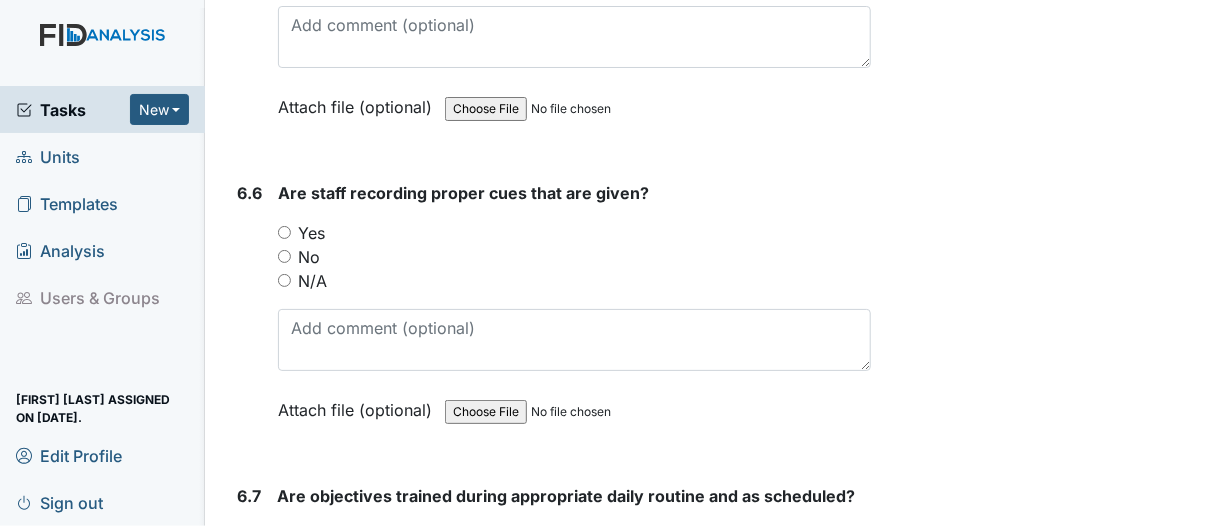 click on "Yes" at bounding box center (284, 232) 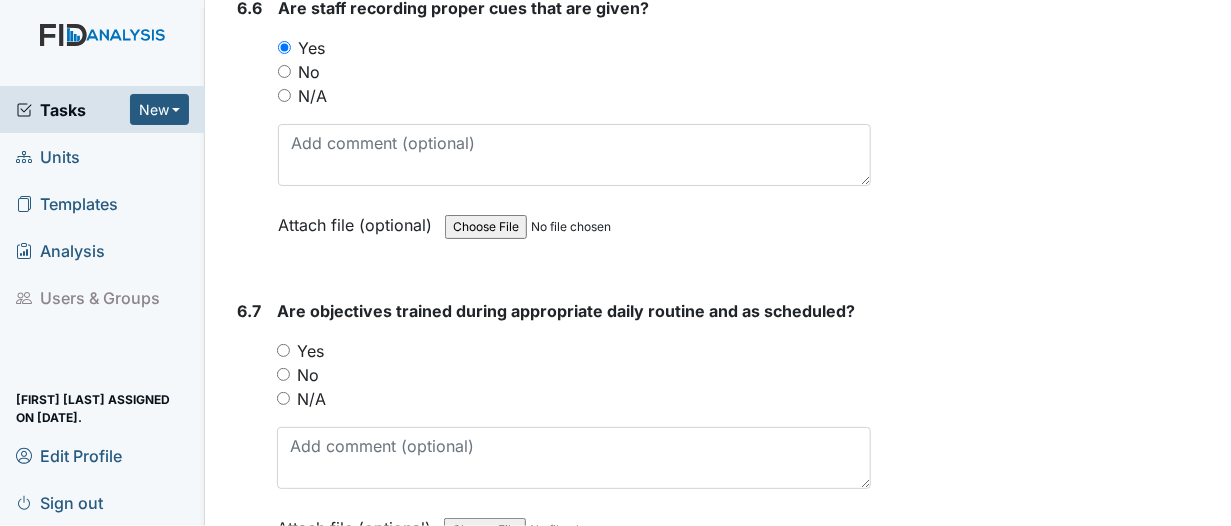 scroll, scrollTop: 14566, scrollLeft: 0, axis: vertical 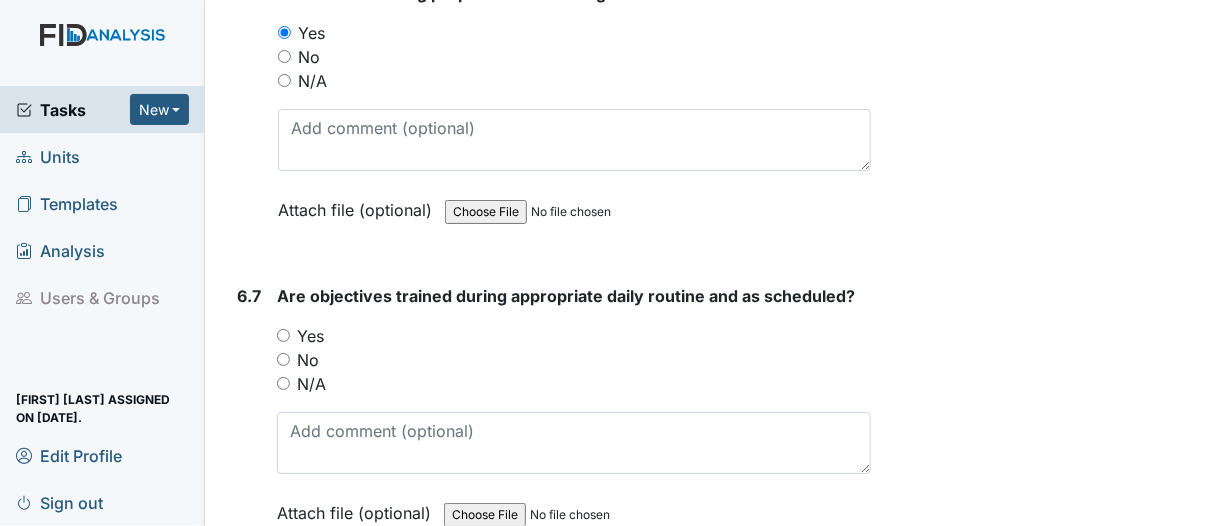 click on "Yes" at bounding box center (283, 335) 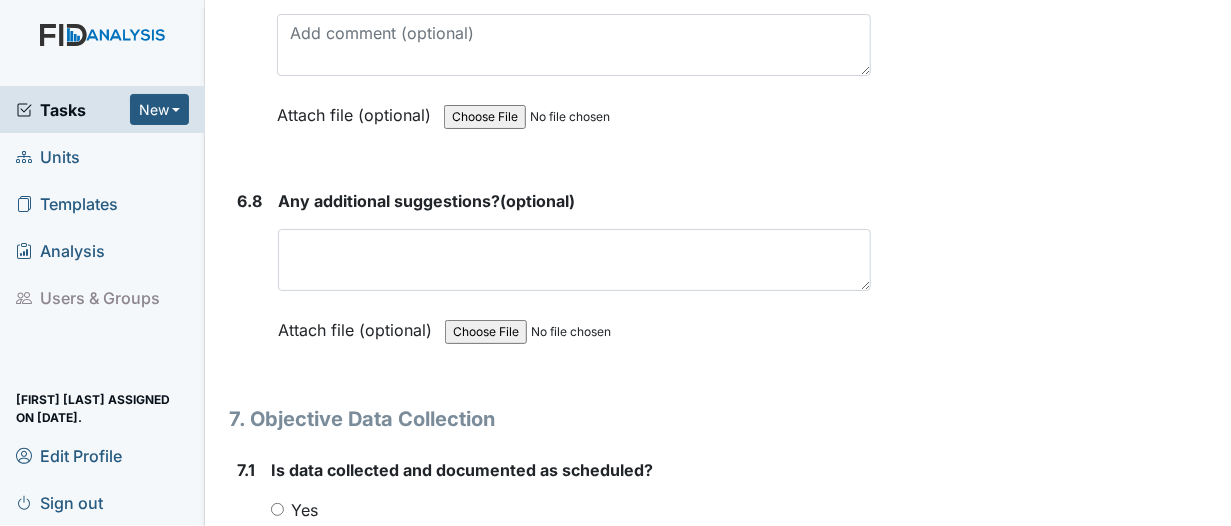 scroll, scrollTop: 14966, scrollLeft: 0, axis: vertical 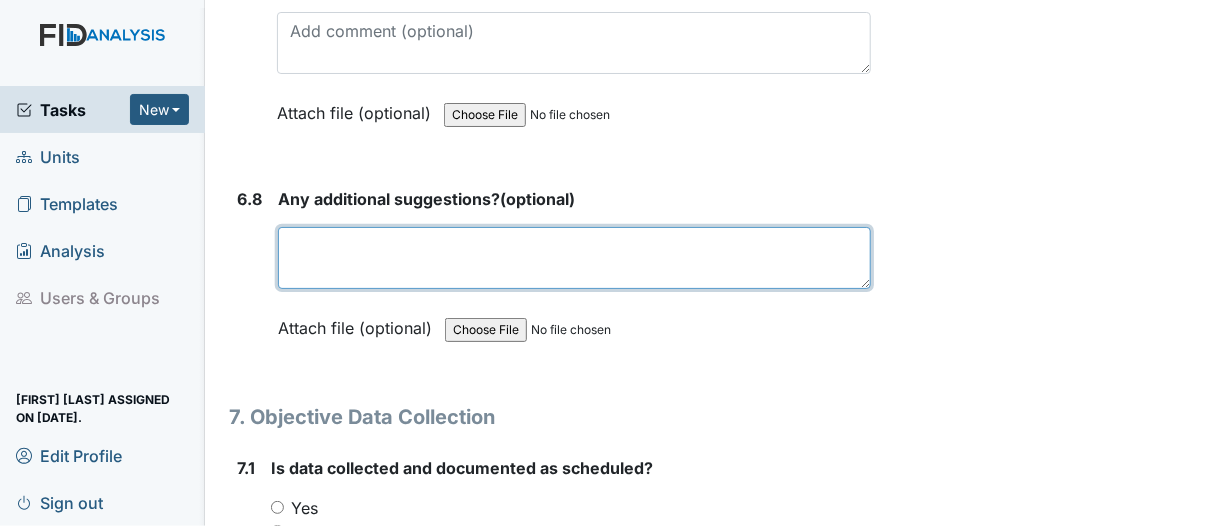 click at bounding box center (574, 258) 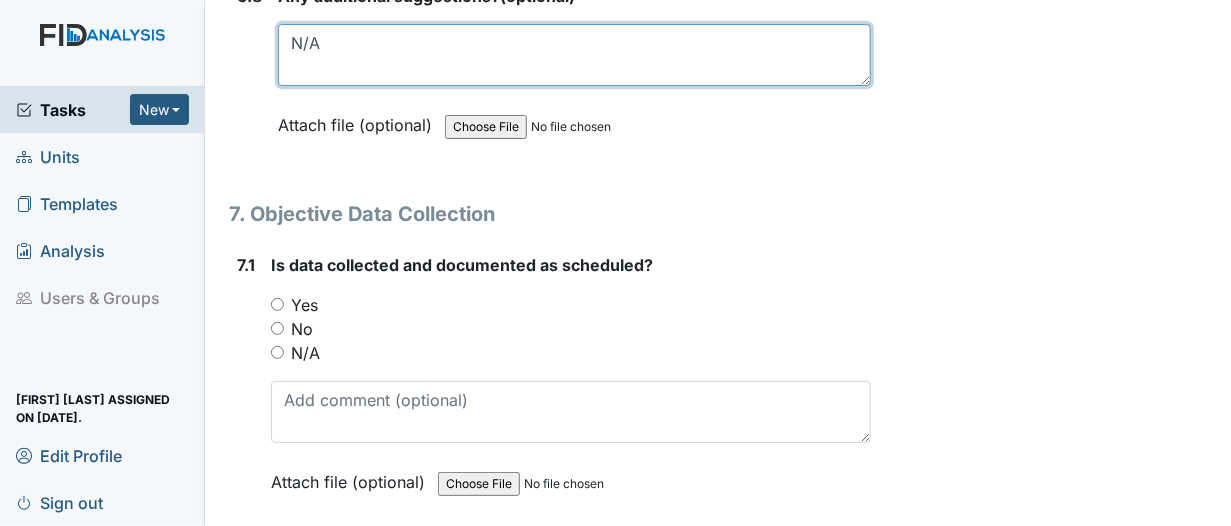 scroll, scrollTop: 15266, scrollLeft: 0, axis: vertical 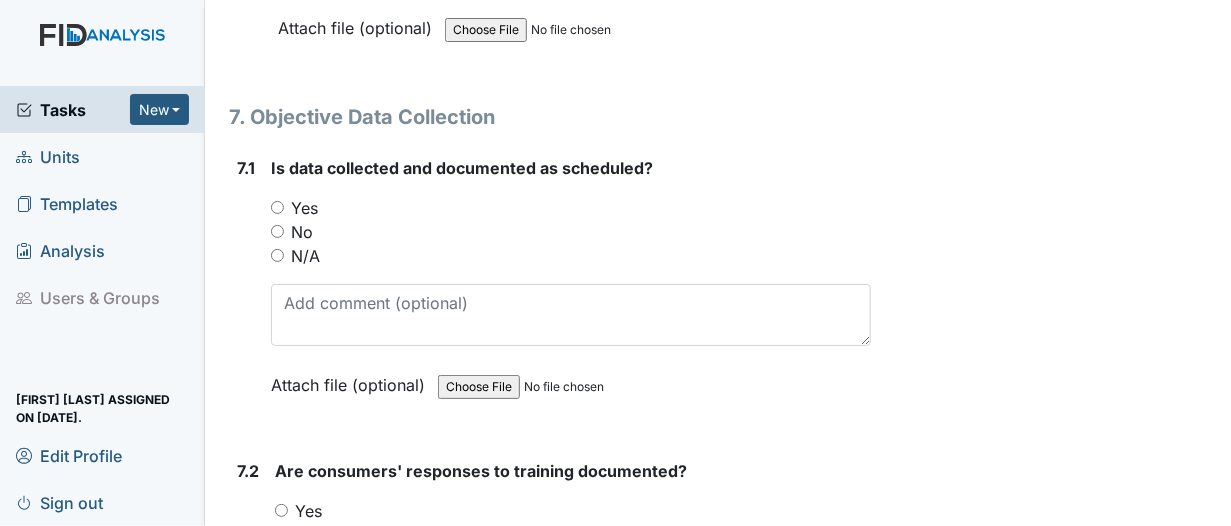 type on "N/A" 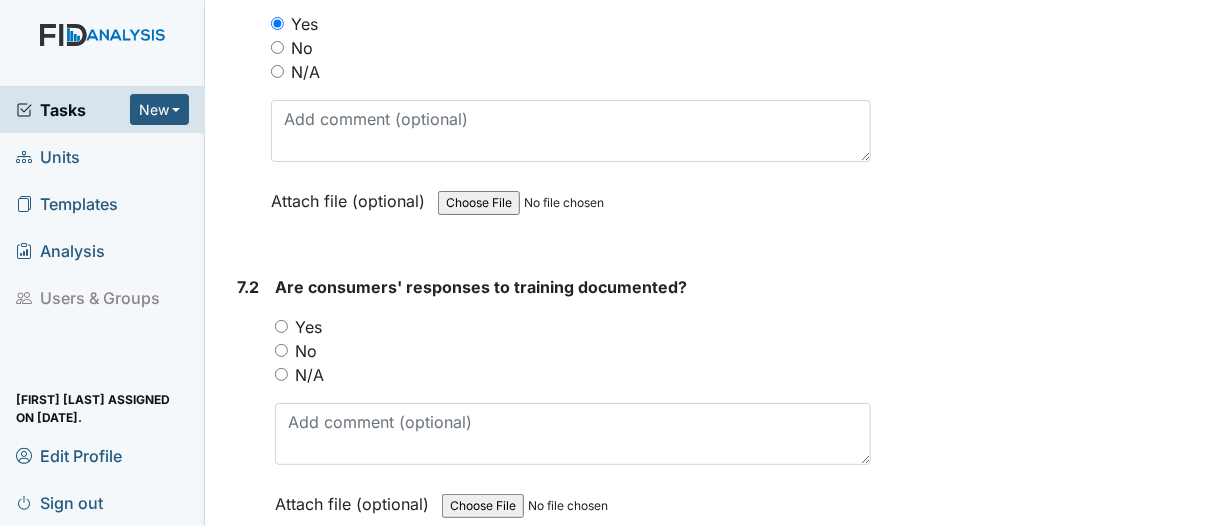 scroll, scrollTop: 15466, scrollLeft: 0, axis: vertical 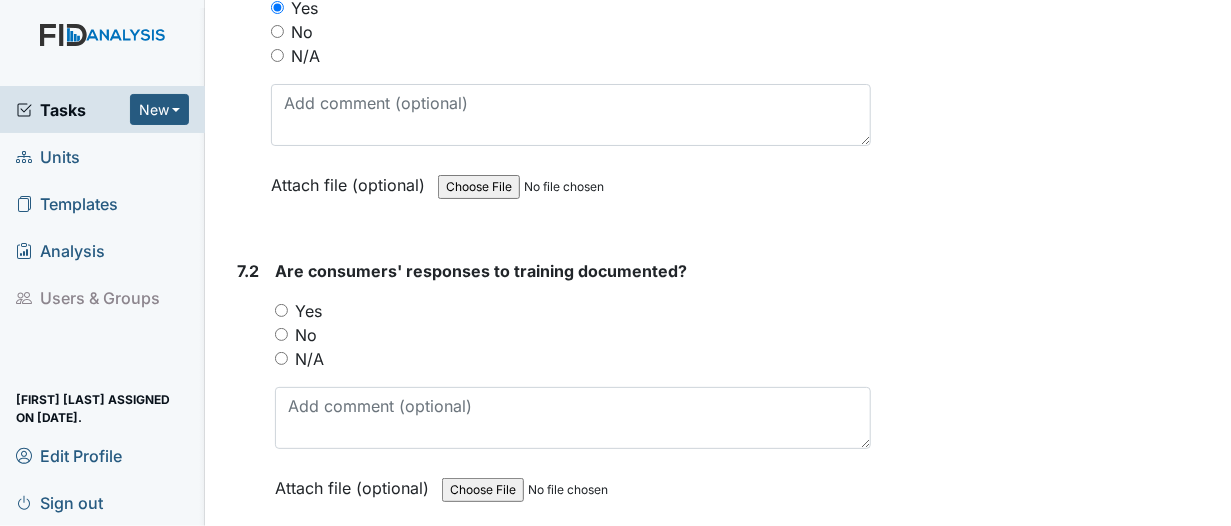 click on "Yes" at bounding box center [281, 310] 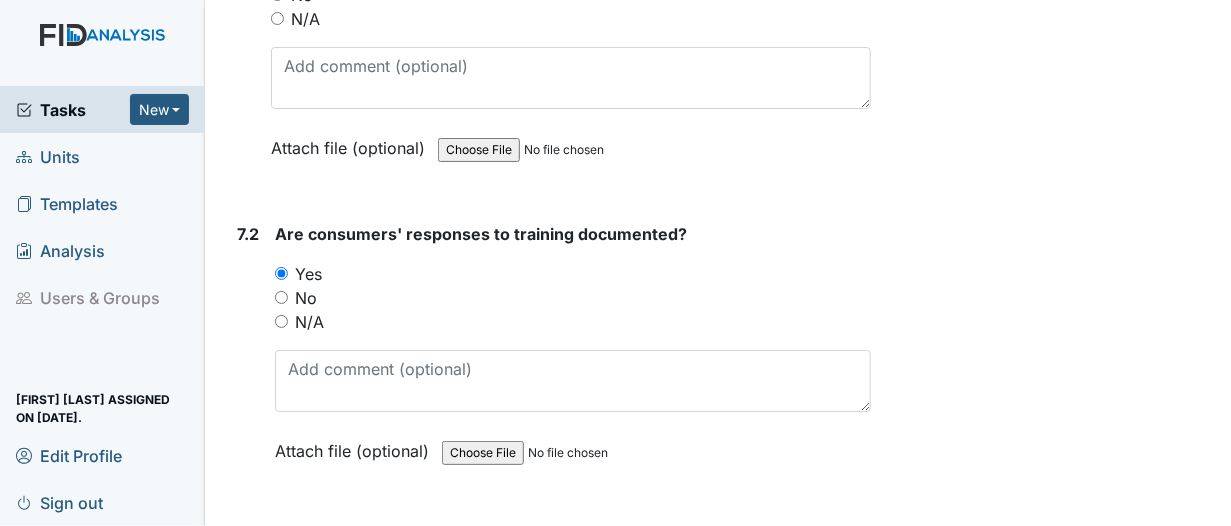 scroll, scrollTop: 15766, scrollLeft: 0, axis: vertical 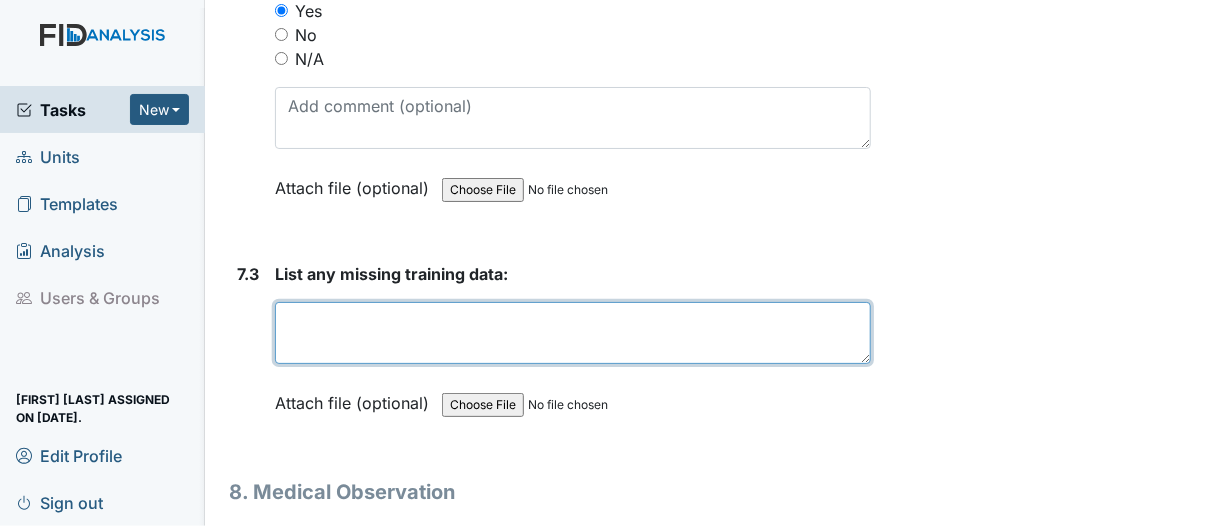 click at bounding box center [573, 333] 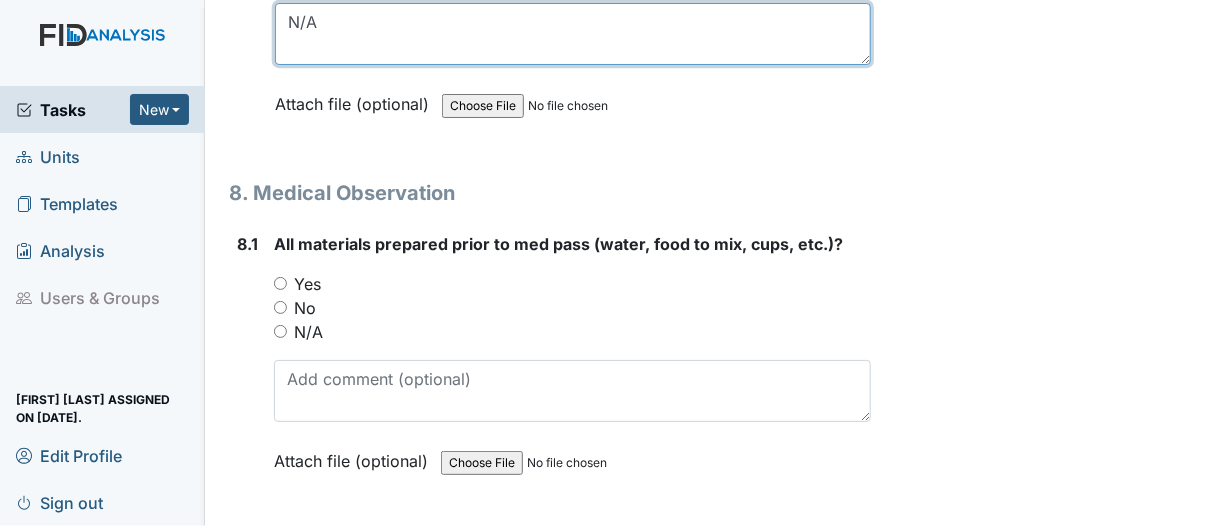 scroll, scrollTop: 16066, scrollLeft: 0, axis: vertical 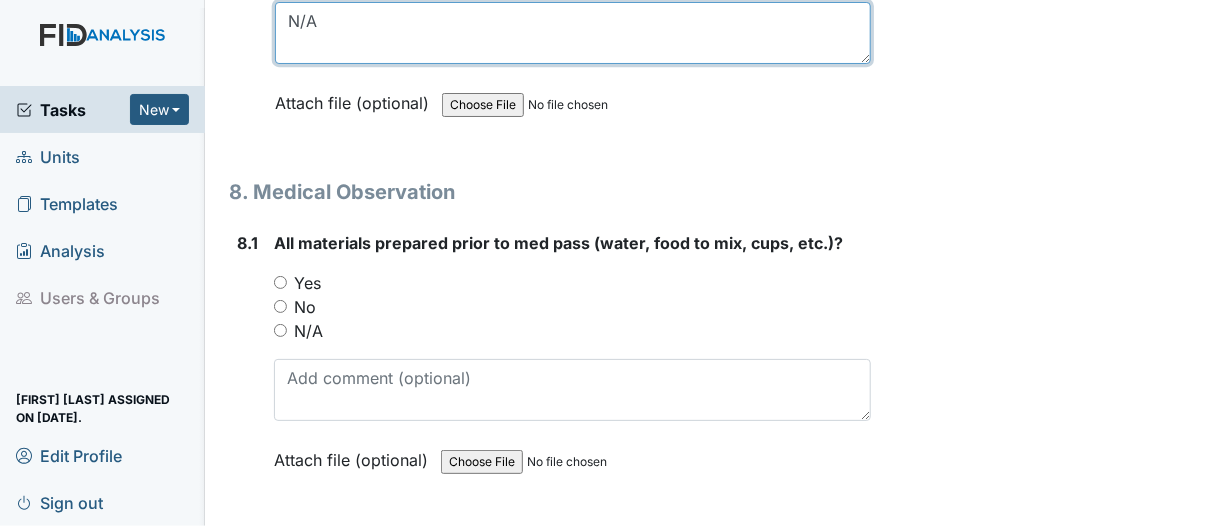 type on "N/A" 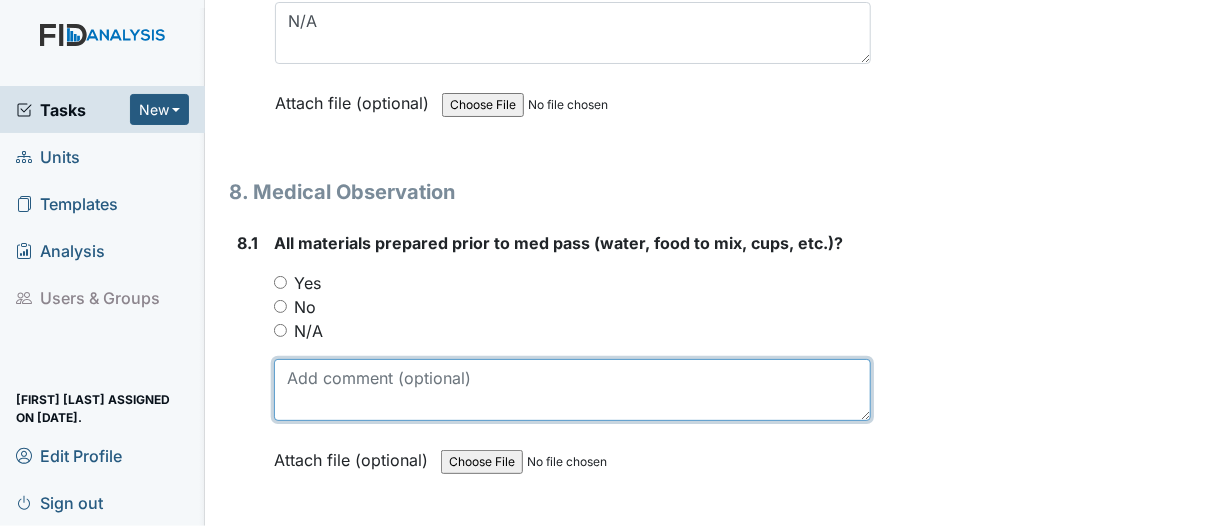 click at bounding box center [572, 390] 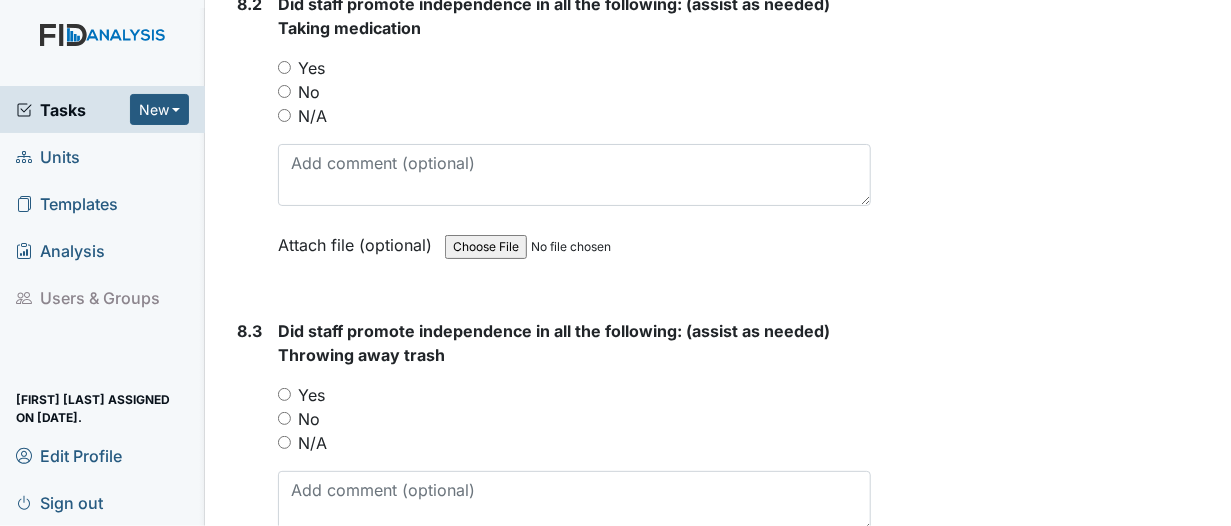 scroll, scrollTop: 16666, scrollLeft: 0, axis: vertical 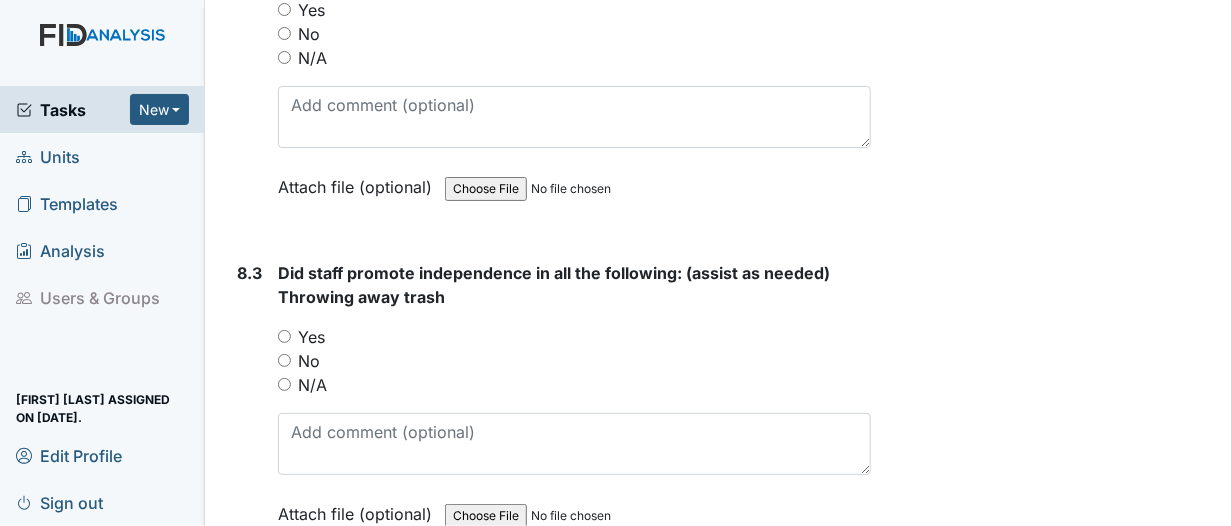 click on "Yes" at bounding box center [284, 336] 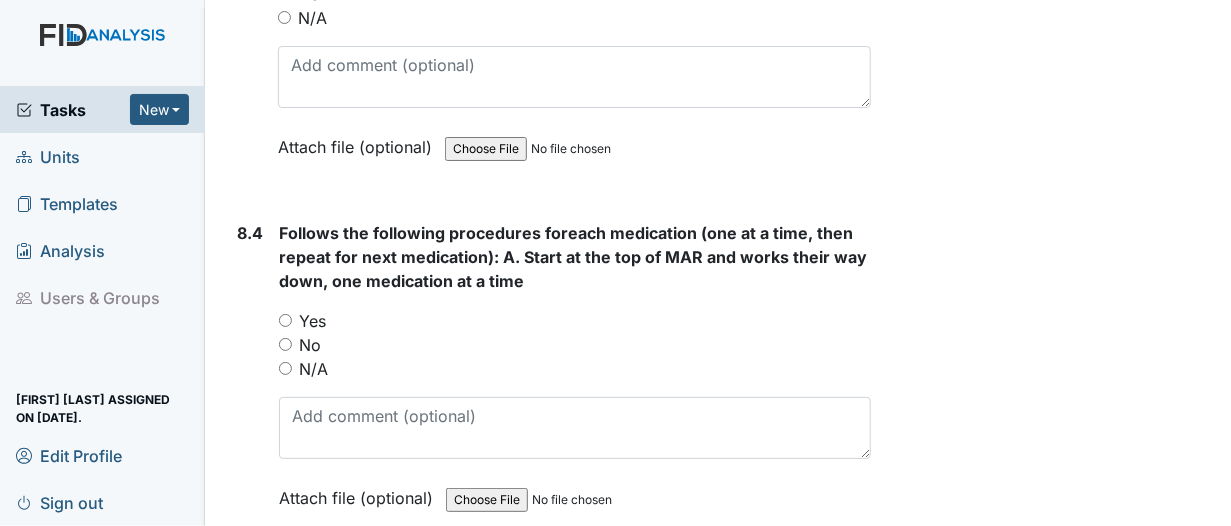 scroll, scrollTop: 17066, scrollLeft: 0, axis: vertical 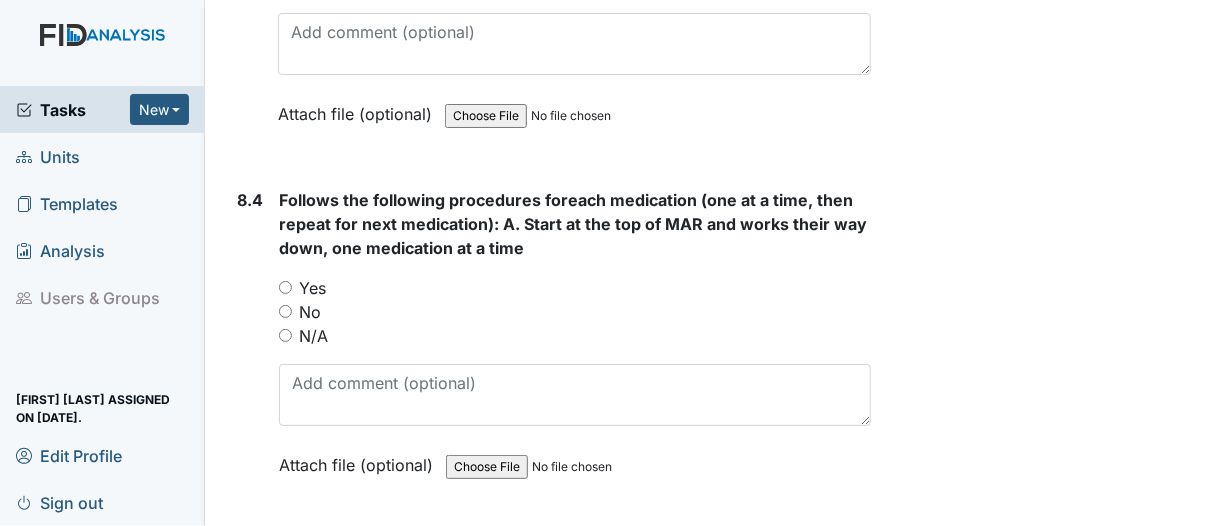 click on "Yes" at bounding box center [285, 287] 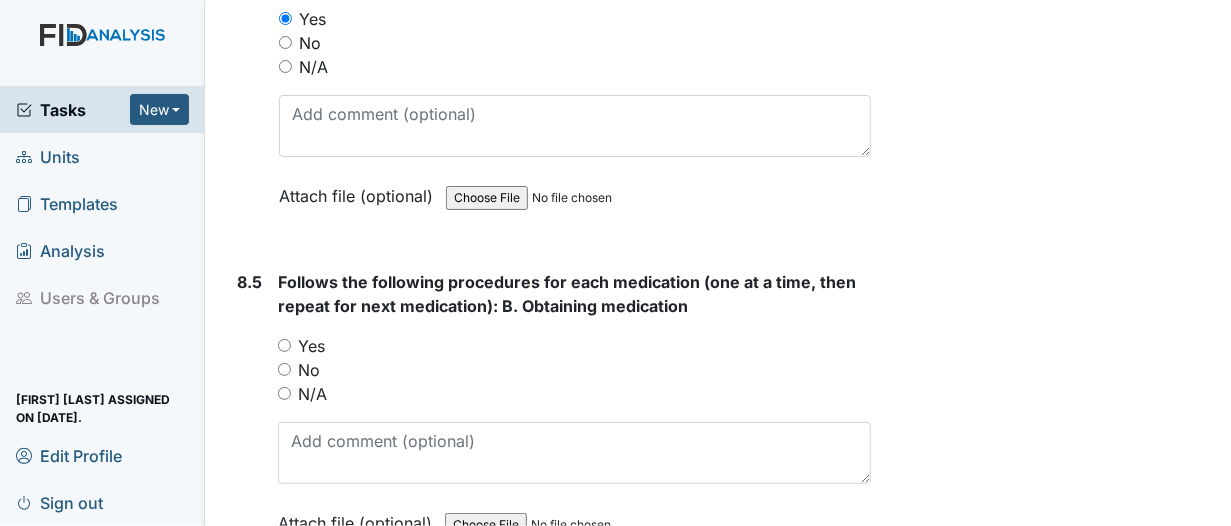 scroll, scrollTop: 17366, scrollLeft: 0, axis: vertical 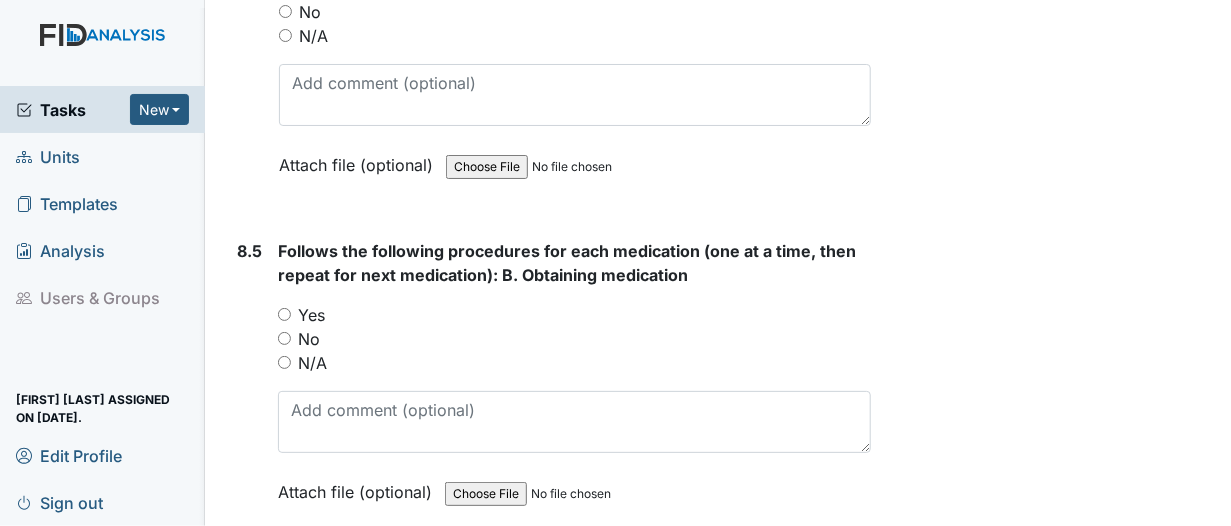 click on "Yes" at bounding box center [284, 314] 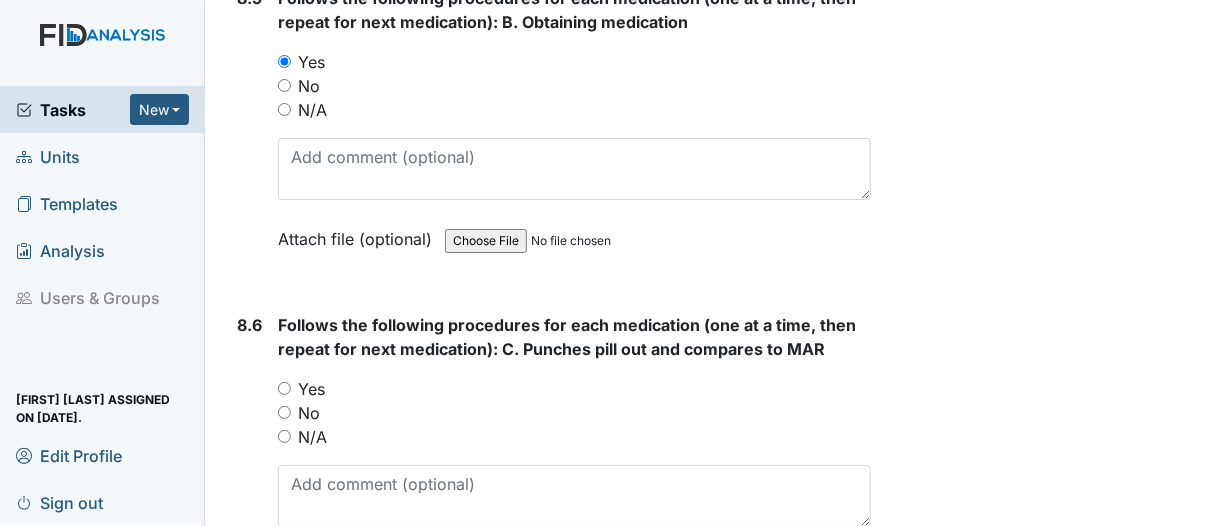 scroll, scrollTop: 17666, scrollLeft: 0, axis: vertical 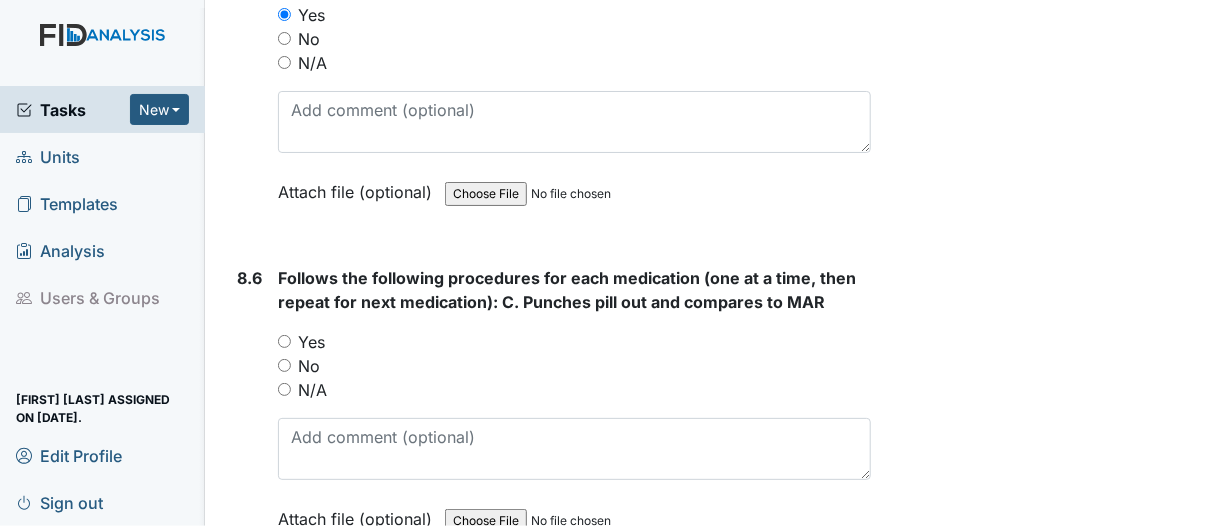 click on "Yes" at bounding box center (284, 341) 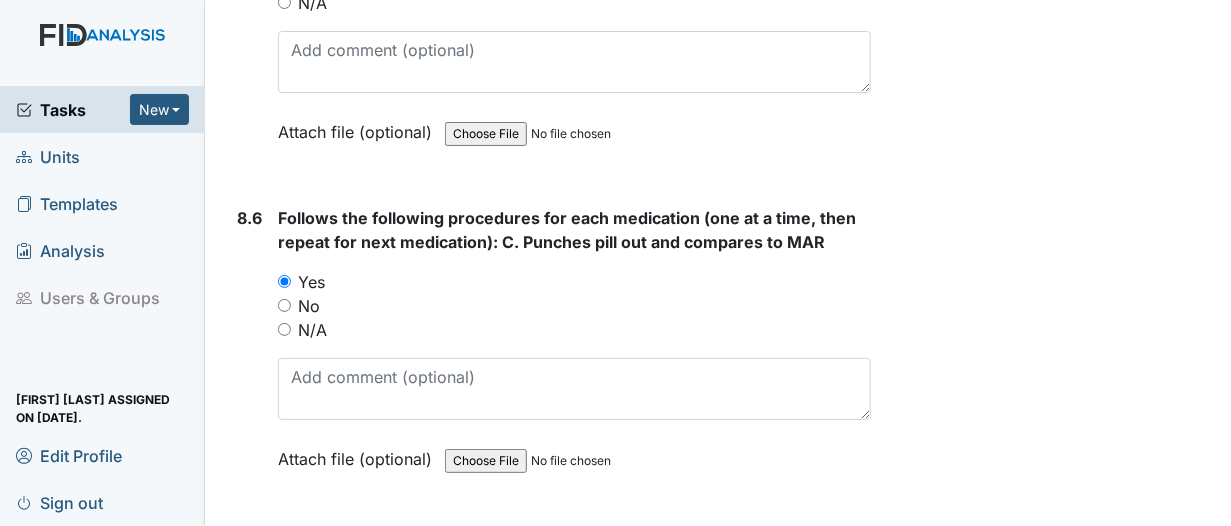 scroll, scrollTop: 17966, scrollLeft: 0, axis: vertical 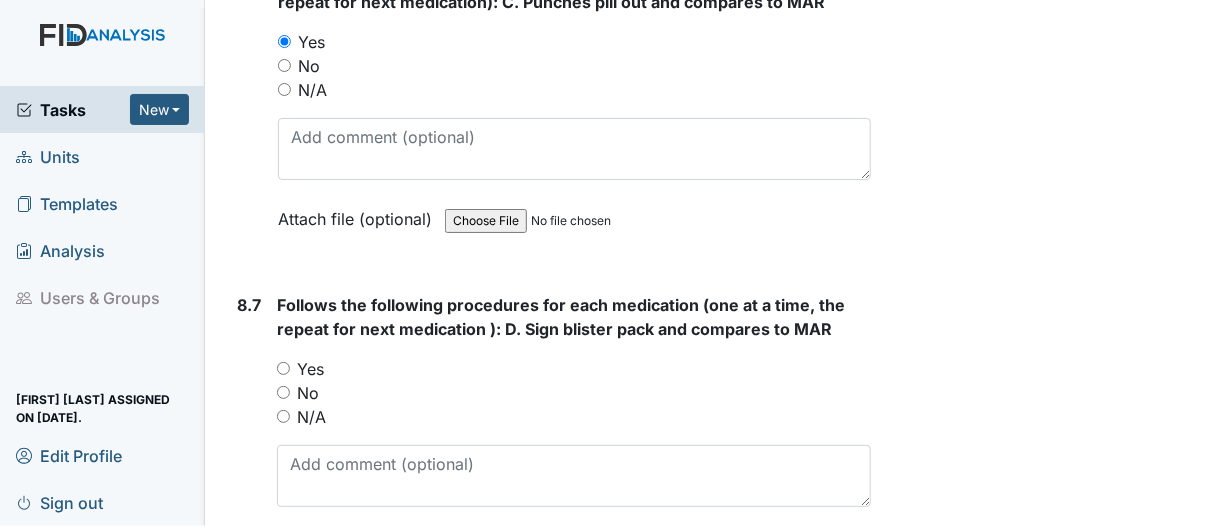 click on "Yes" at bounding box center [283, 368] 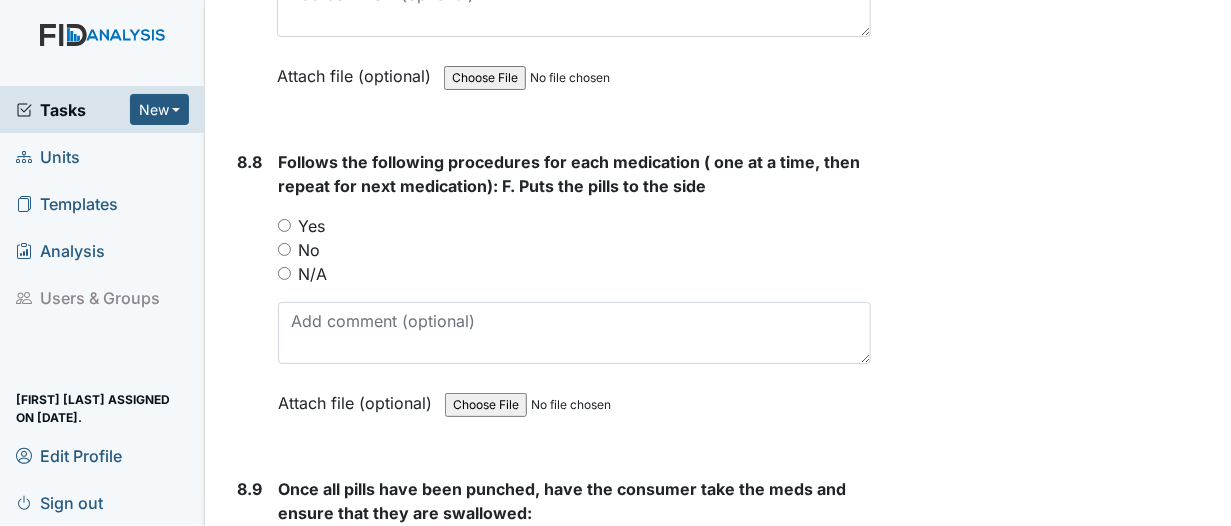 scroll, scrollTop: 18566, scrollLeft: 0, axis: vertical 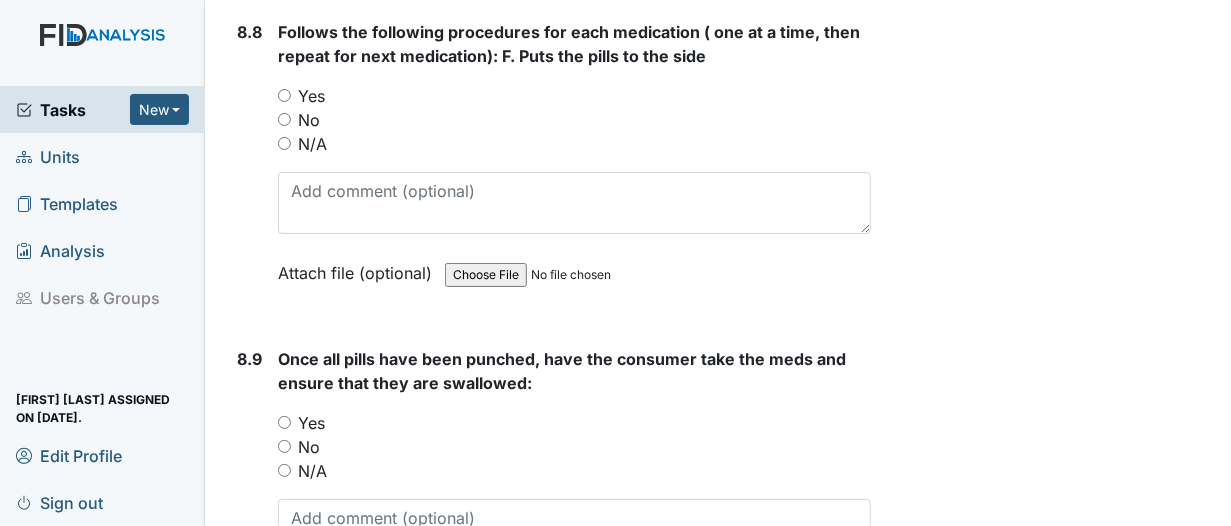 click on "Yes" at bounding box center [284, 95] 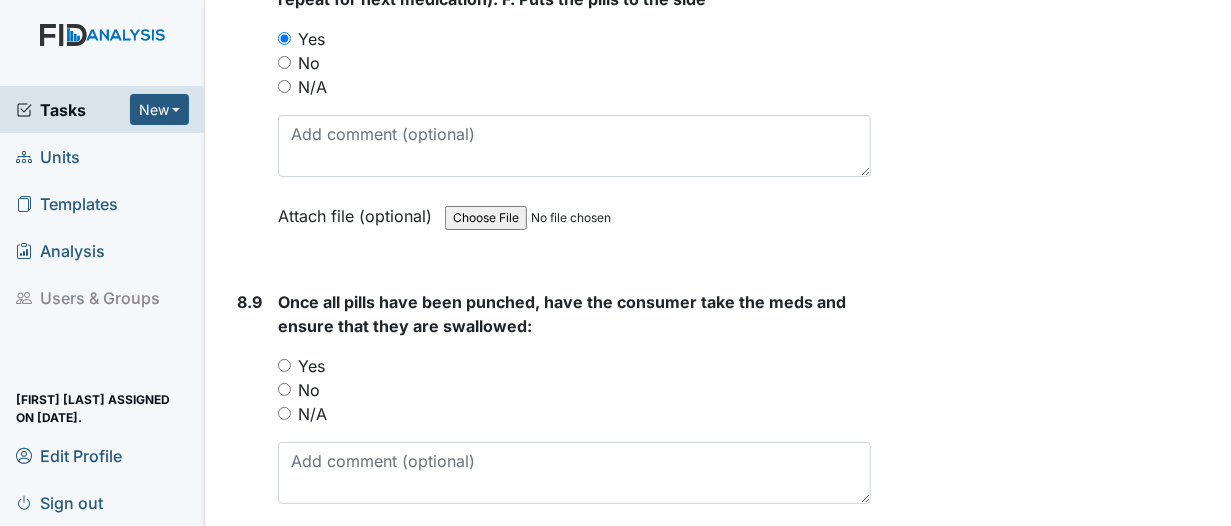 scroll, scrollTop: 18766, scrollLeft: 0, axis: vertical 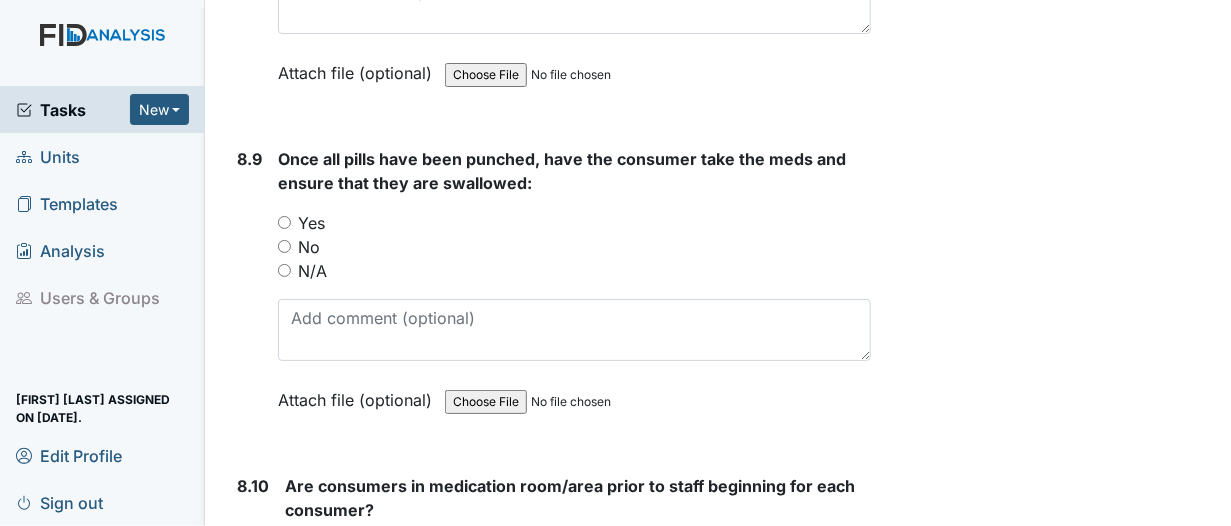 click on "Yes" at bounding box center [284, 222] 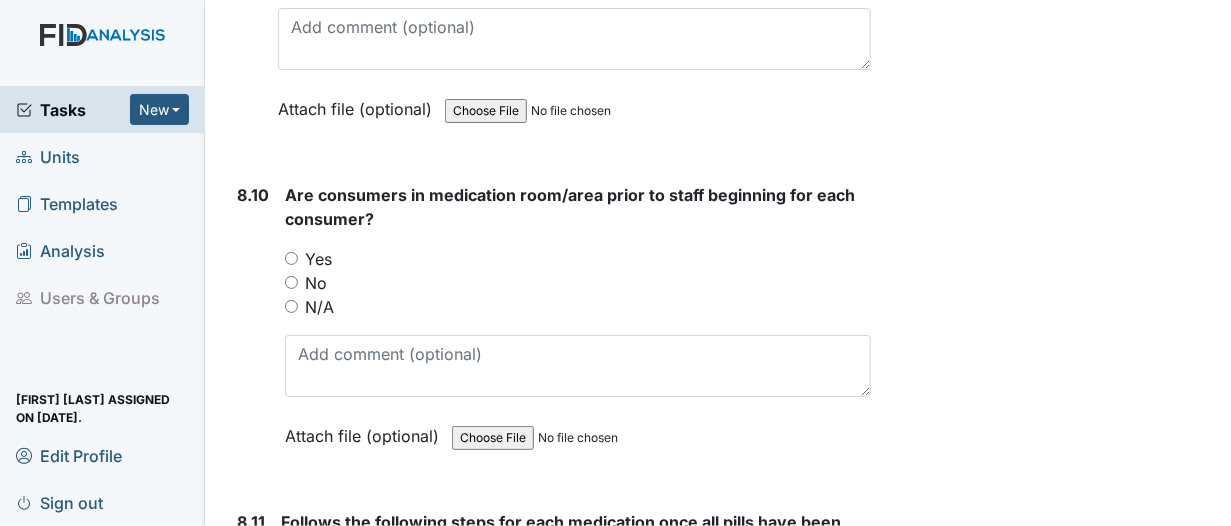 scroll, scrollTop: 19066, scrollLeft: 0, axis: vertical 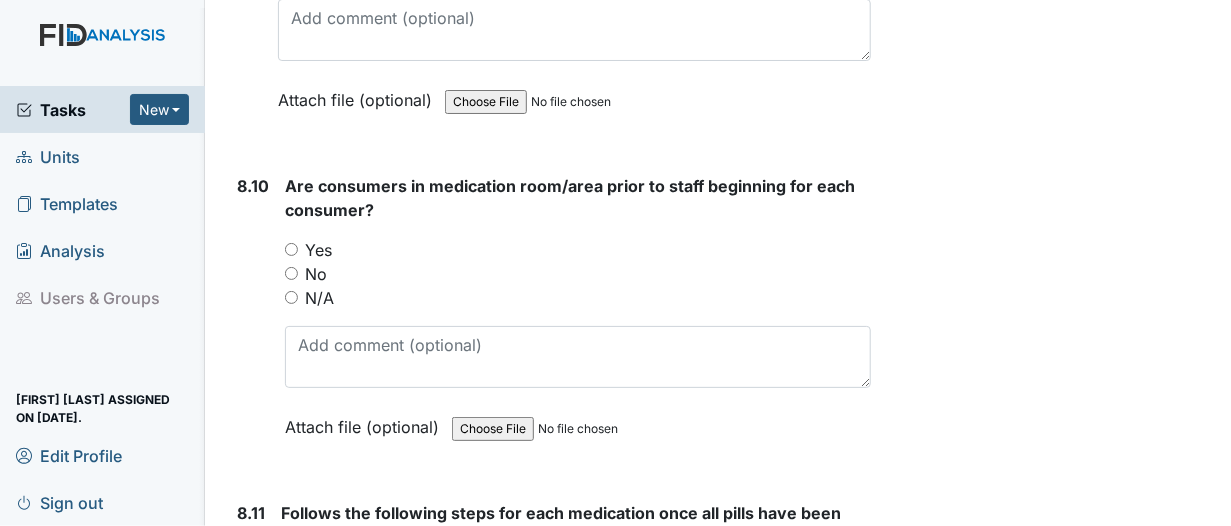 click on "Yes" at bounding box center (291, 249) 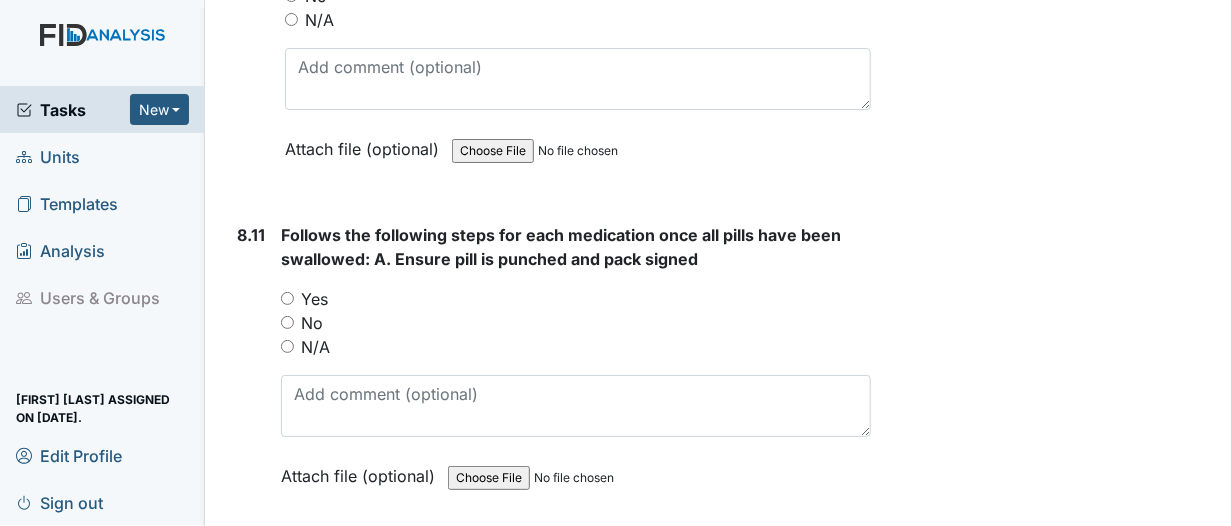 scroll, scrollTop: 19366, scrollLeft: 0, axis: vertical 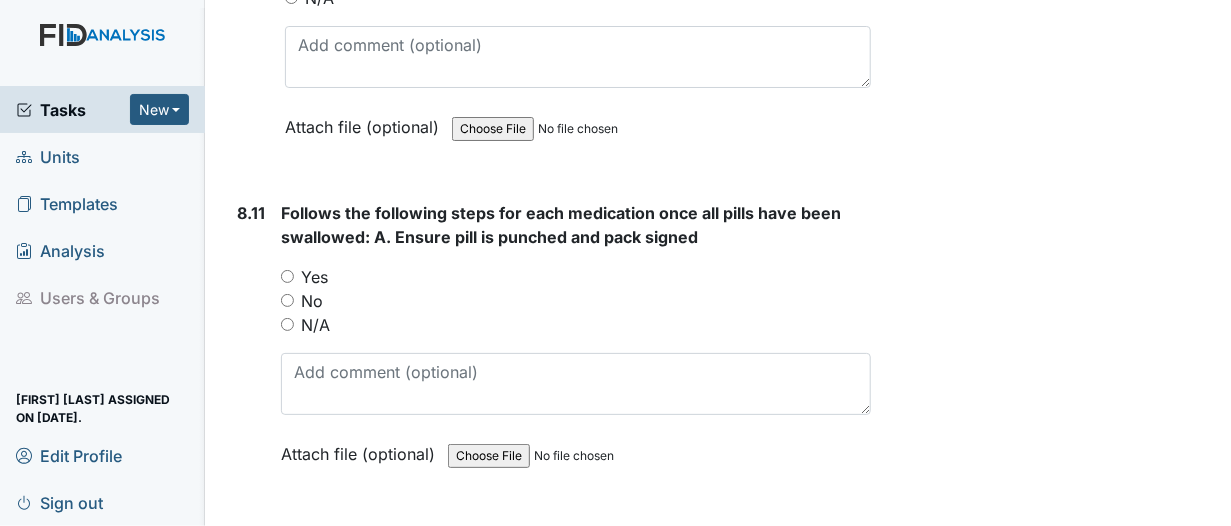 click on "Yes" at bounding box center (287, 276) 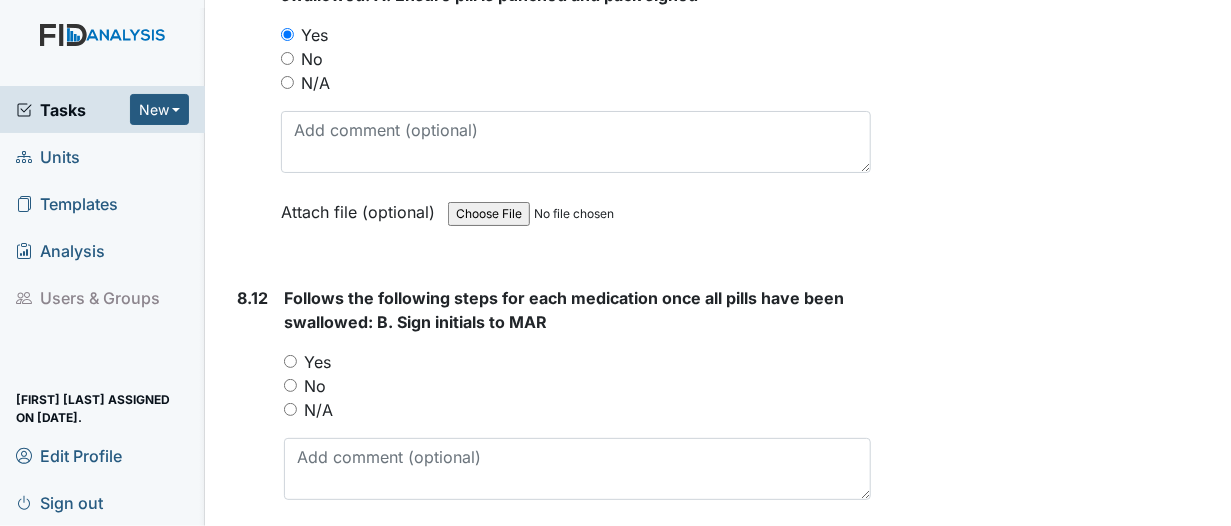scroll, scrollTop: 19666, scrollLeft: 0, axis: vertical 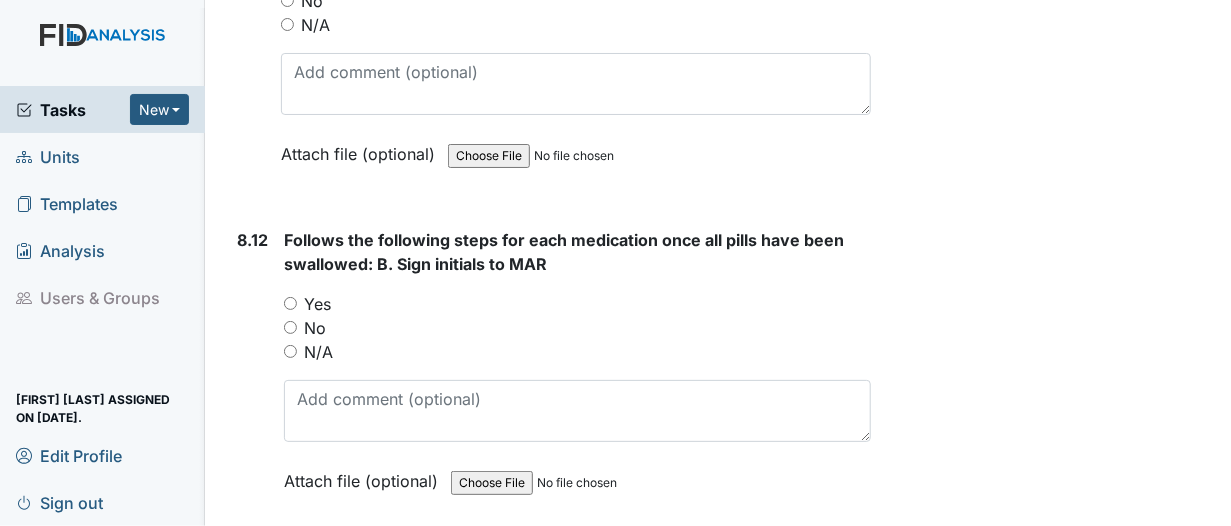 click on "Yes" at bounding box center [290, 303] 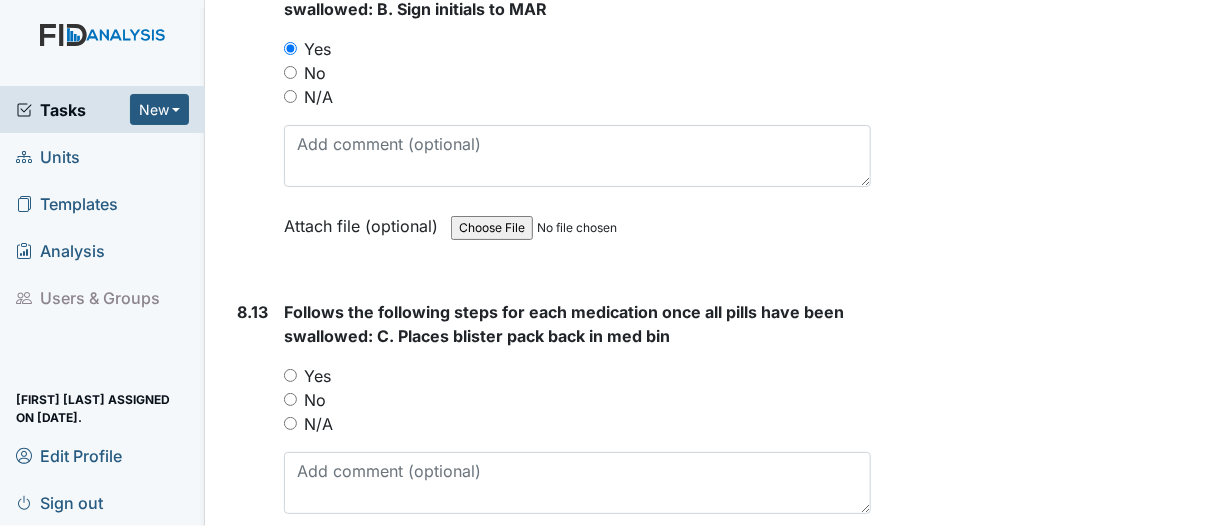scroll, scrollTop: 19966, scrollLeft: 0, axis: vertical 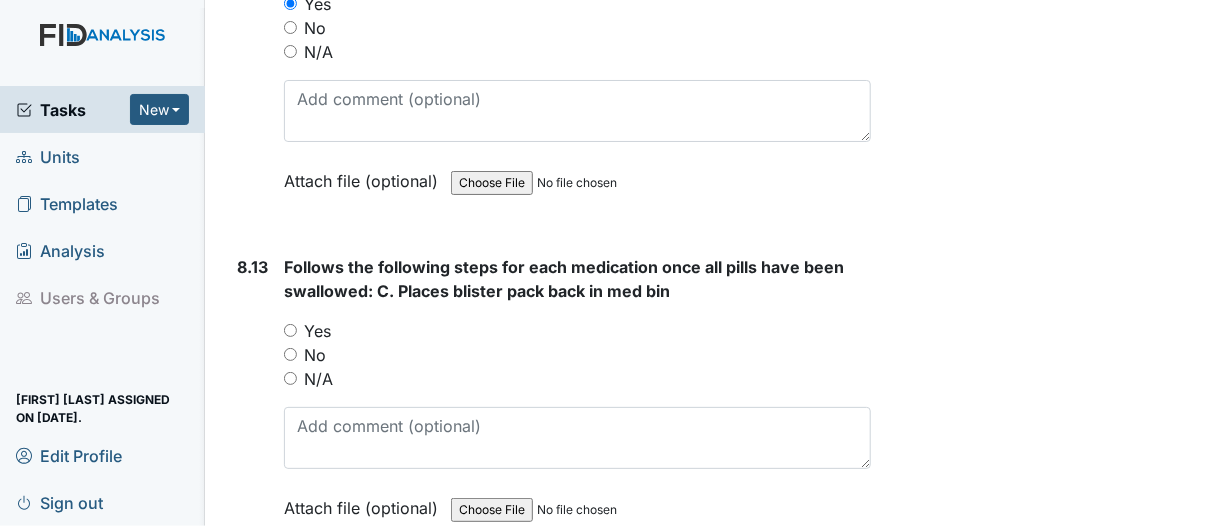 click on "Yes" at bounding box center [290, 330] 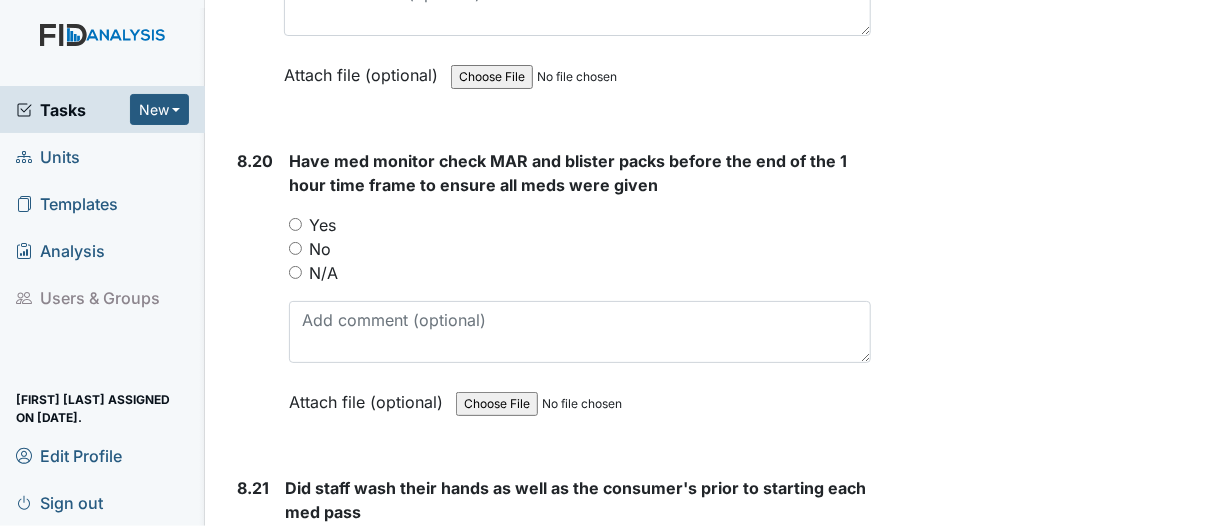 scroll, scrollTop: 22366, scrollLeft: 0, axis: vertical 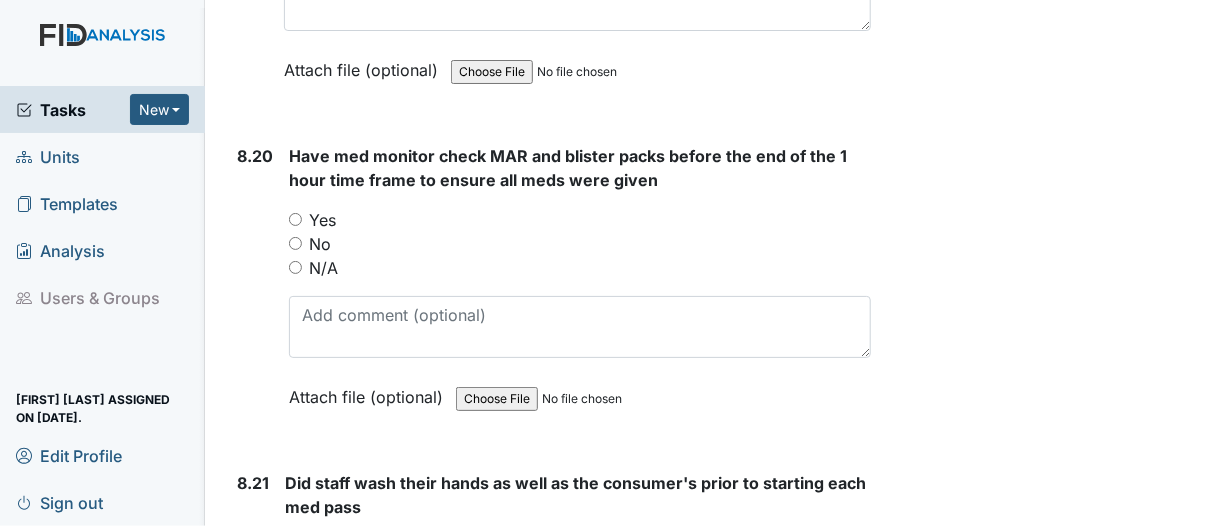 click on "N/A" at bounding box center [295, 267] 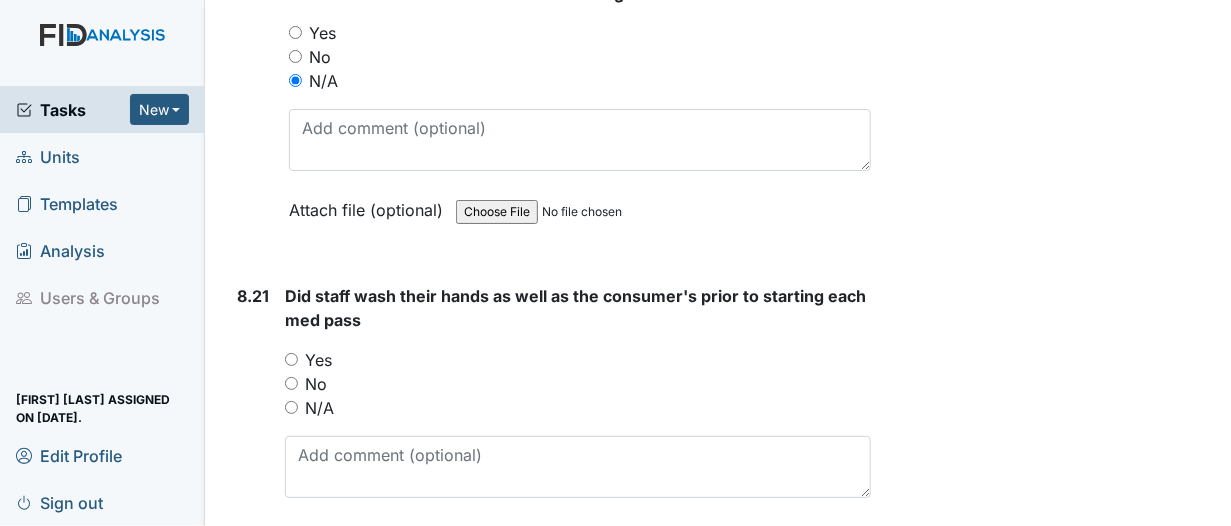 scroll, scrollTop: 22566, scrollLeft: 0, axis: vertical 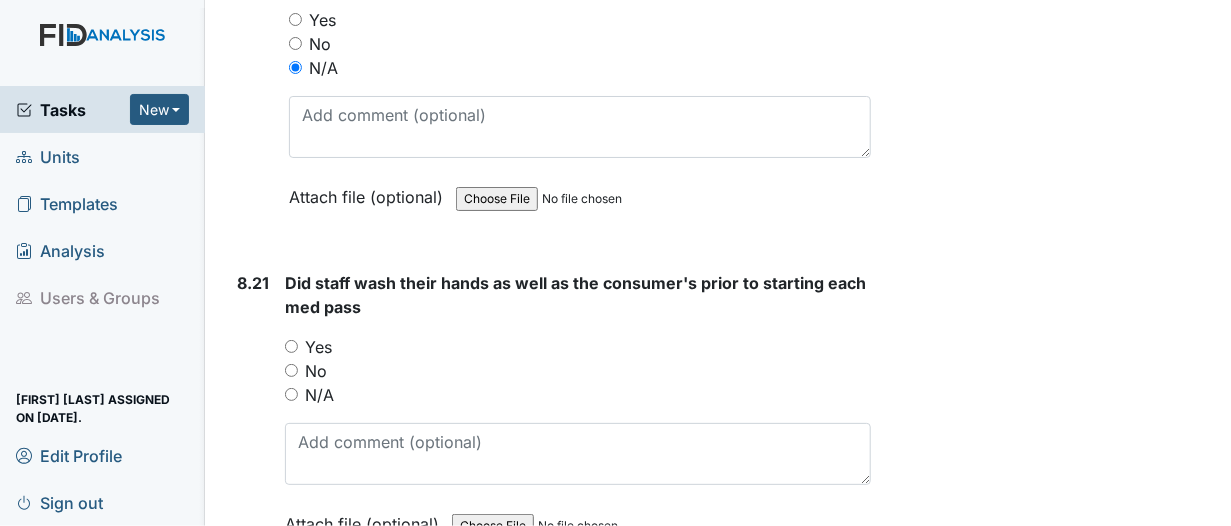 click on "Yes" at bounding box center (291, 346) 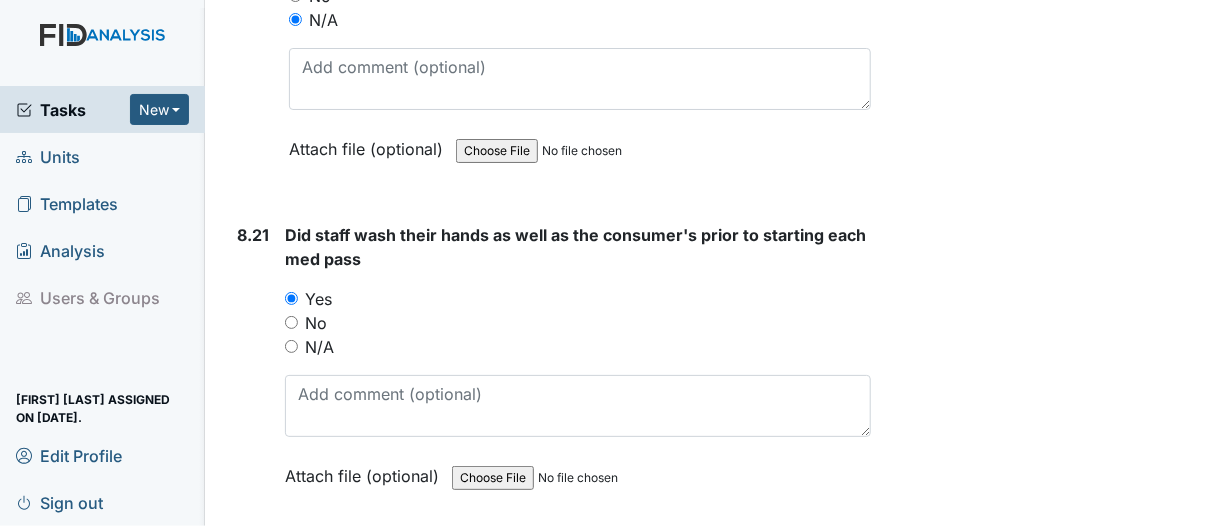 scroll, scrollTop: 22866, scrollLeft: 0, axis: vertical 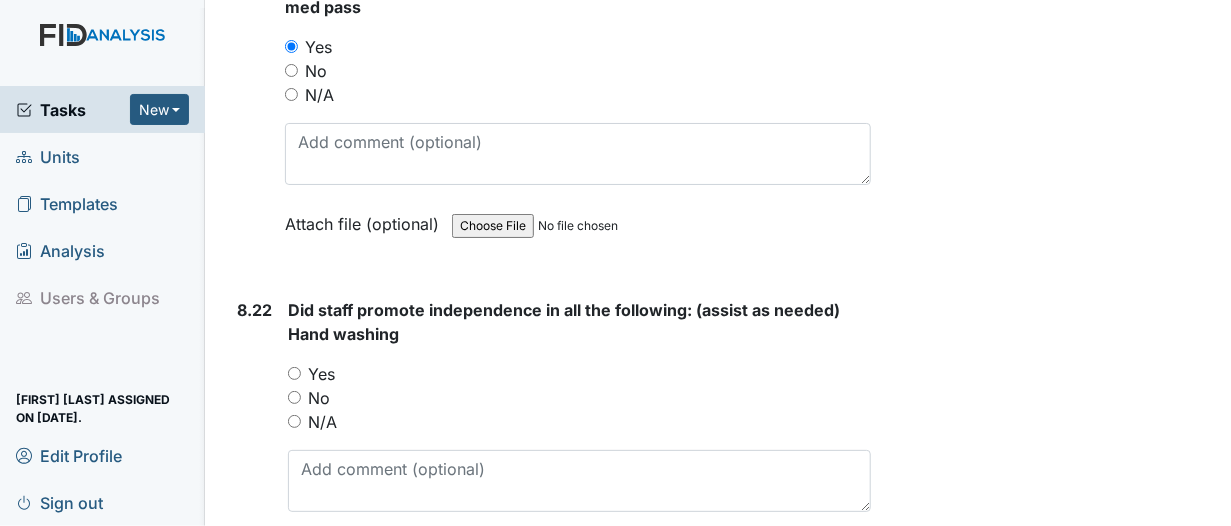 click on "Yes" at bounding box center (294, 373) 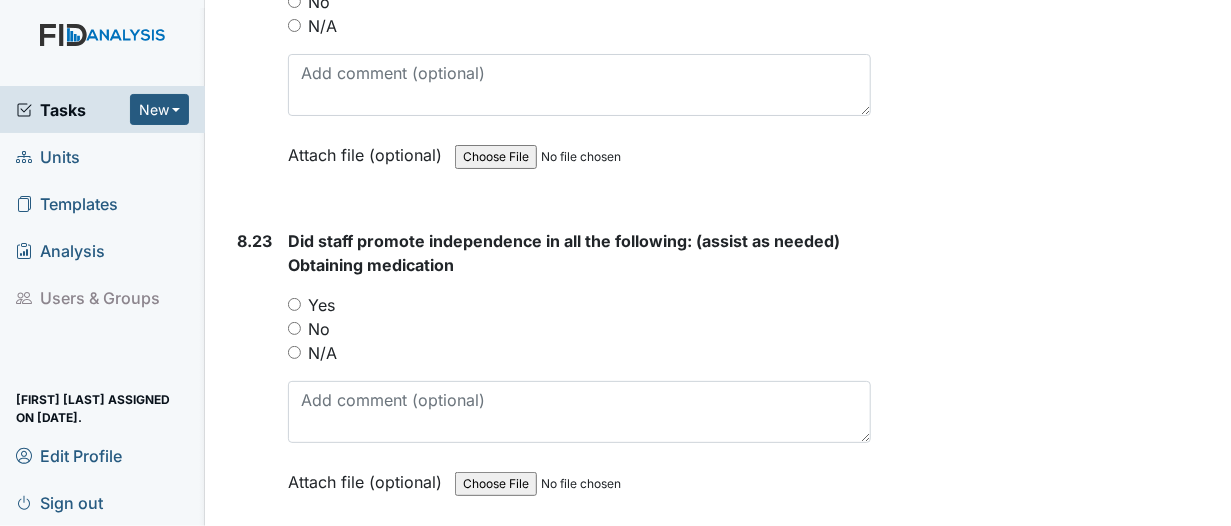 scroll, scrollTop: 23266, scrollLeft: 0, axis: vertical 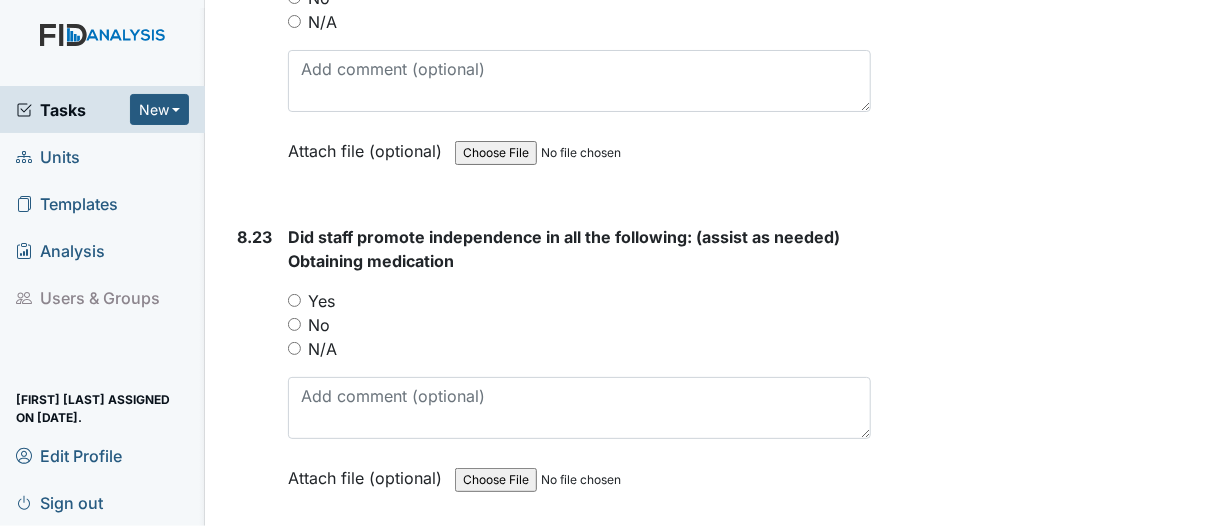 click on "Yes" at bounding box center (294, 300) 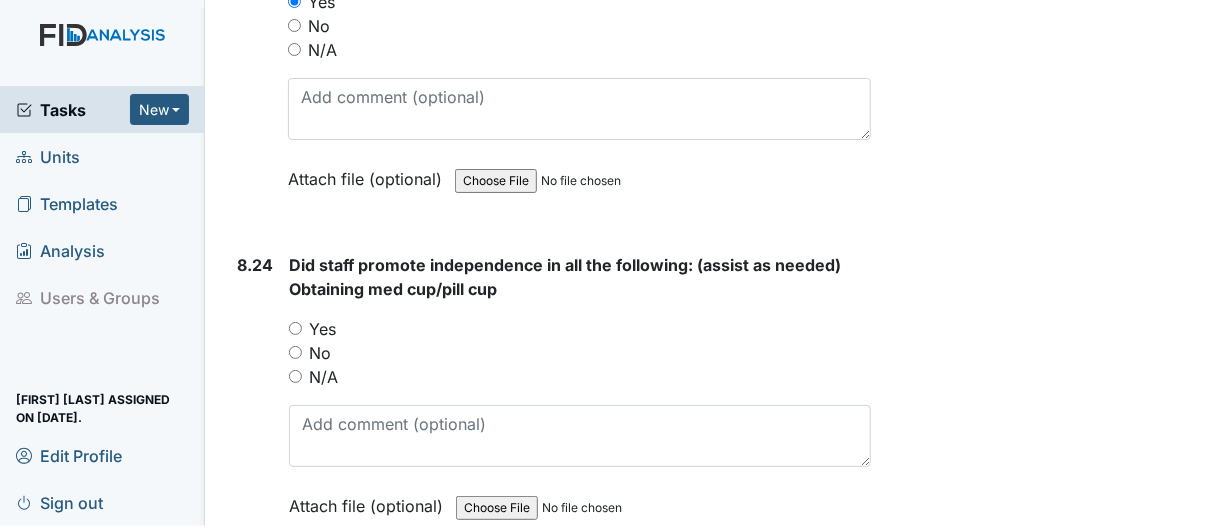 scroll, scrollTop: 23566, scrollLeft: 0, axis: vertical 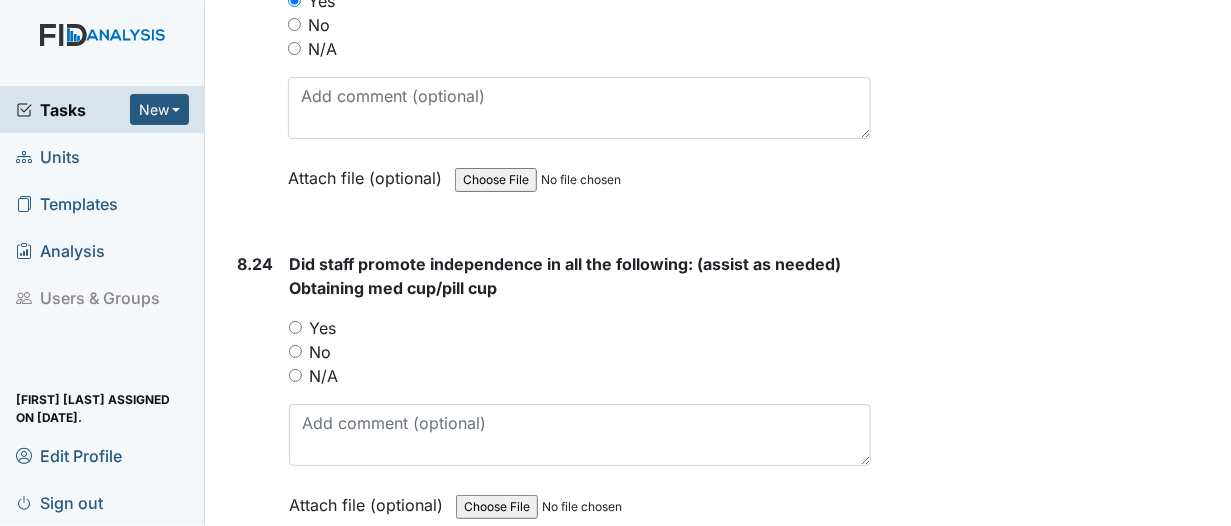 click on "Yes" at bounding box center [295, 327] 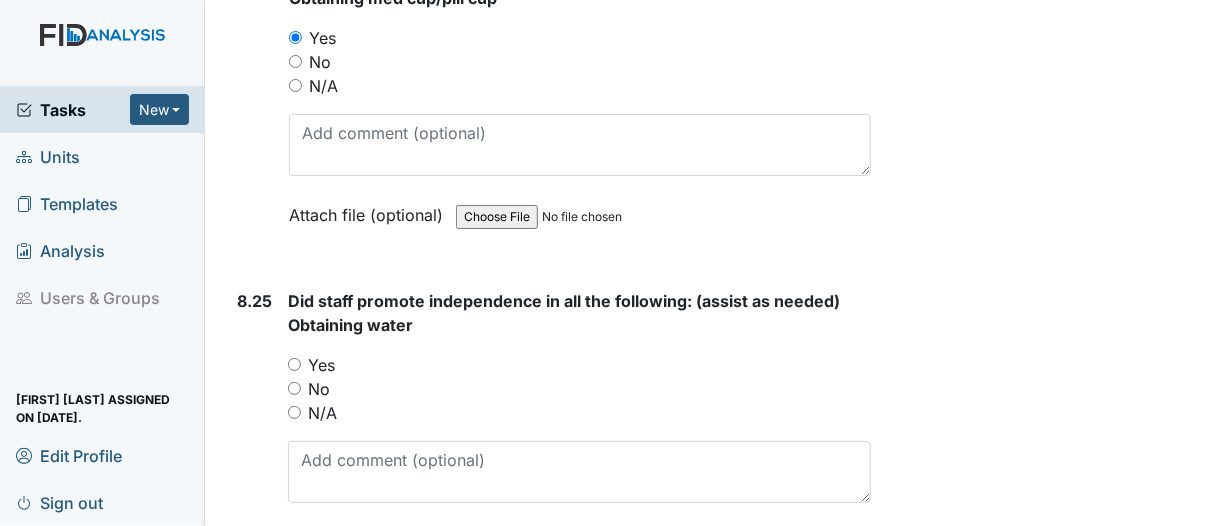 scroll, scrollTop: 23866, scrollLeft: 0, axis: vertical 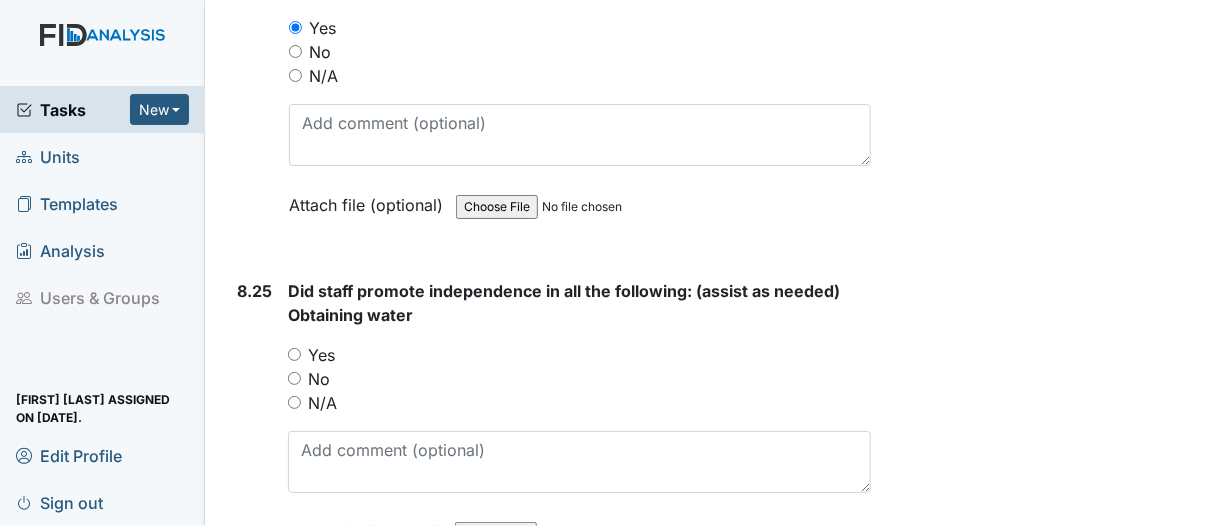 click on "Yes" at bounding box center [294, 354] 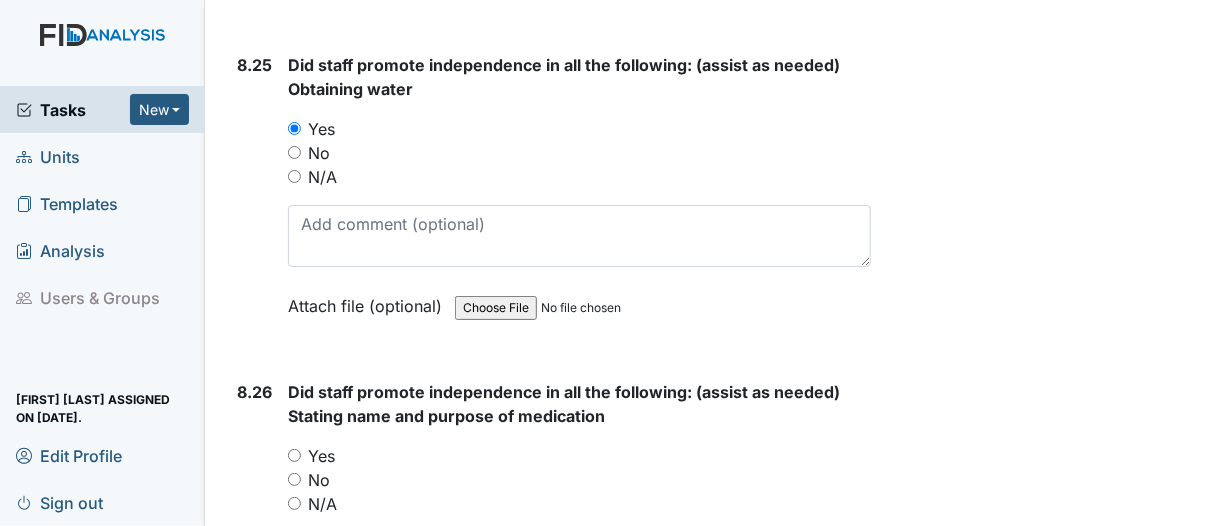 scroll, scrollTop: 24166, scrollLeft: 0, axis: vertical 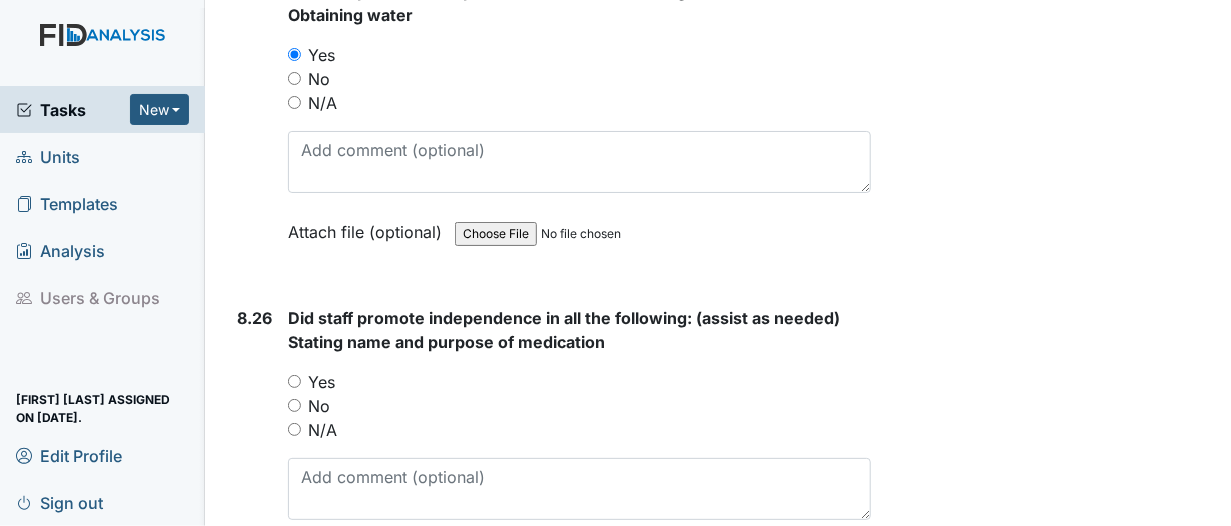 click on "Yes" at bounding box center [294, 381] 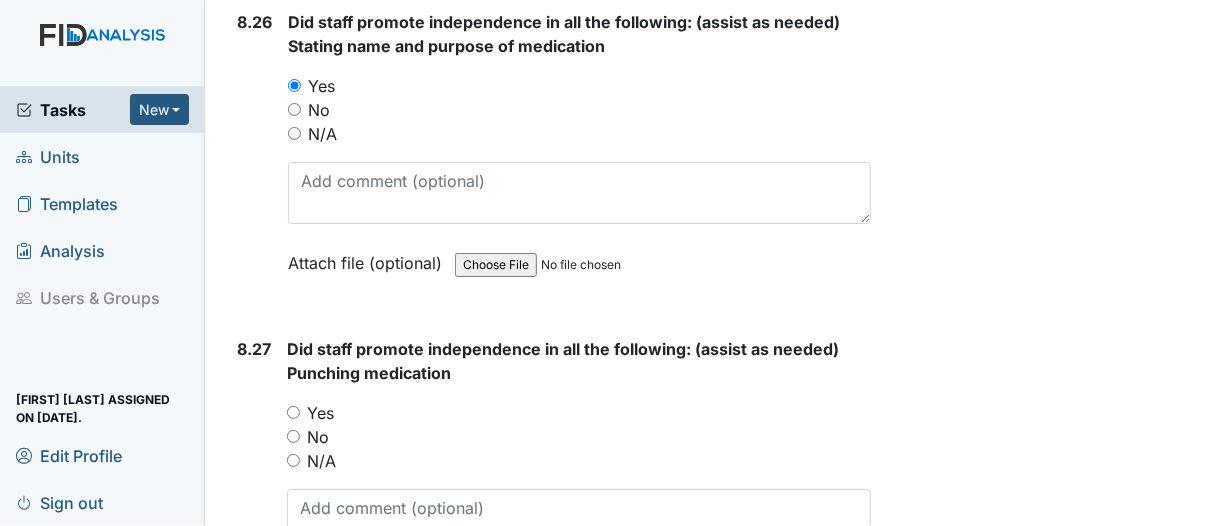 scroll, scrollTop: 24466, scrollLeft: 0, axis: vertical 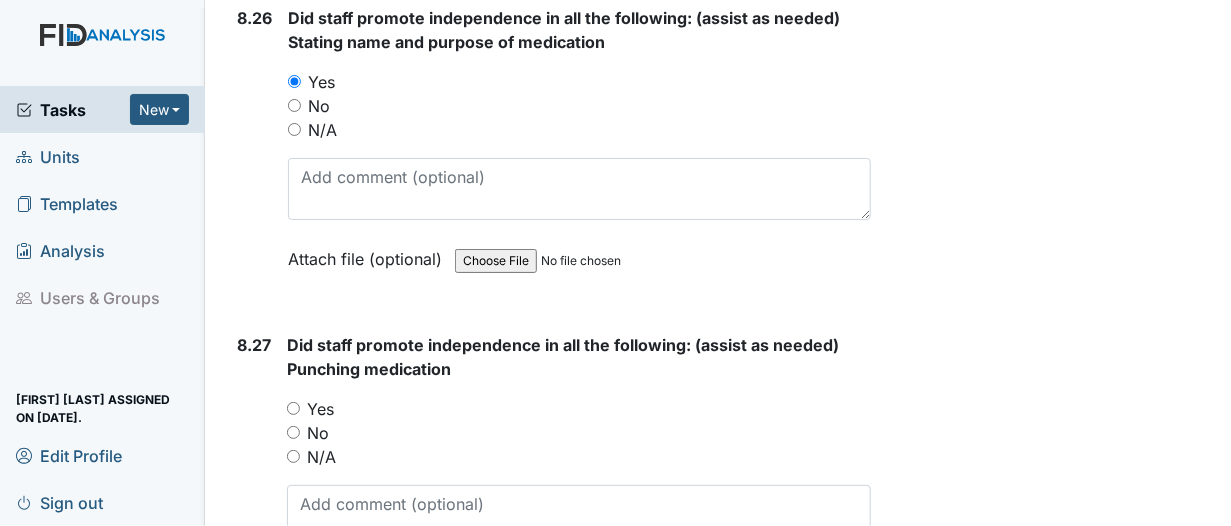 click on "N/A" at bounding box center [293, 456] 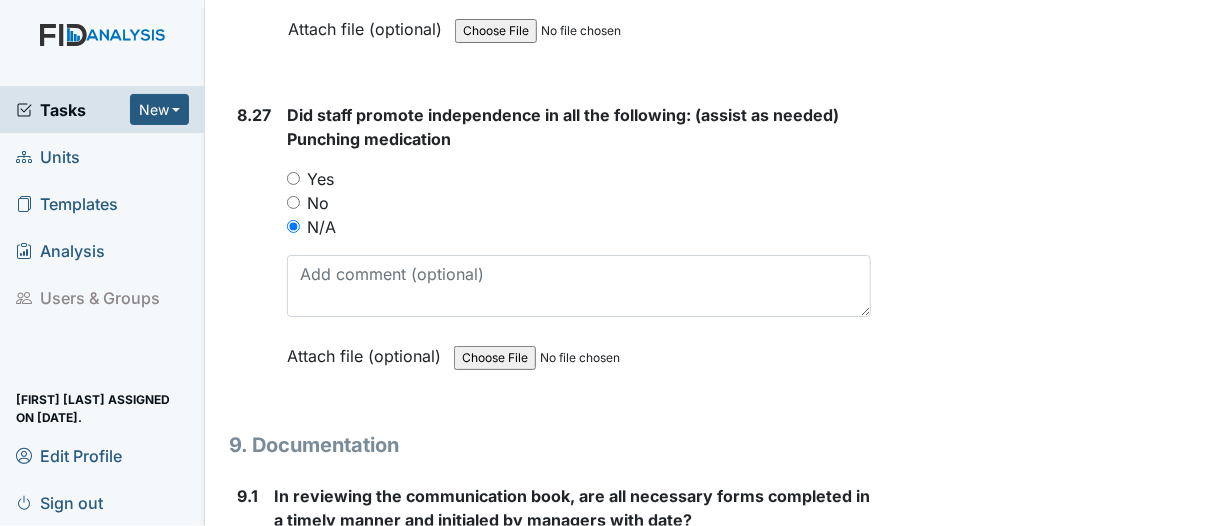 scroll, scrollTop: 24766, scrollLeft: 0, axis: vertical 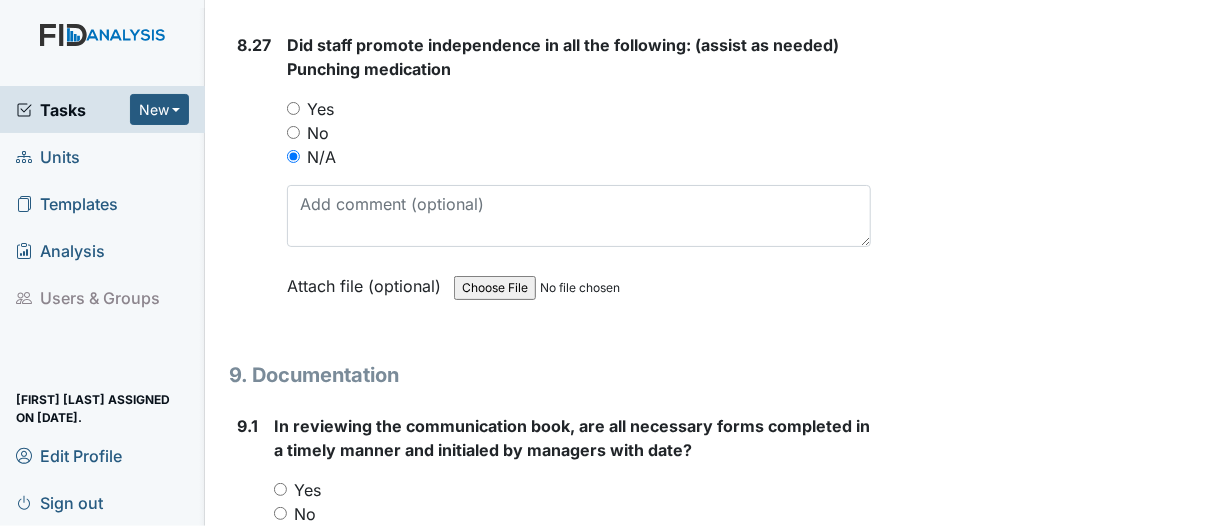 click on "9.1
In reviewing the communication book, are all necessary forms completed in a timely manner and initialed by managers with date?
You must select one of the below options.
Yes
No
N/A
Attach file (optional)
You can upload .pdf, .txt, .jpg, .jpeg, .png, .csv, .xls, or .doc files under 100MB." at bounding box center [550, 561] 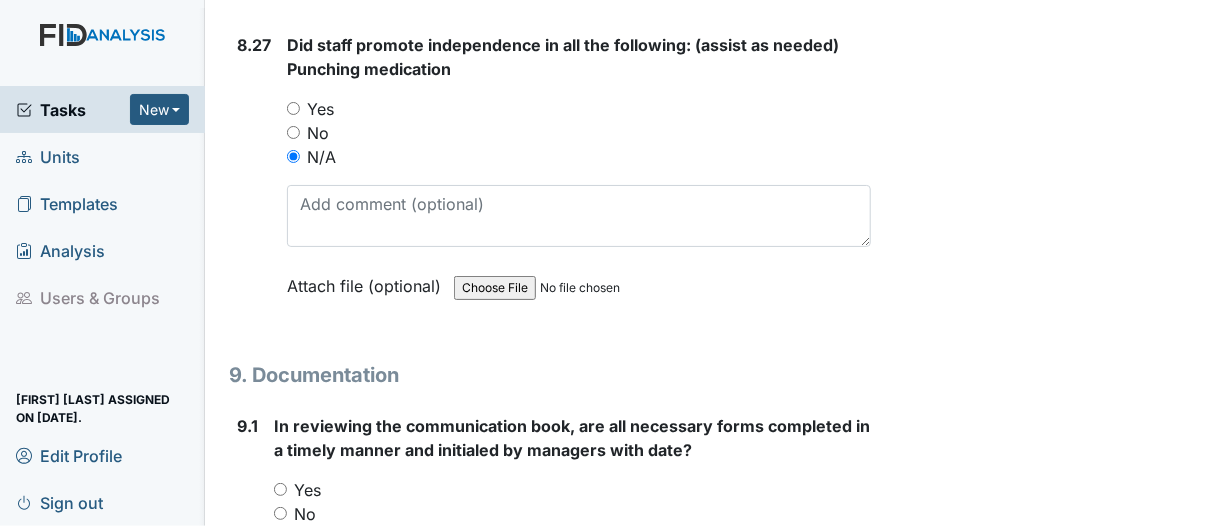 click on "Yes" at bounding box center (572, 490) 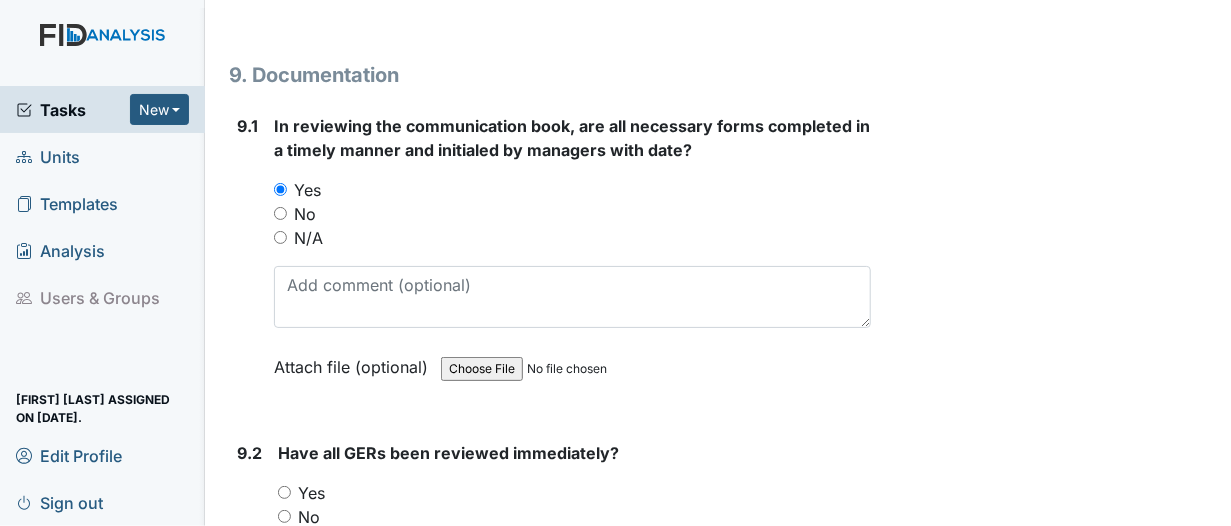 scroll, scrollTop: 25066, scrollLeft: 0, axis: vertical 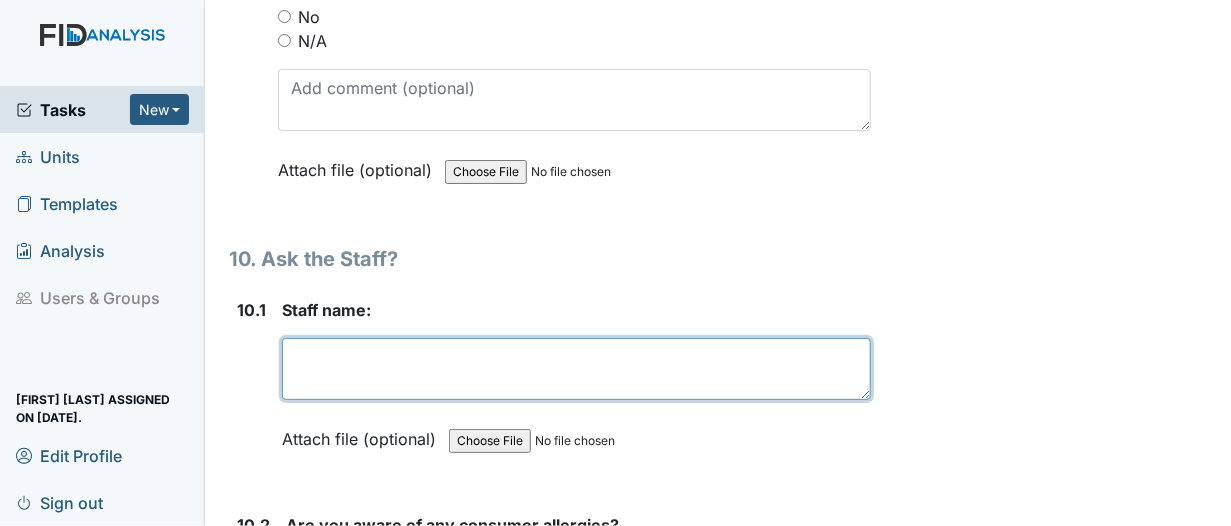 click at bounding box center [576, 369] 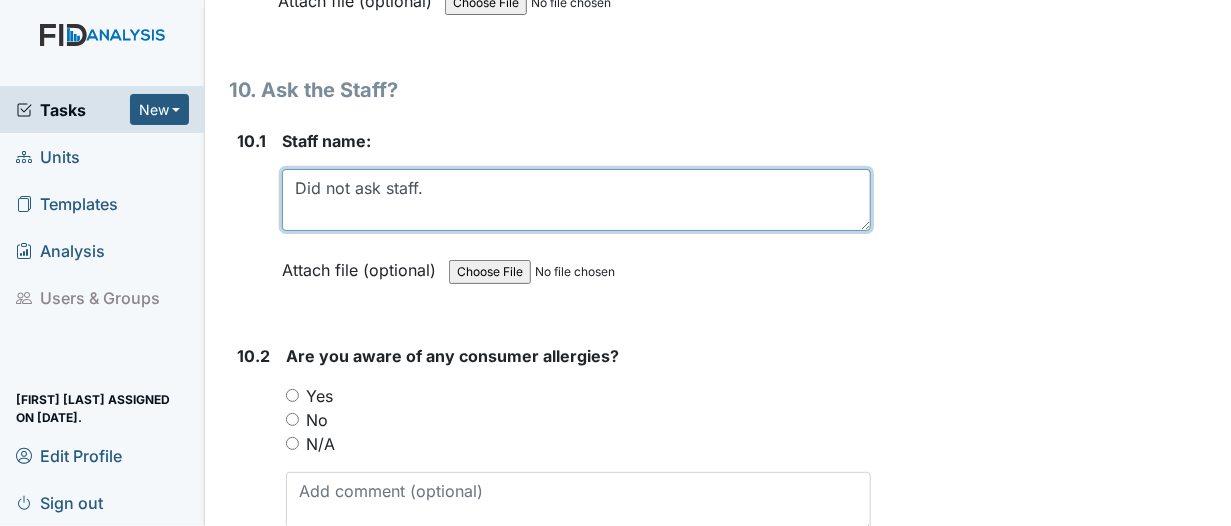 scroll, scrollTop: 25766, scrollLeft: 0, axis: vertical 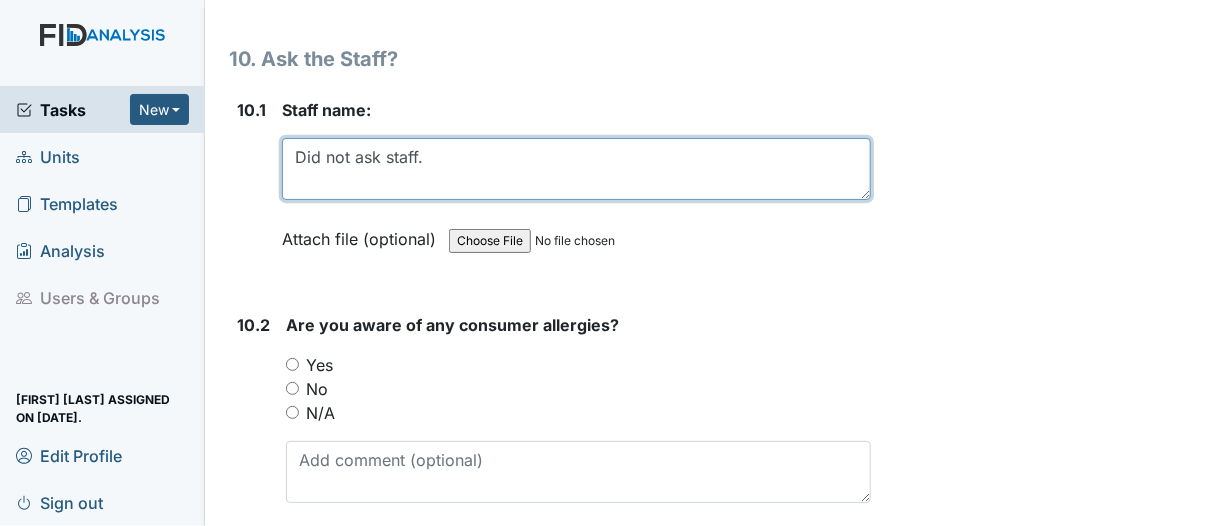 type on "Did not ask staff." 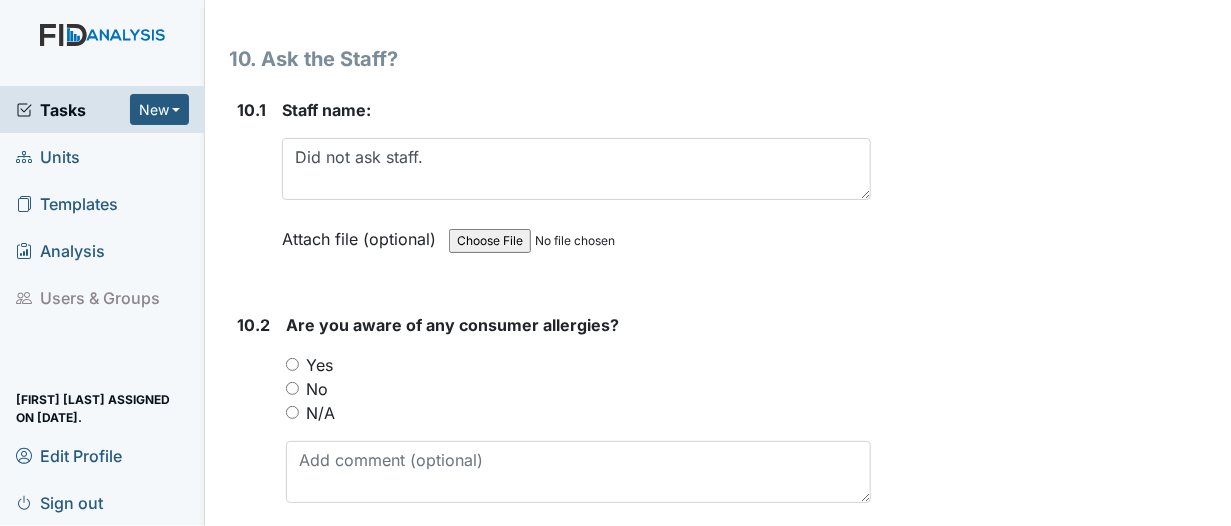 click on "N/A" at bounding box center (292, 412) 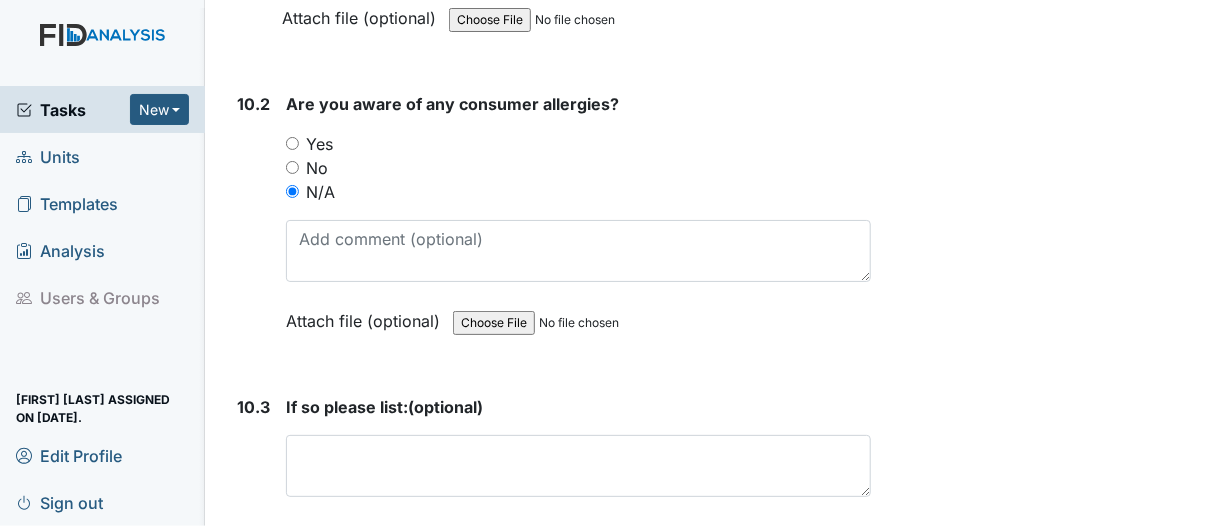 scroll, scrollTop: 26066, scrollLeft: 0, axis: vertical 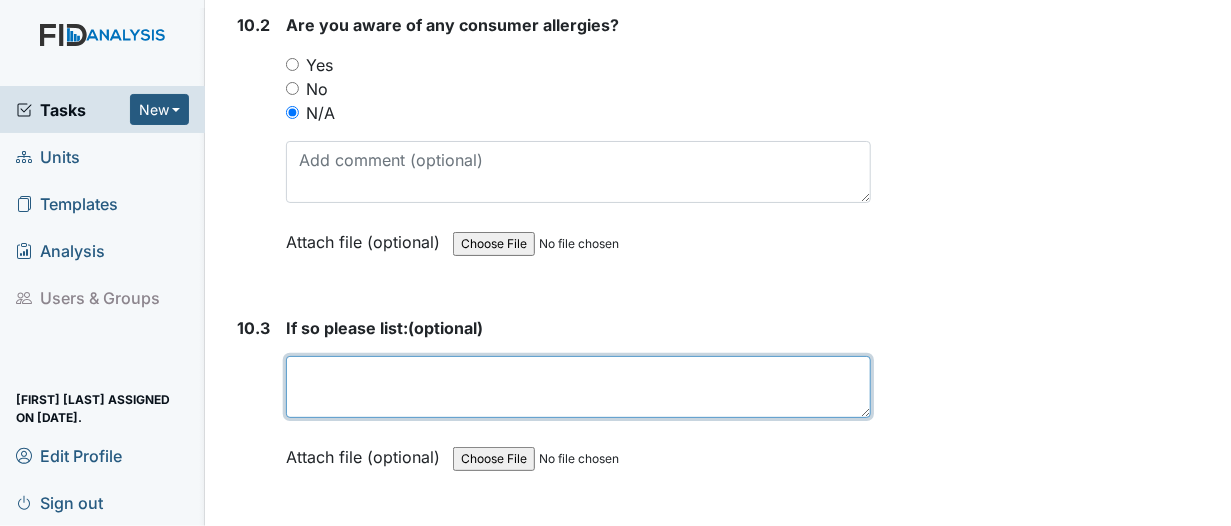 click at bounding box center (578, 387) 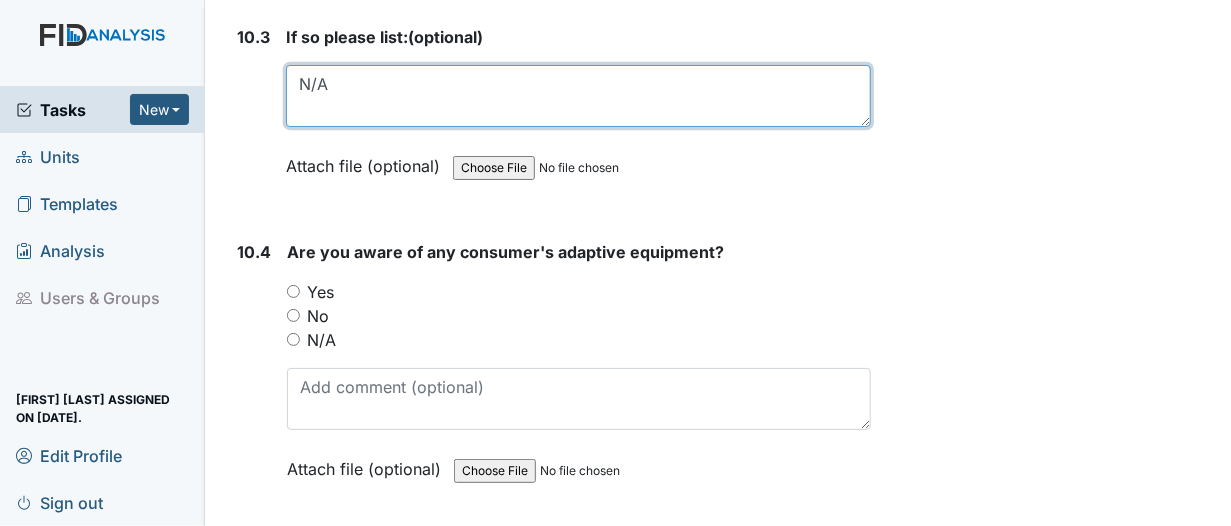 scroll, scrollTop: 26366, scrollLeft: 0, axis: vertical 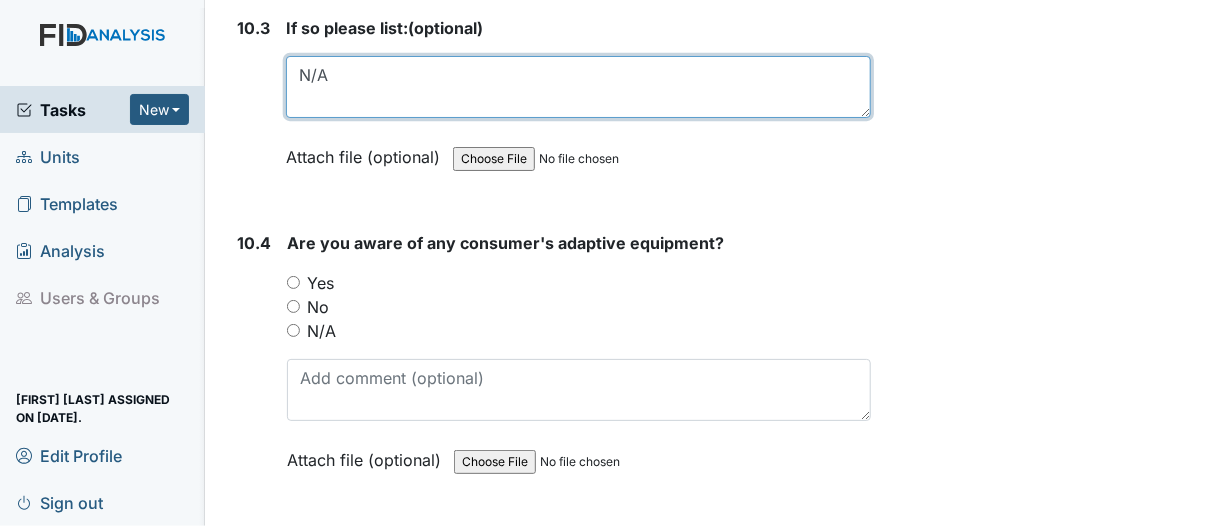 type on "N/A" 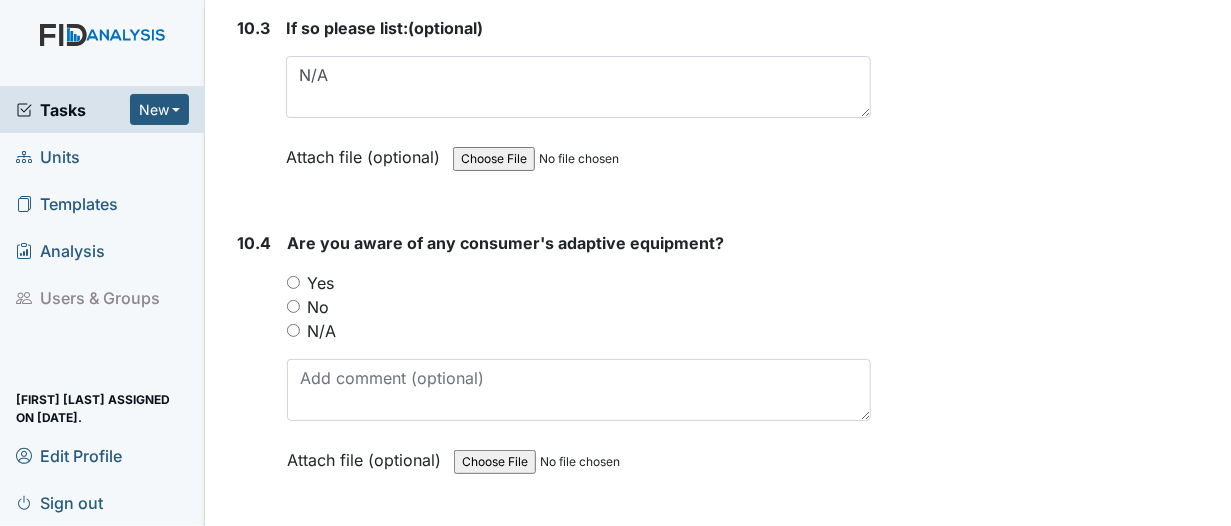 click on "N/A" at bounding box center [293, 330] 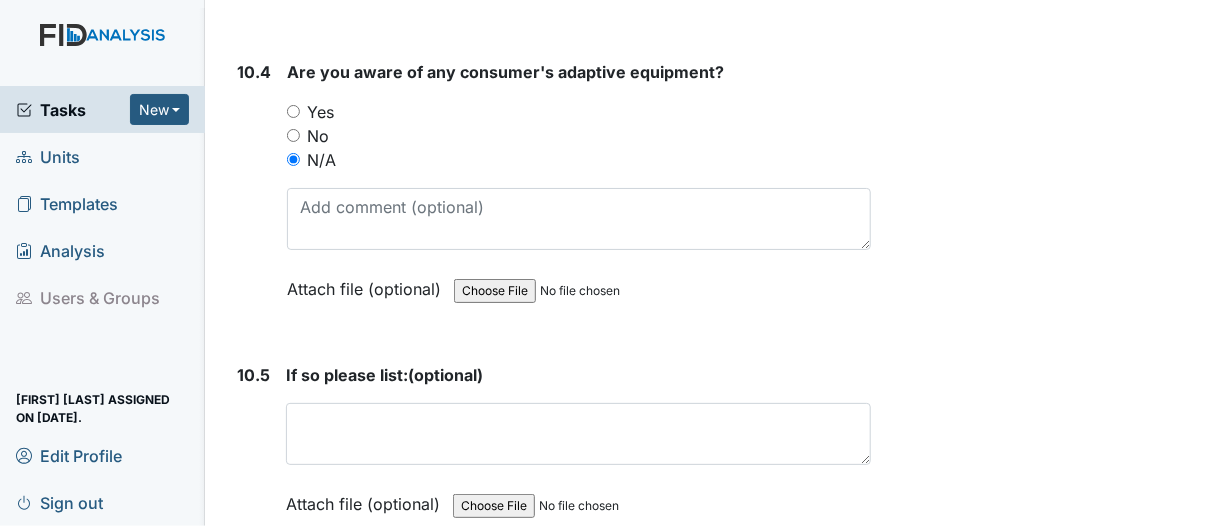scroll, scrollTop: 26566, scrollLeft: 0, axis: vertical 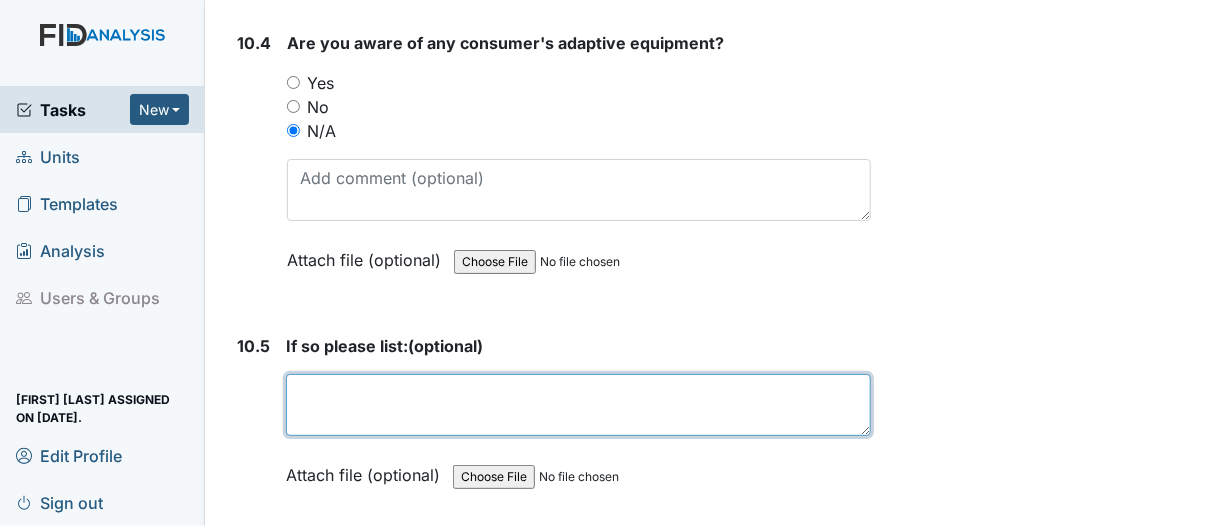 click at bounding box center [578, 405] 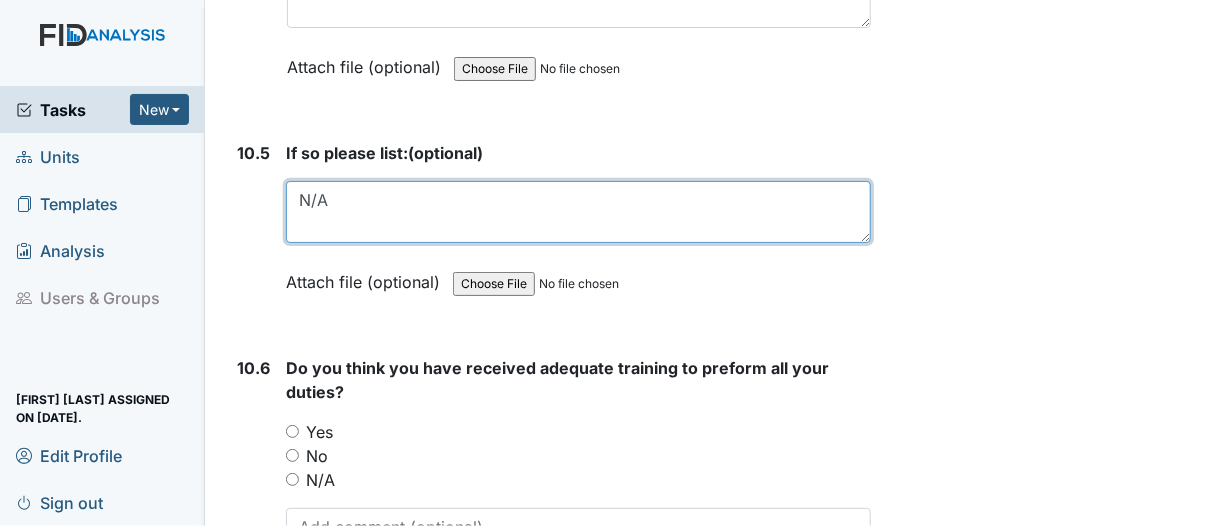scroll, scrollTop: 26766, scrollLeft: 0, axis: vertical 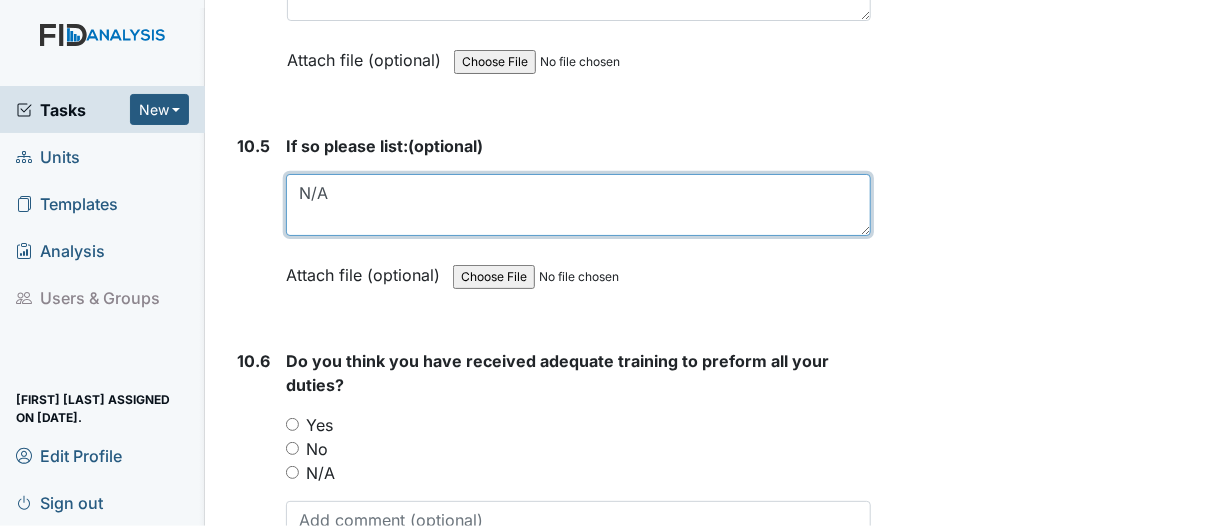 type on "N/A" 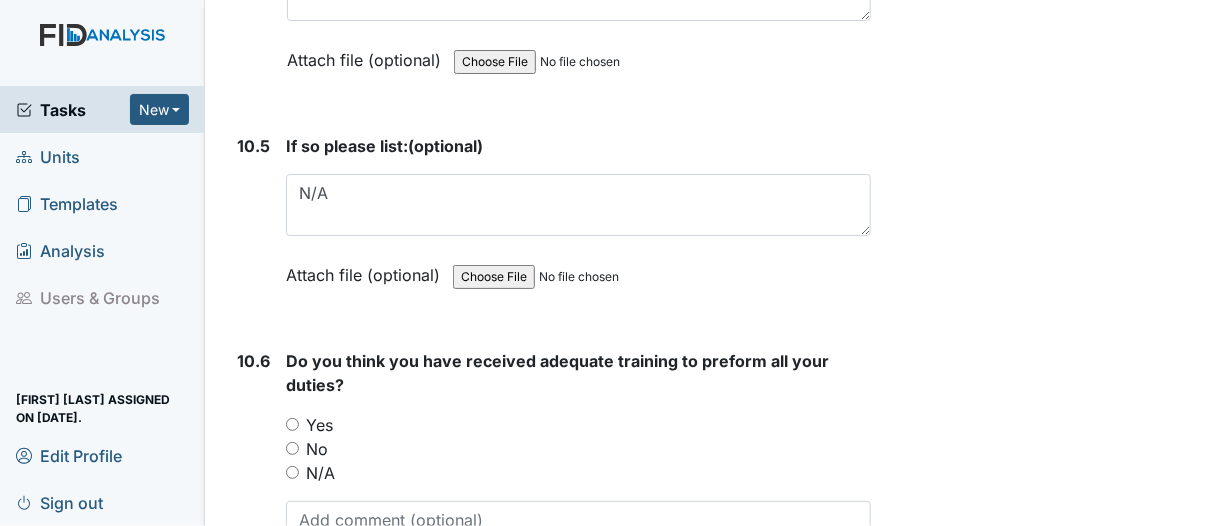 click on "N/A" at bounding box center (292, 472) 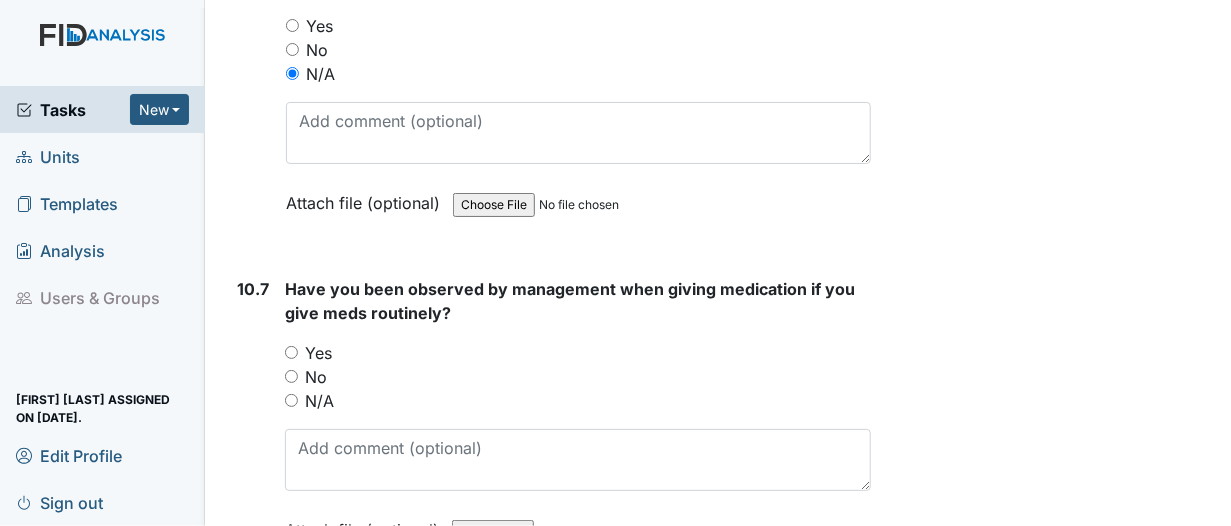 scroll, scrollTop: 27166, scrollLeft: 0, axis: vertical 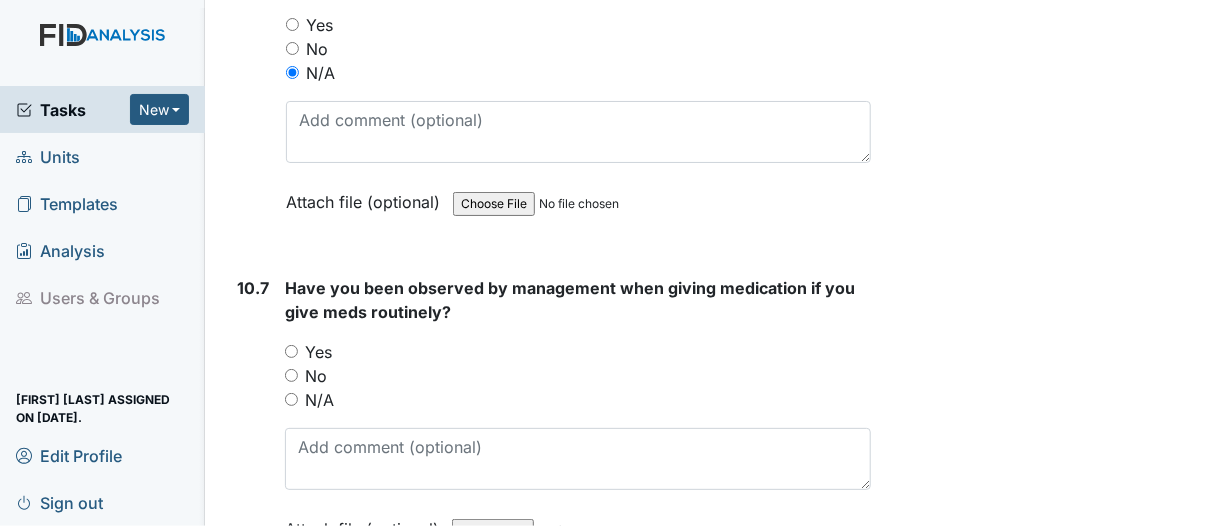 click on "N/A" at bounding box center [291, 399] 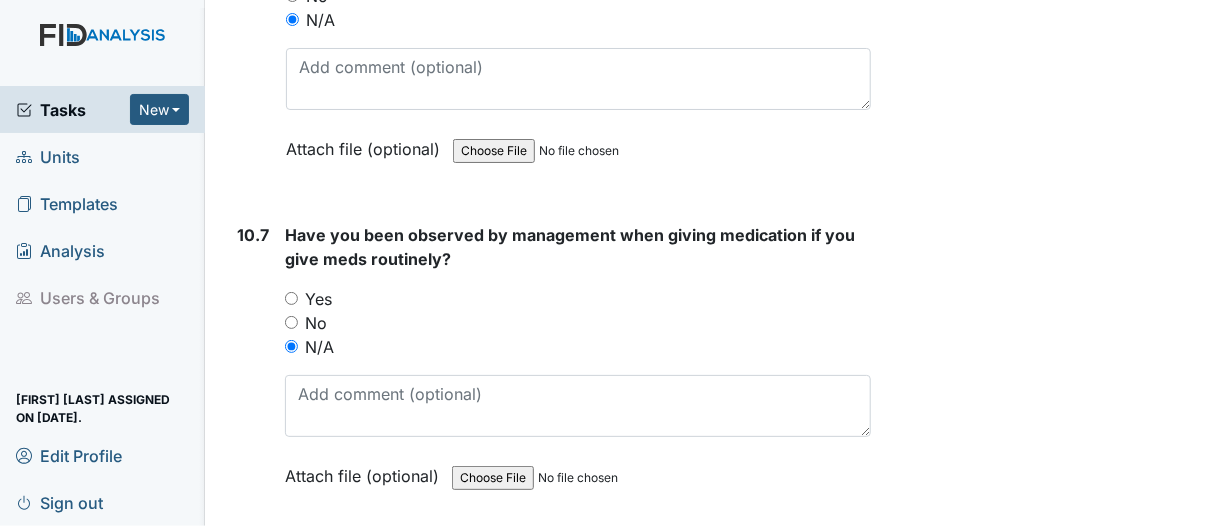 scroll, scrollTop: 27466, scrollLeft: 0, axis: vertical 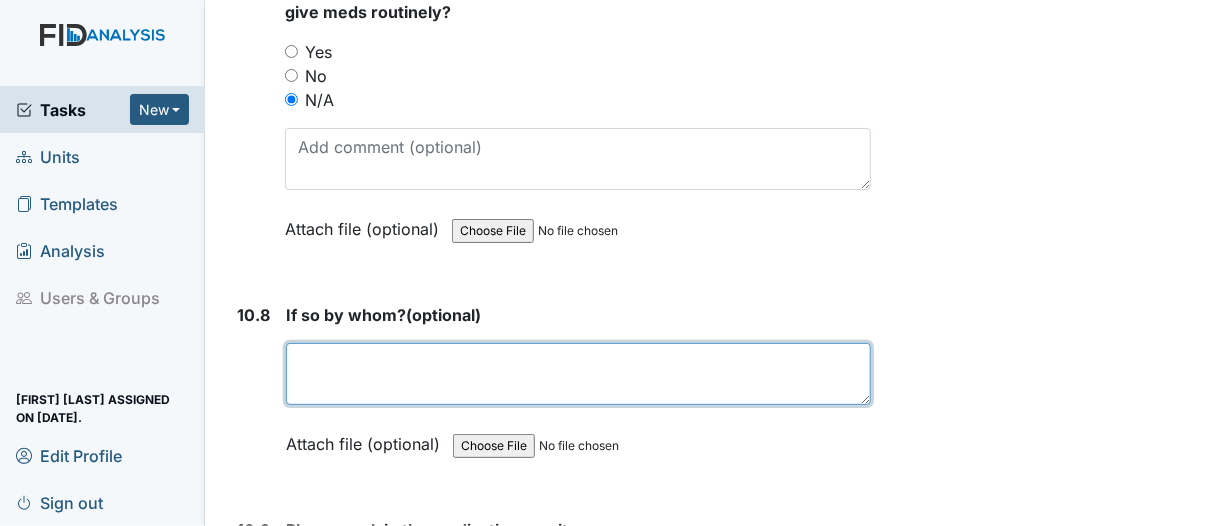click at bounding box center [578, 374] 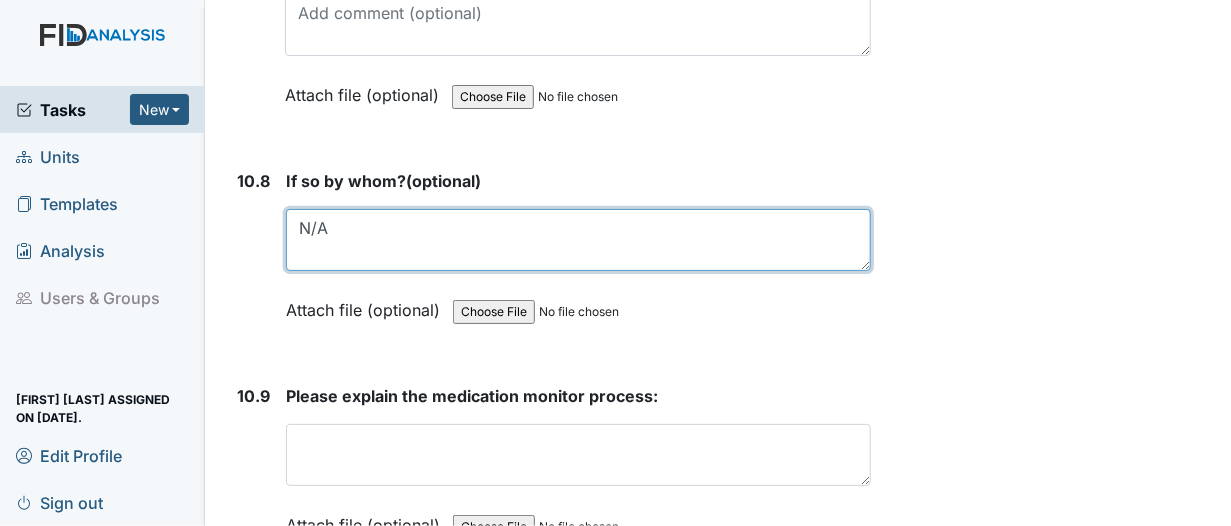 scroll, scrollTop: 27620, scrollLeft: 0, axis: vertical 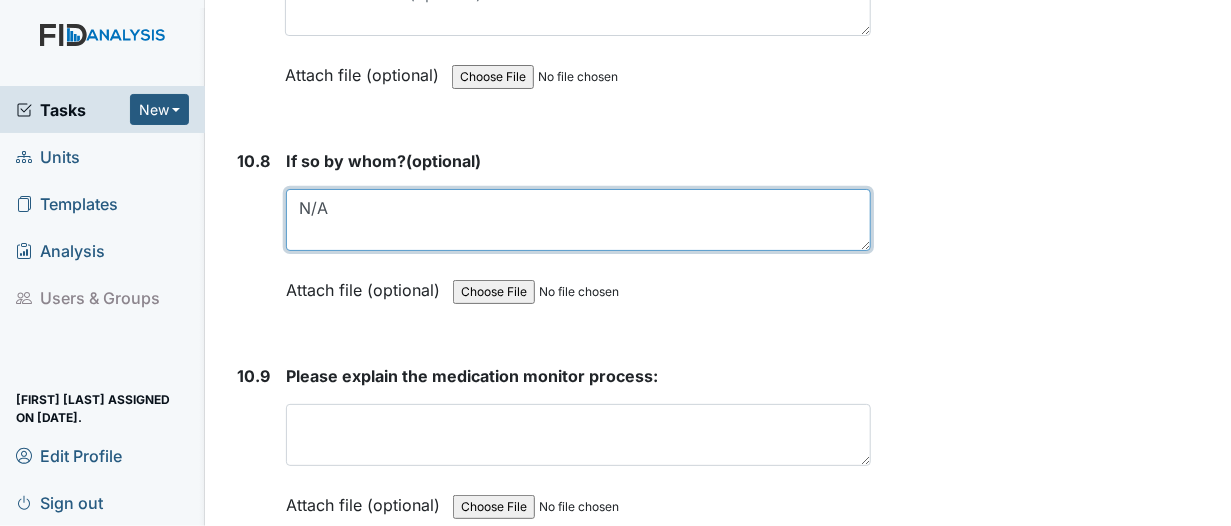 type on "N/A" 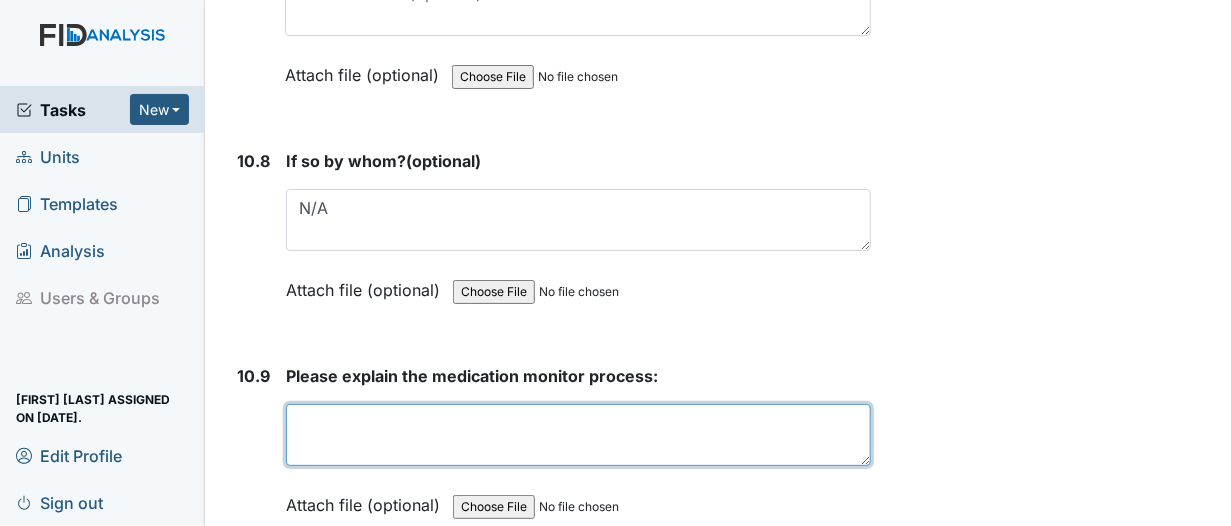 click at bounding box center [578, 435] 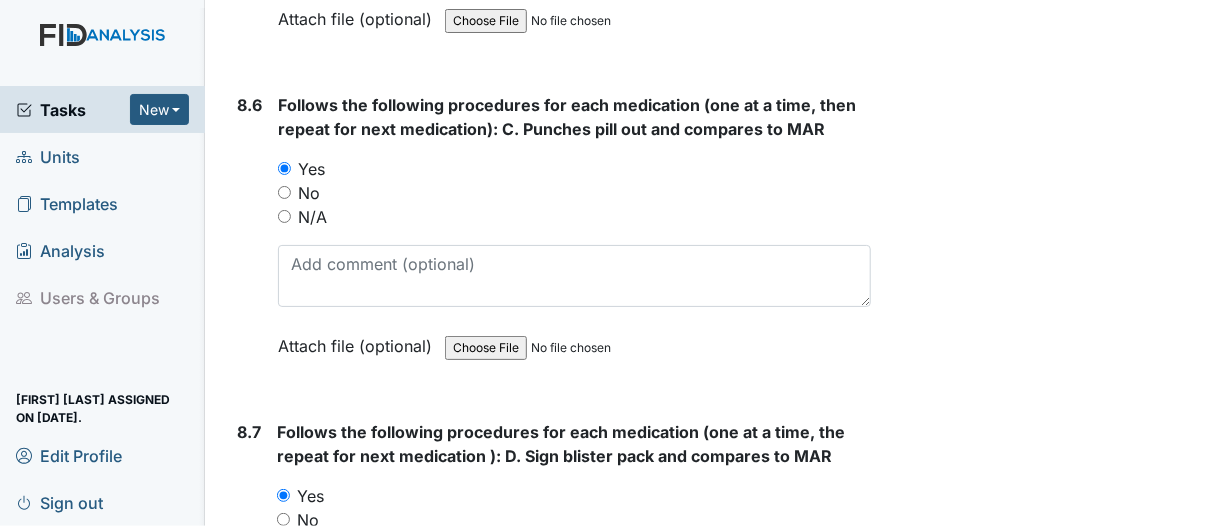 scroll, scrollTop: 17720, scrollLeft: 0, axis: vertical 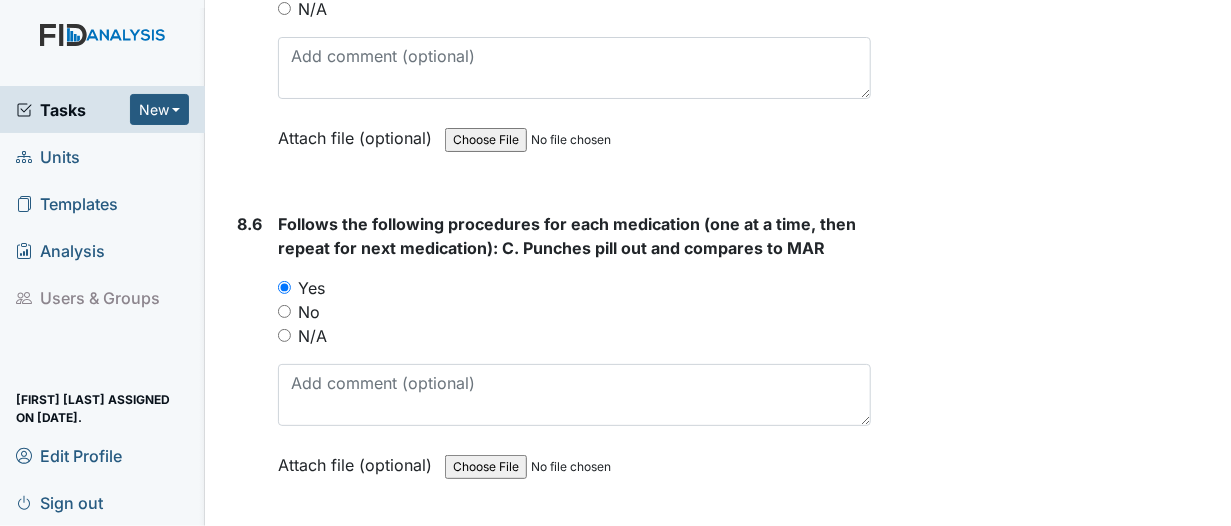 type on "N/A" 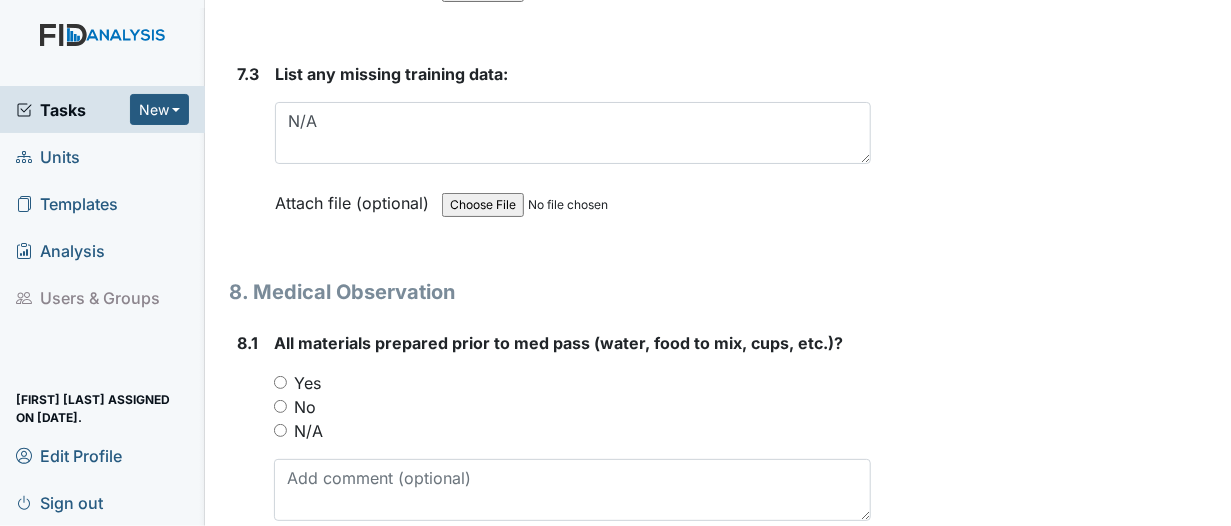 scroll, scrollTop: 15920, scrollLeft: 0, axis: vertical 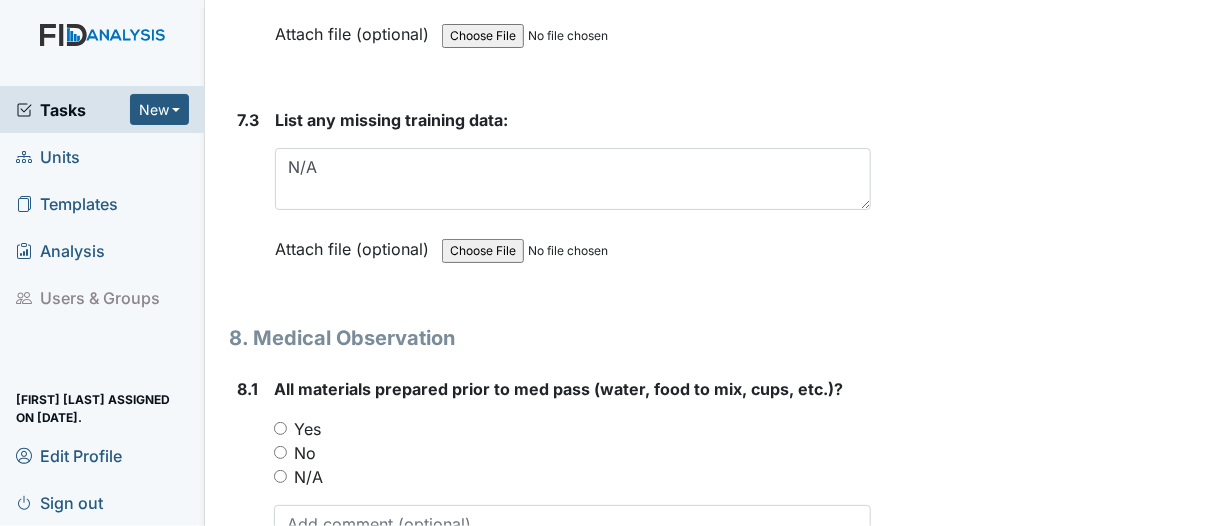 click on "Yes" at bounding box center (280, 428) 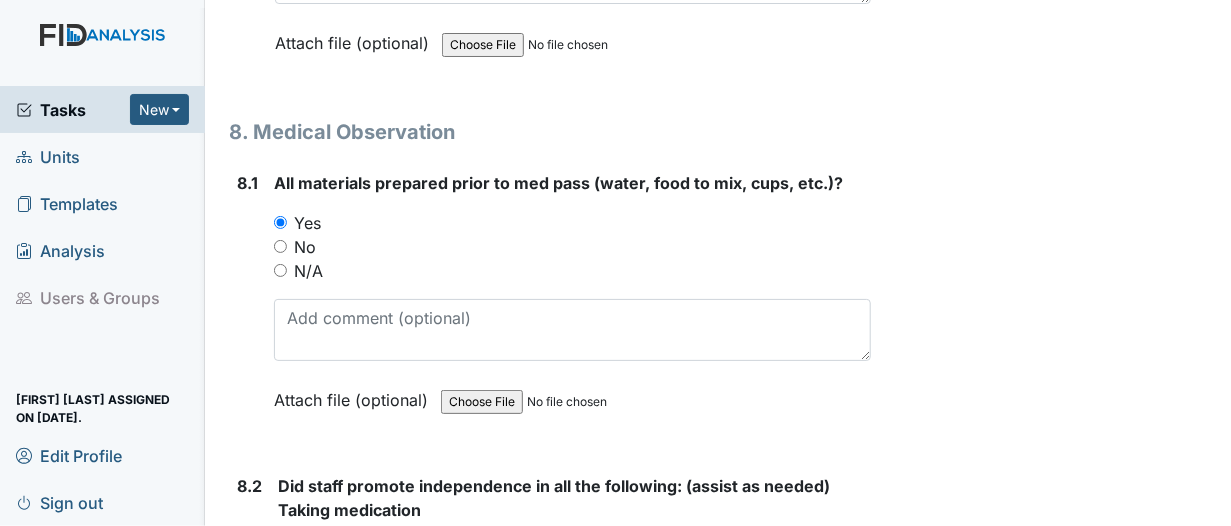 scroll, scrollTop: 16220, scrollLeft: 0, axis: vertical 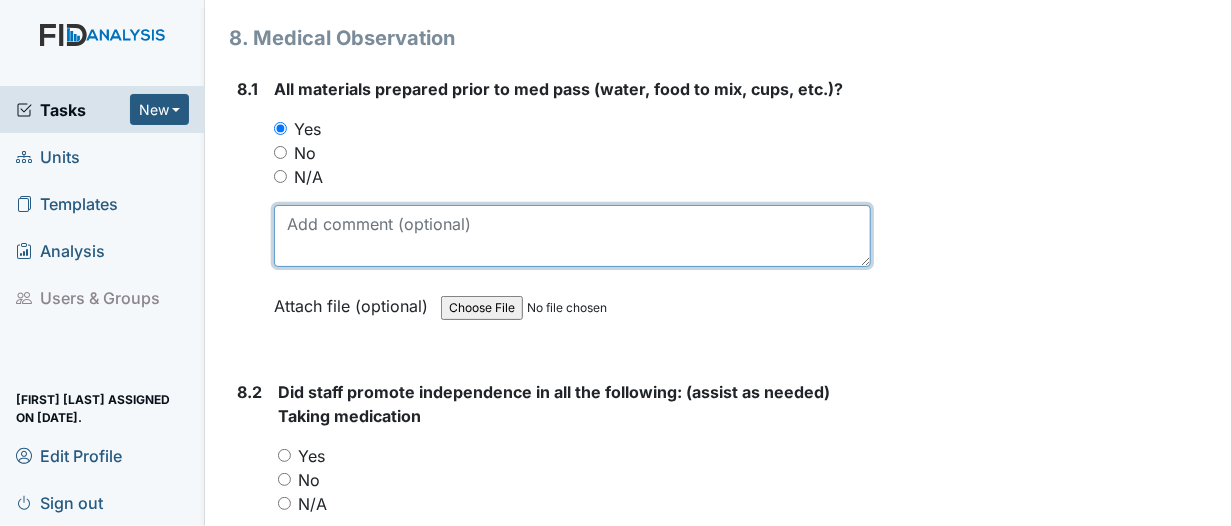 click at bounding box center (572, 236) 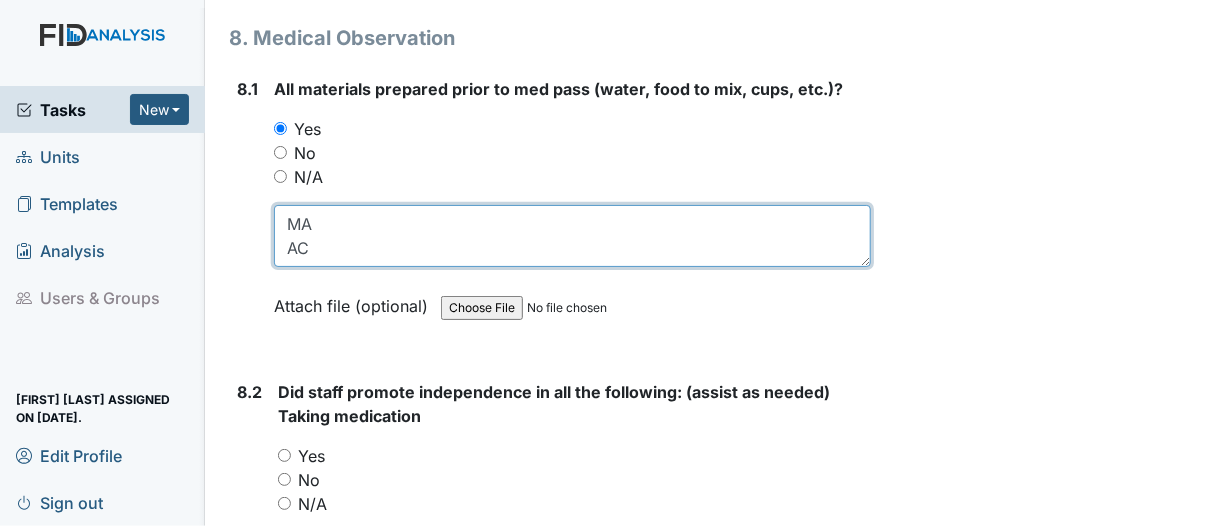 scroll, scrollTop: 15, scrollLeft: 0, axis: vertical 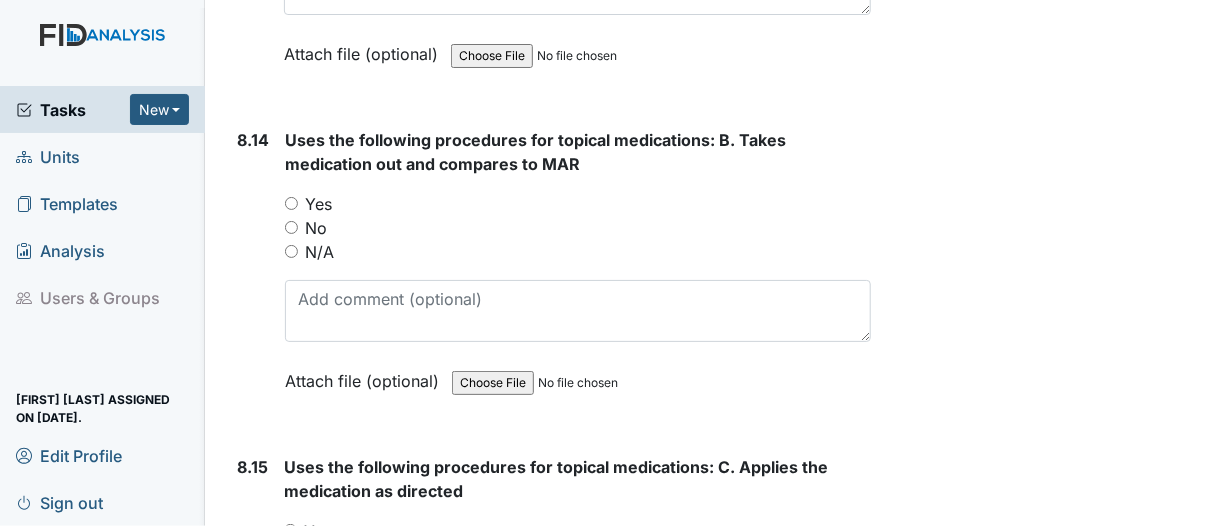 type on "MA
AC
CL" 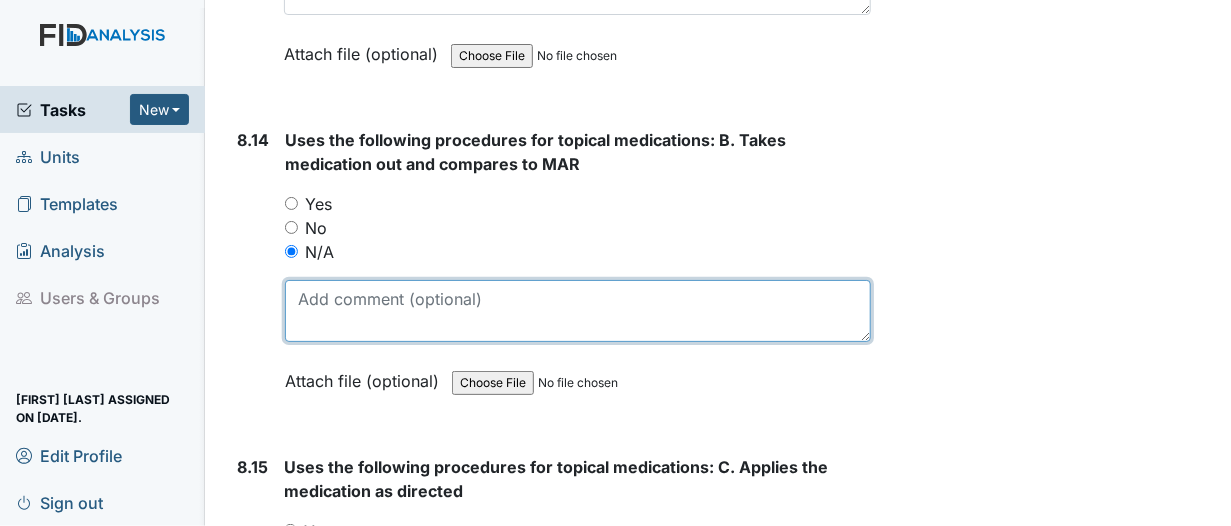 click at bounding box center (578, 311) 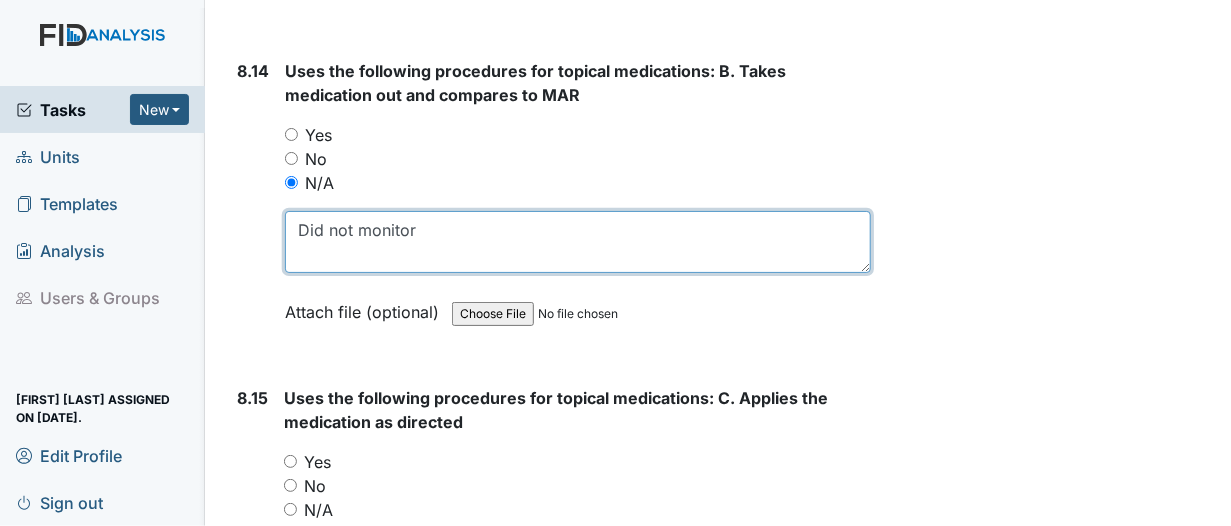 scroll, scrollTop: 20620, scrollLeft: 0, axis: vertical 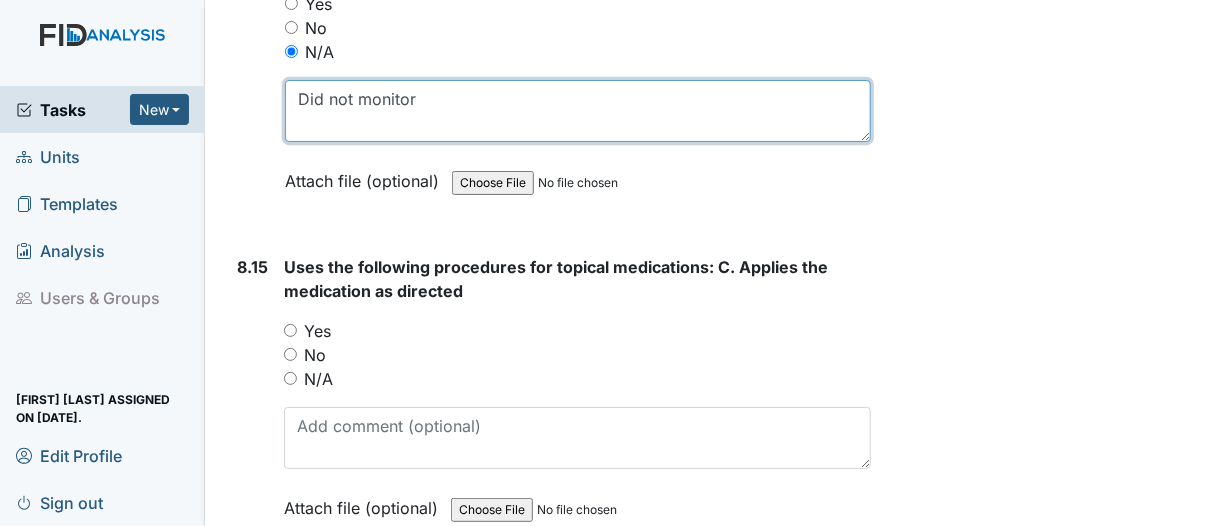 type on "Did not monitor" 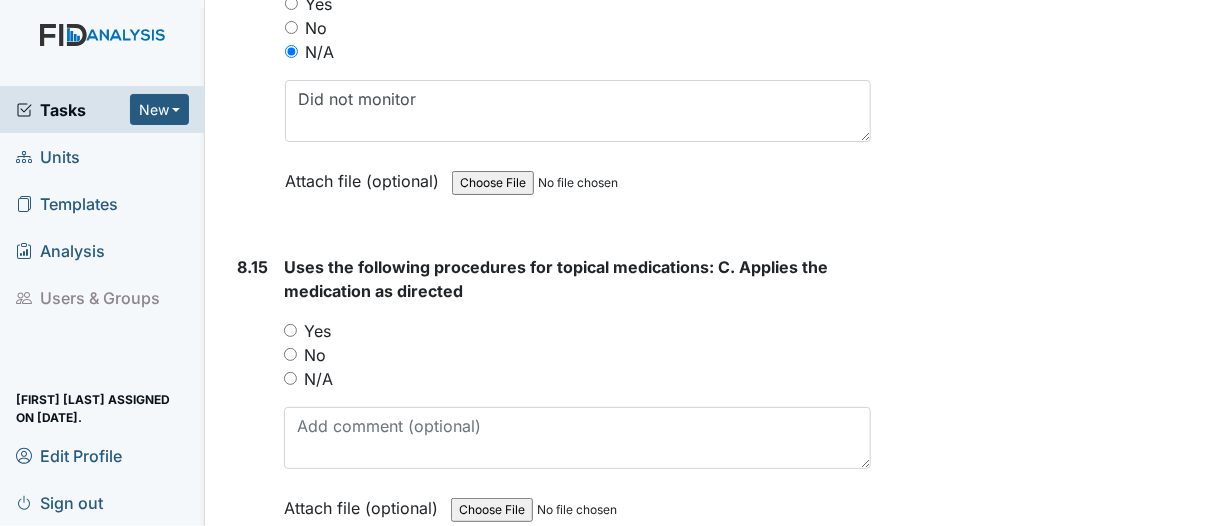 click on "N/A" at bounding box center (290, 378) 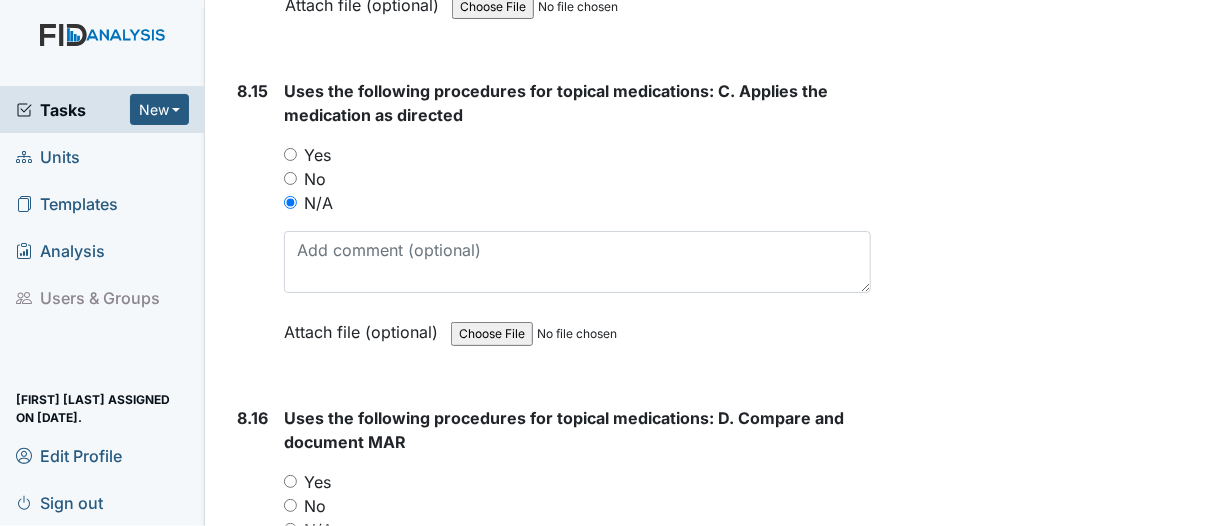 scroll, scrollTop: 20820, scrollLeft: 0, axis: vertical 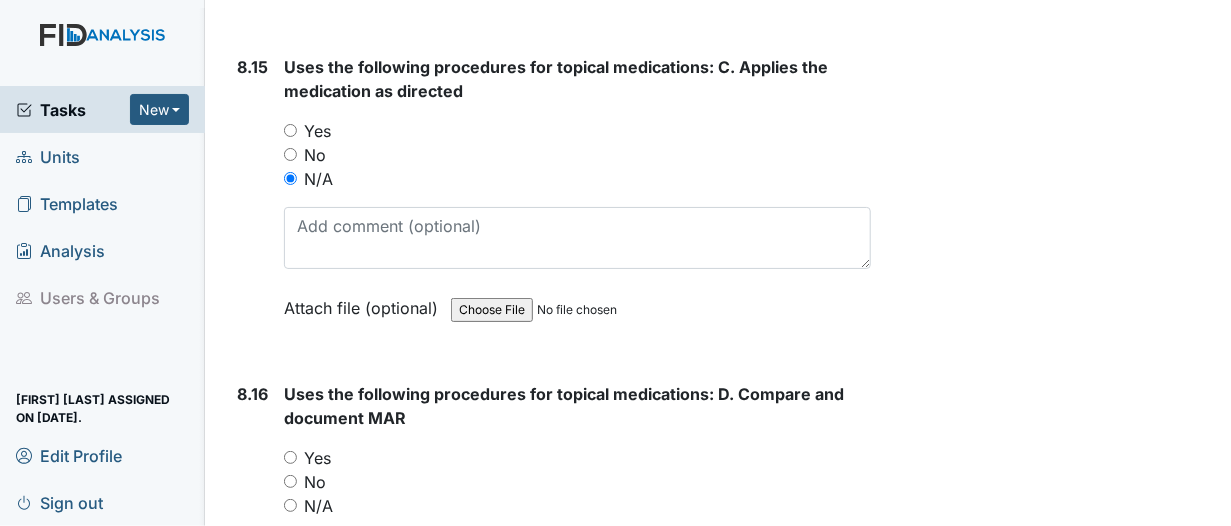 click on "8.16
Uses the following procedures for topical medications: D. Compare and document MAR
You must select one of the below options.
Yes
No
N/A
Attach file (optional)
You can upload .pdf, .txt, .jpg, .jpeg, .png, .csv, .xls, or .doc files under 100MB." at bounding box center (550, 529) 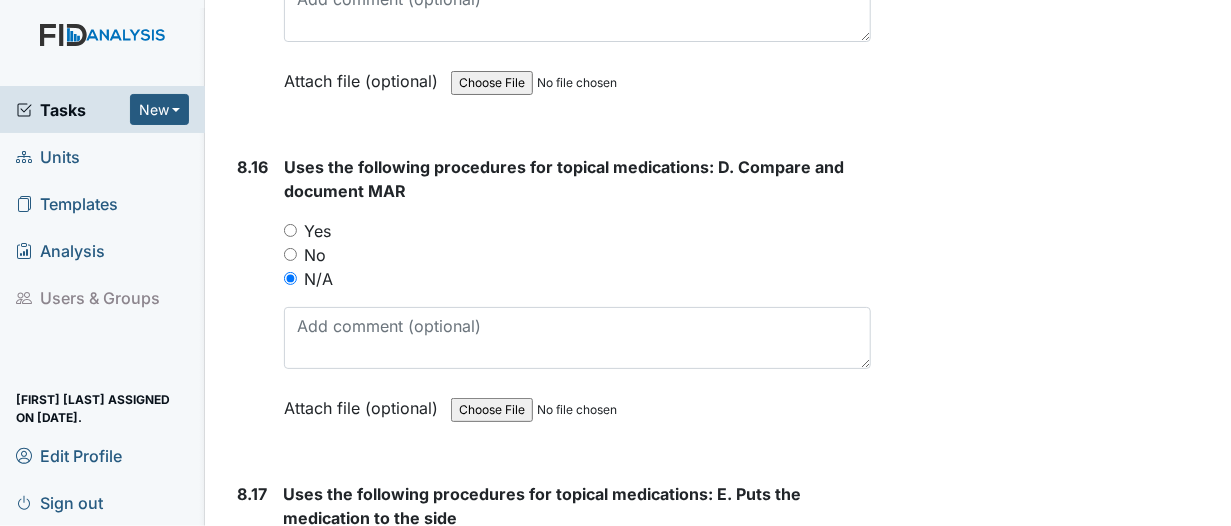 scroll, scrollTop: 21120, scrollLeft: 0, axis: vertical 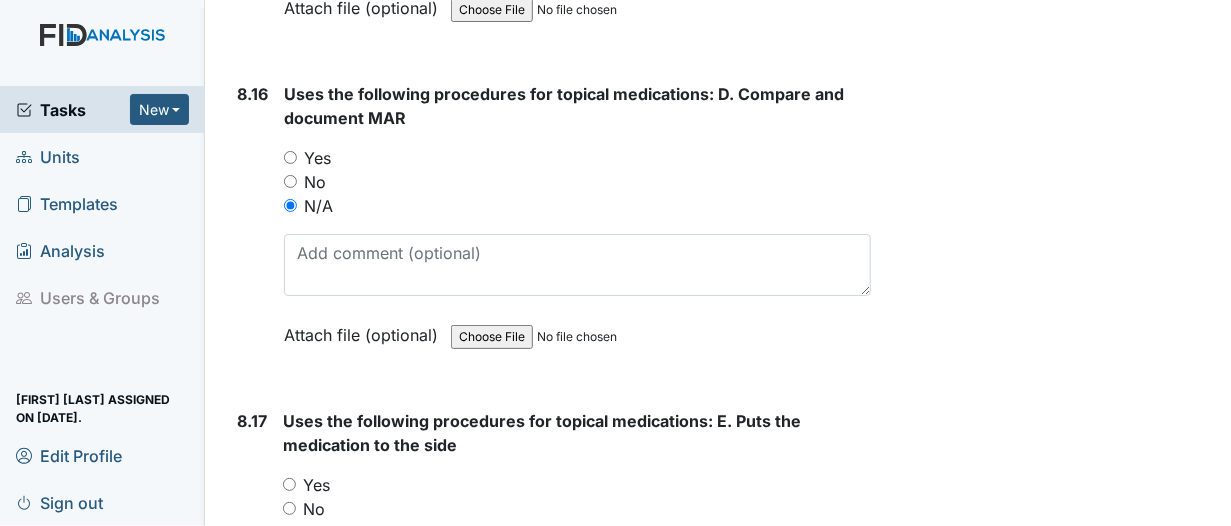 click on "N/A" at bounding box center (289, 532) 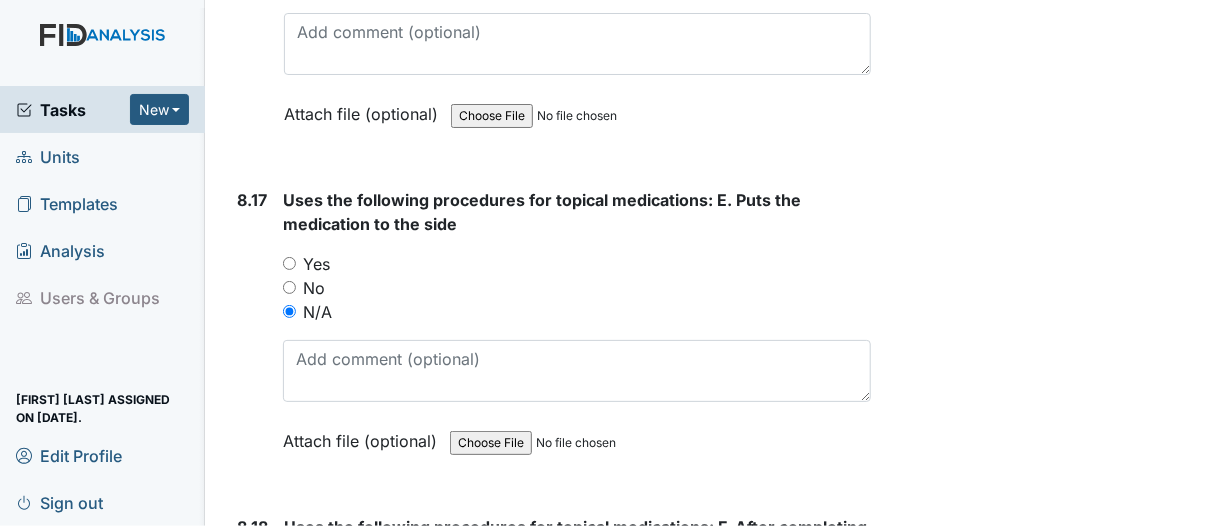 scroll, scrollTop: 21420, scrollLeft: 0, axis: vertical 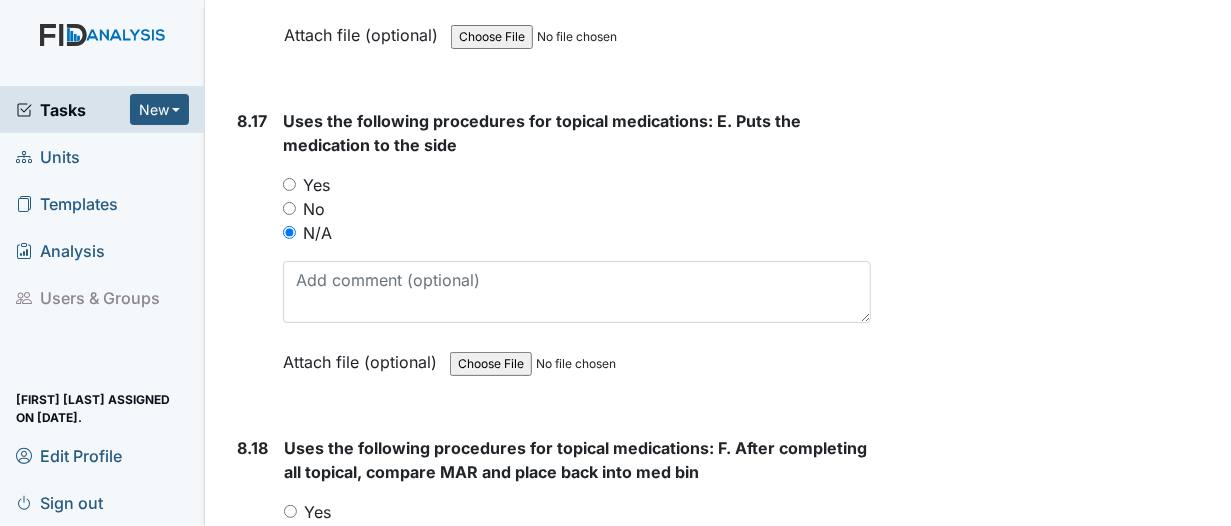 click on "N/A" at bounding box center (290, 559) 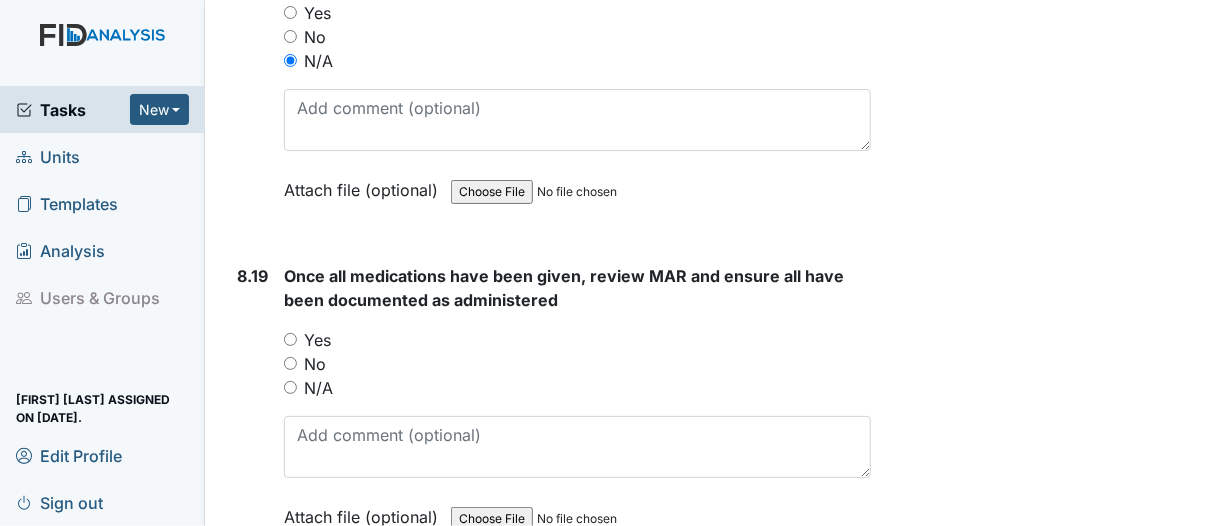 scroll, scrollTop: 21920, scrollLeft: 0, axis: vertical 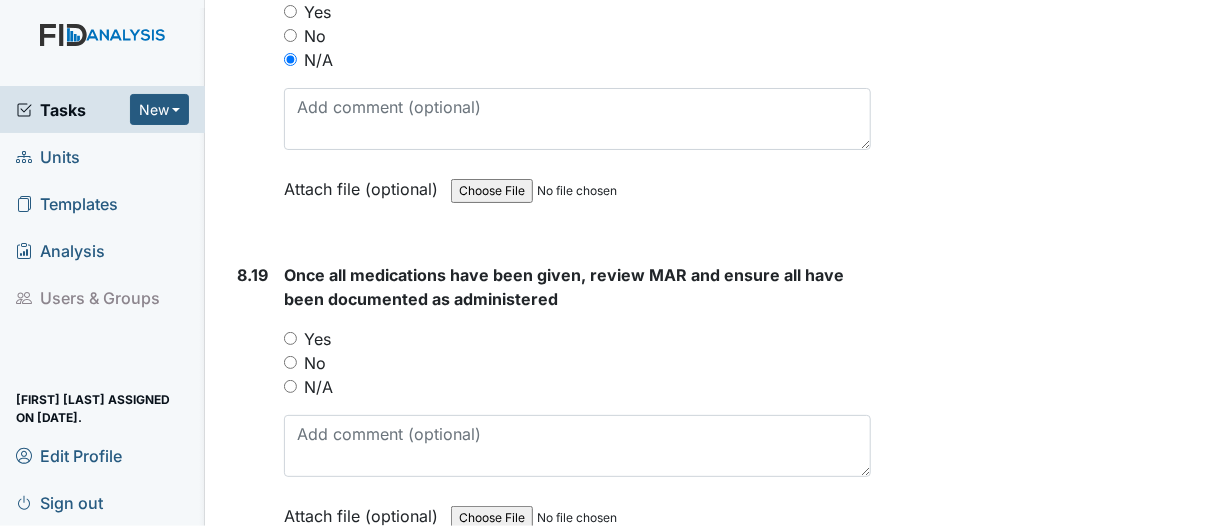 click on "Yes" at bounding box center [290, 338] 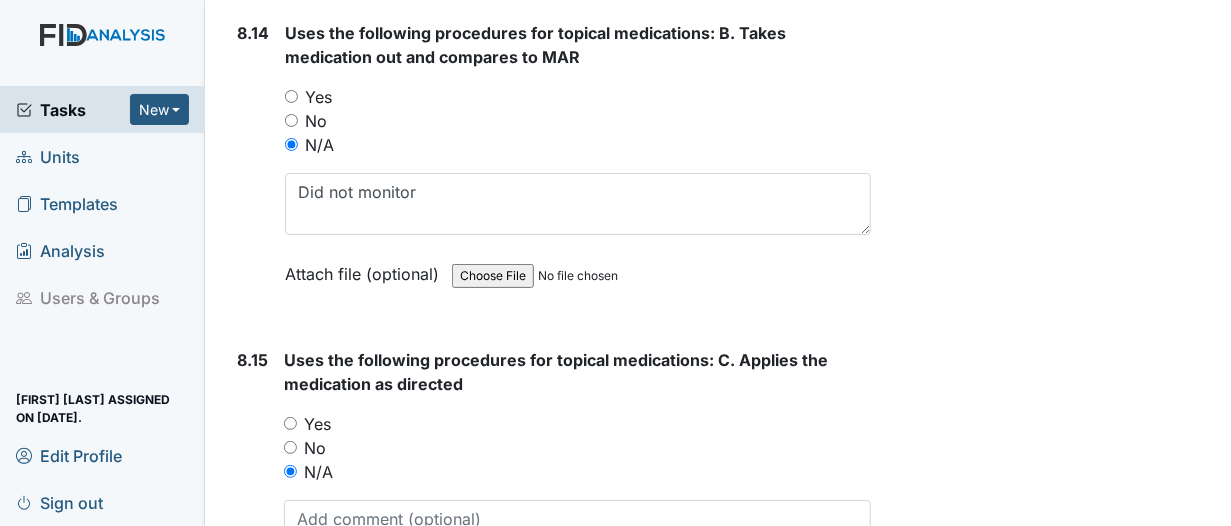 scroll, scrollTop: 20520, scrollLeft: 0, axis: vertical 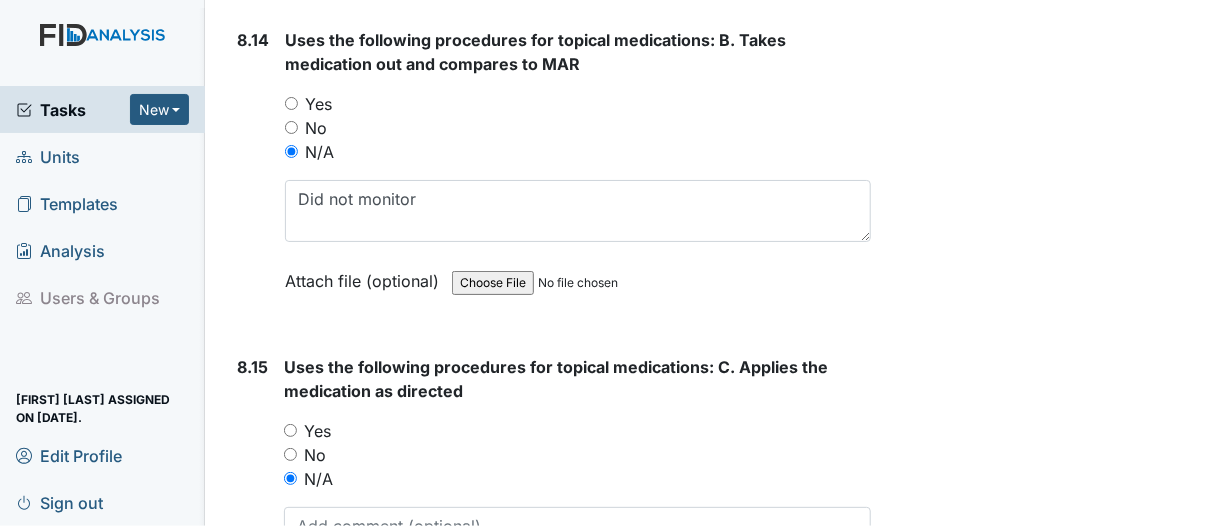 click on "Uses the following procedures for topical medications: B. Takes medication out and compares to MAR
You must select one of the below options.
Yes
No
N/A
Did not monitor
Attach file (optional)
You can upload .pdf, .txt, .jpg, .jpeg, .png, .csv, .xls, or .doc files under 100MB." at bounding box center [578, 175] 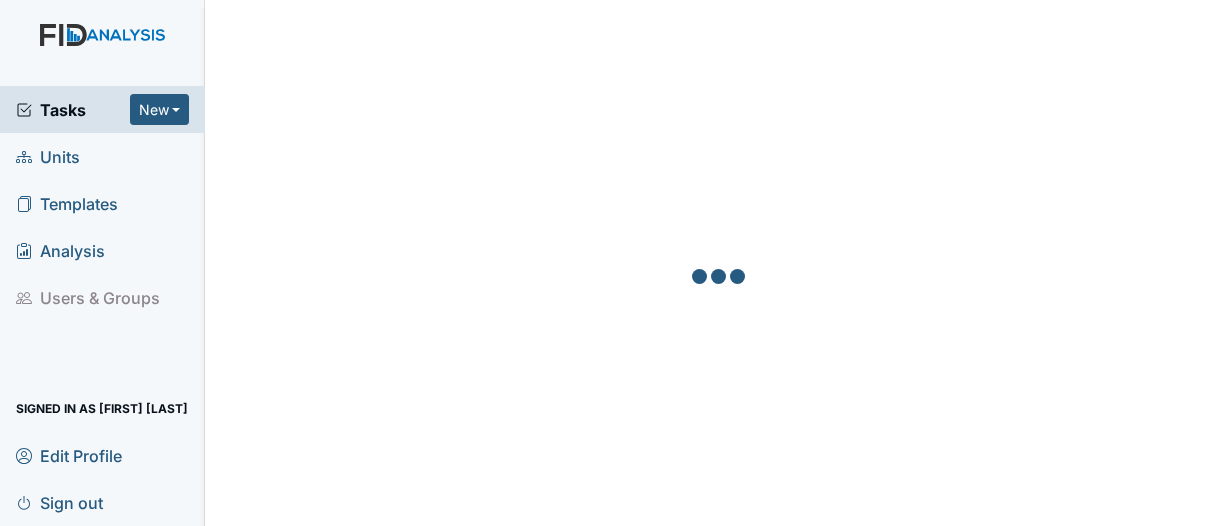 scroll, scrollTop: 0, scrollLeft: 0, axis: both 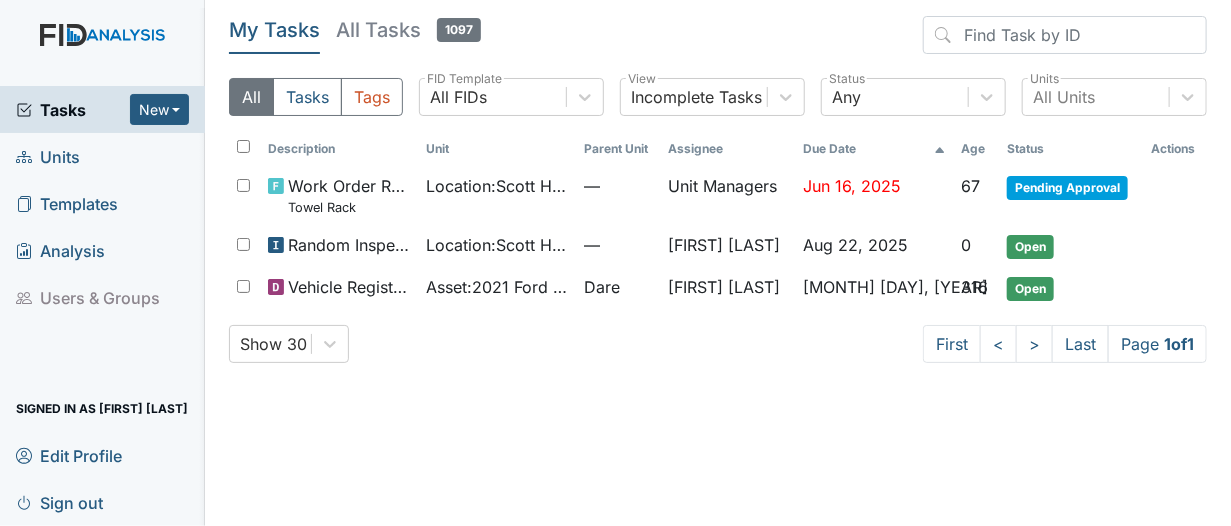 click on "Units" at bounding box center (48, 156) 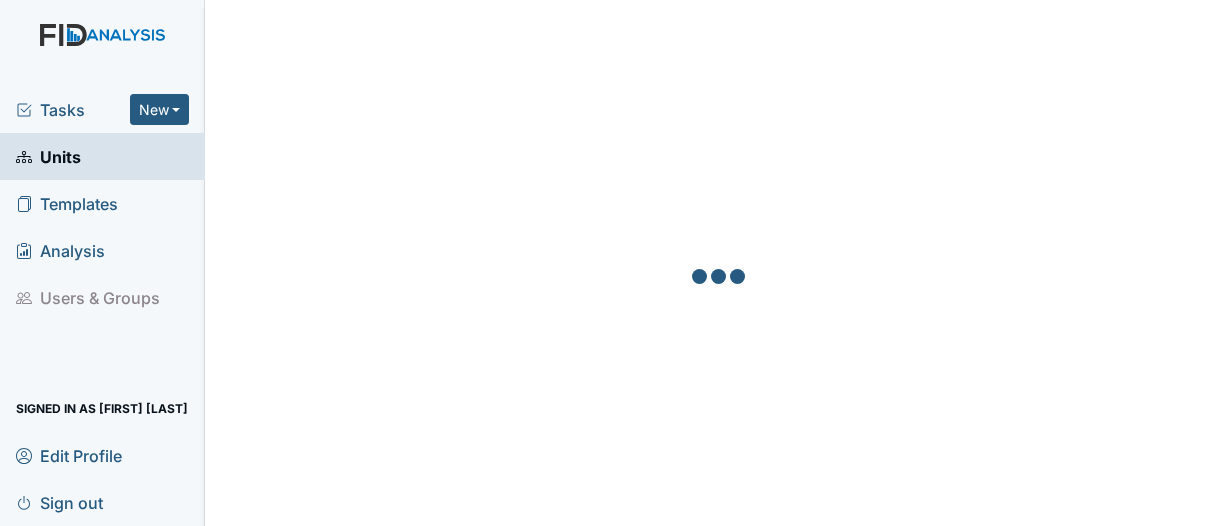 scroll, scrollTop: 0, scrollLeft: 0, axis: both 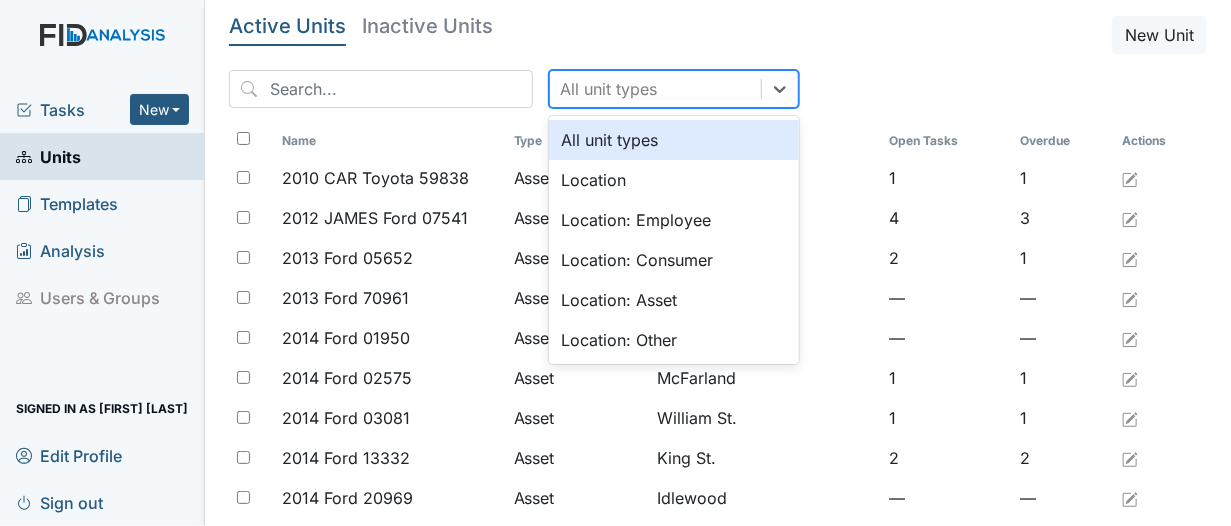 click on "All unit types" at bounding box center [608, 89] 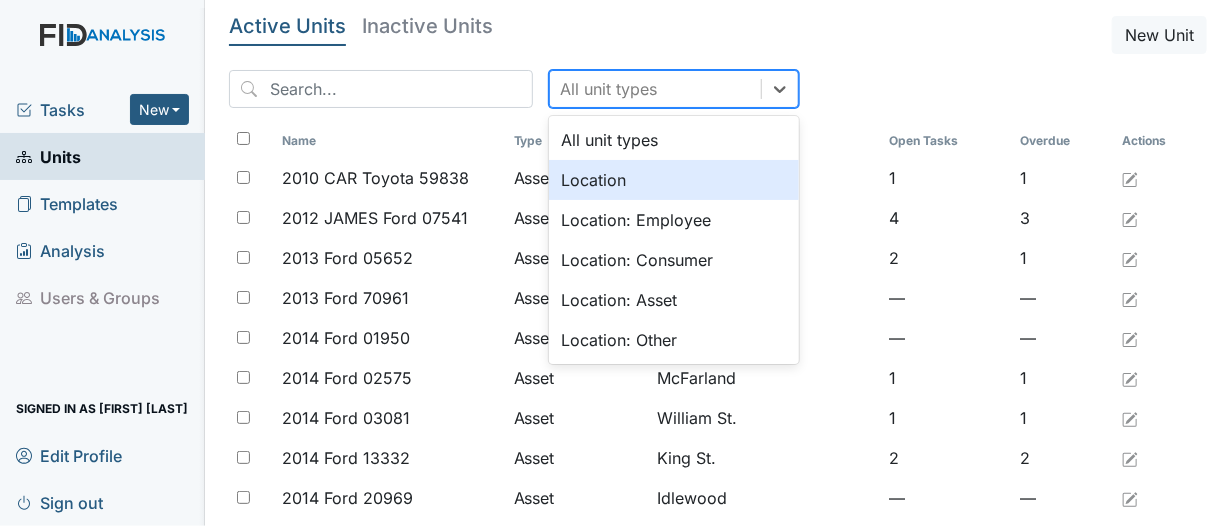 click on "Location" at bounding box center [674, 180] 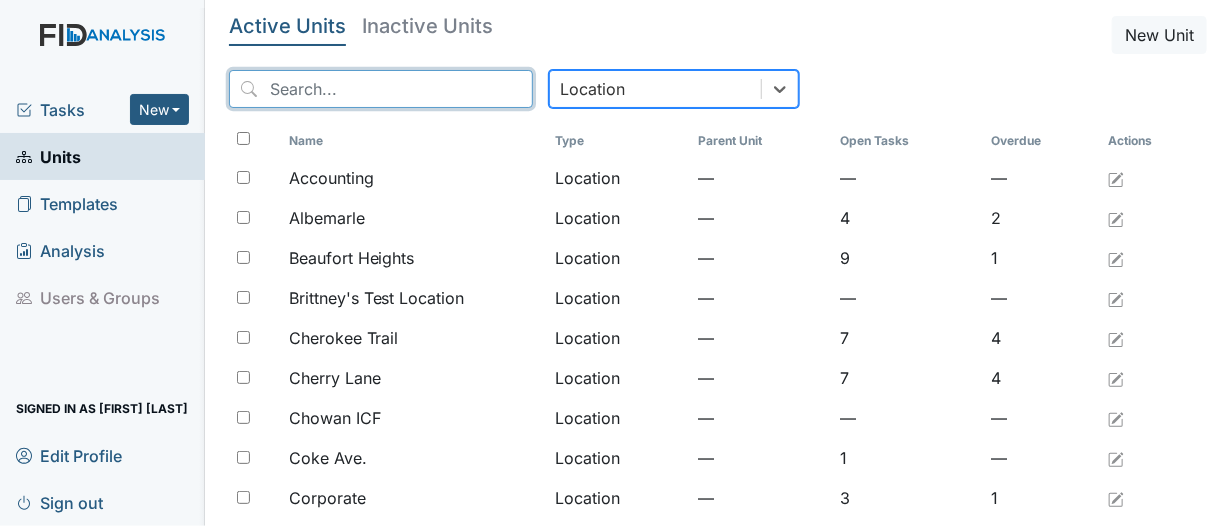 click at bounding box center [381, 89] 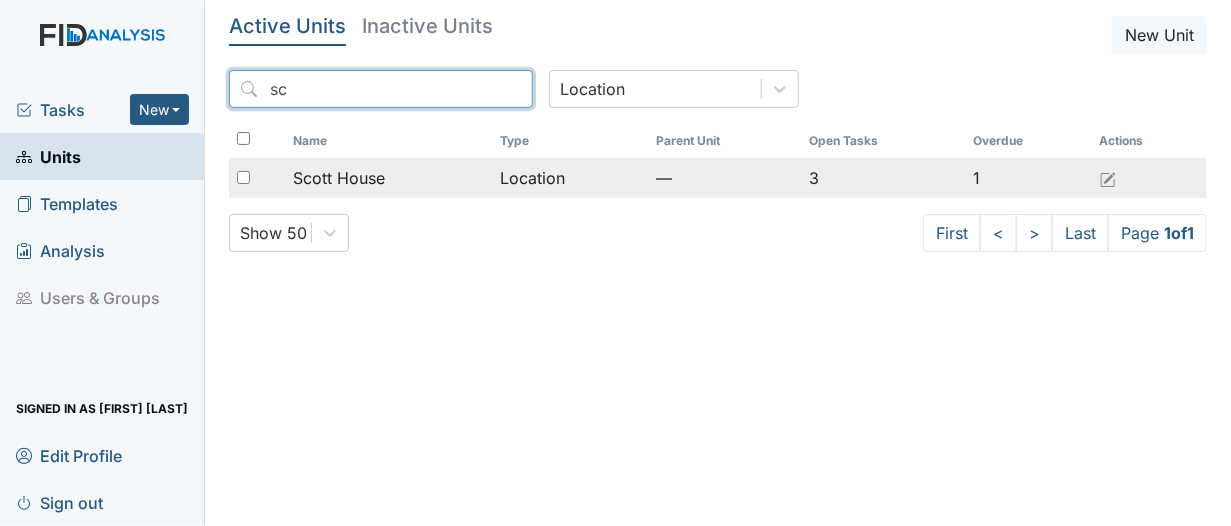 type on "sc" 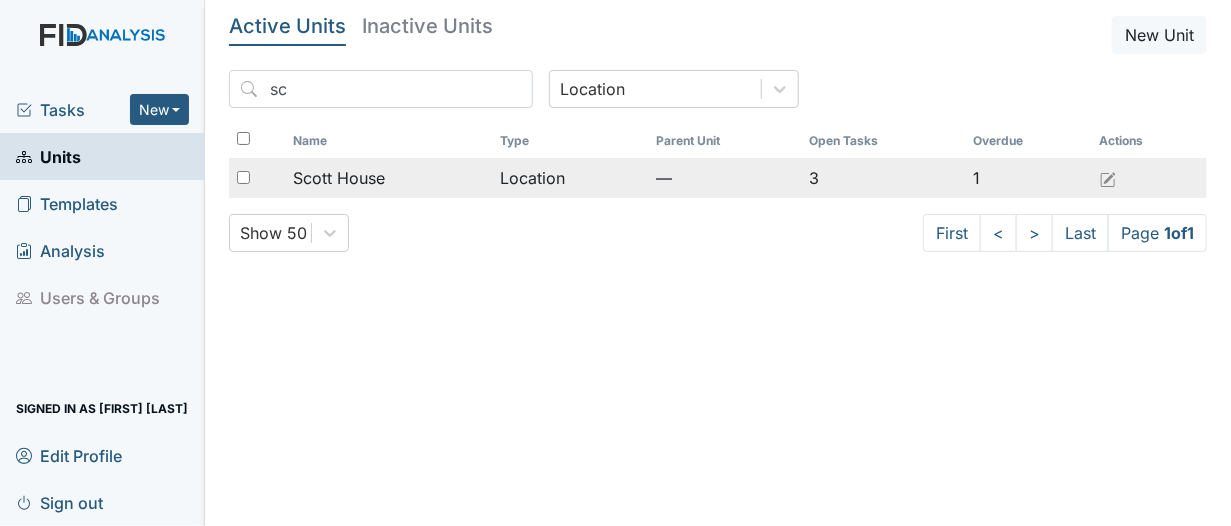 click on "Scott House" at bounding box center (339, 178) 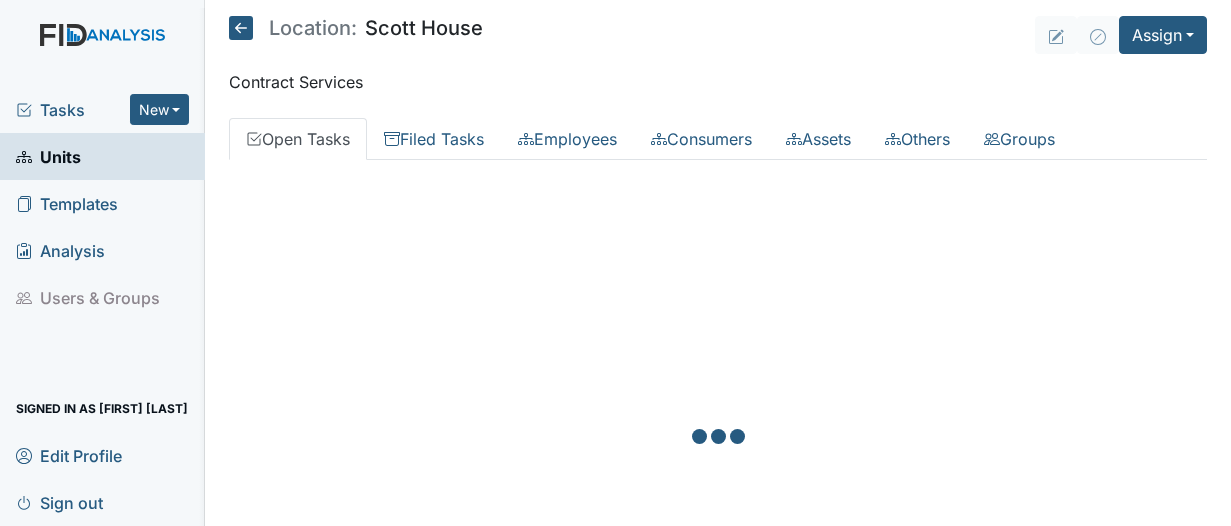 scroll, scrollTop: 0, scrollLeft: 0, axis: both 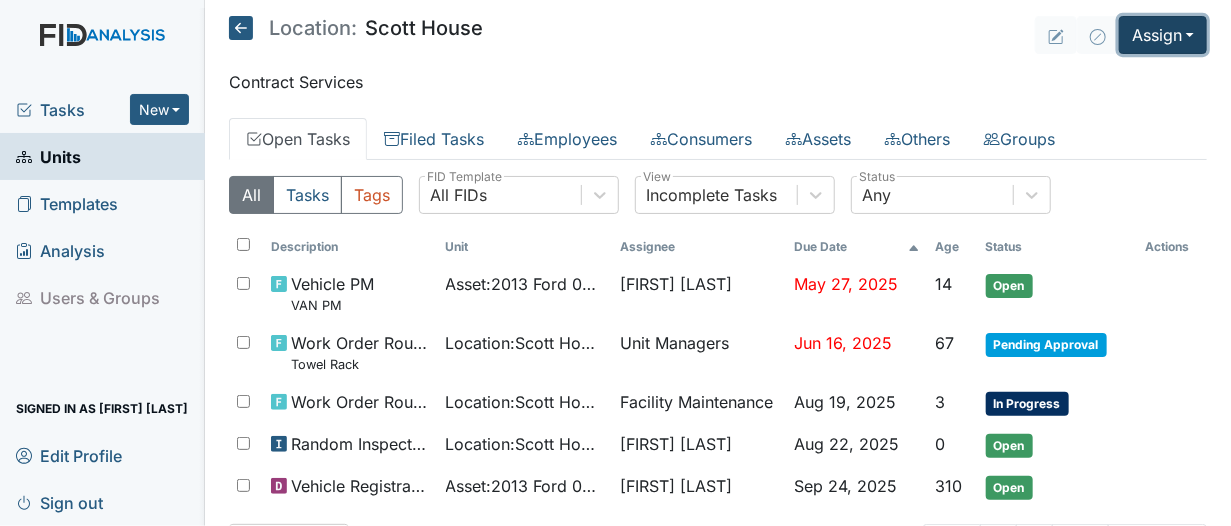 click on "Assign" at bounding box center (1163, 35) 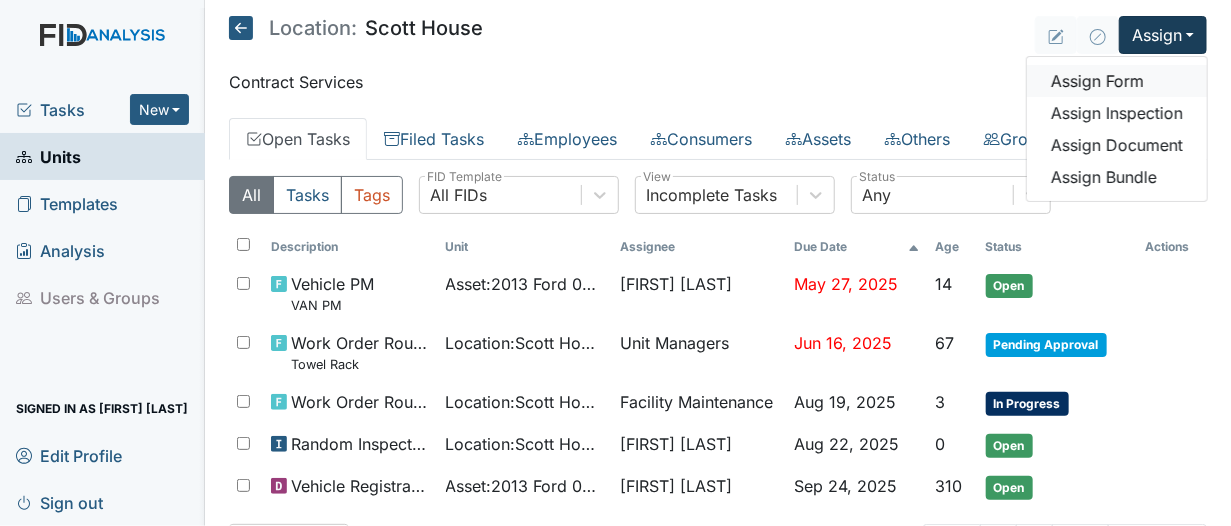 click on "Assign Form" at bounding box center [1117, 81] 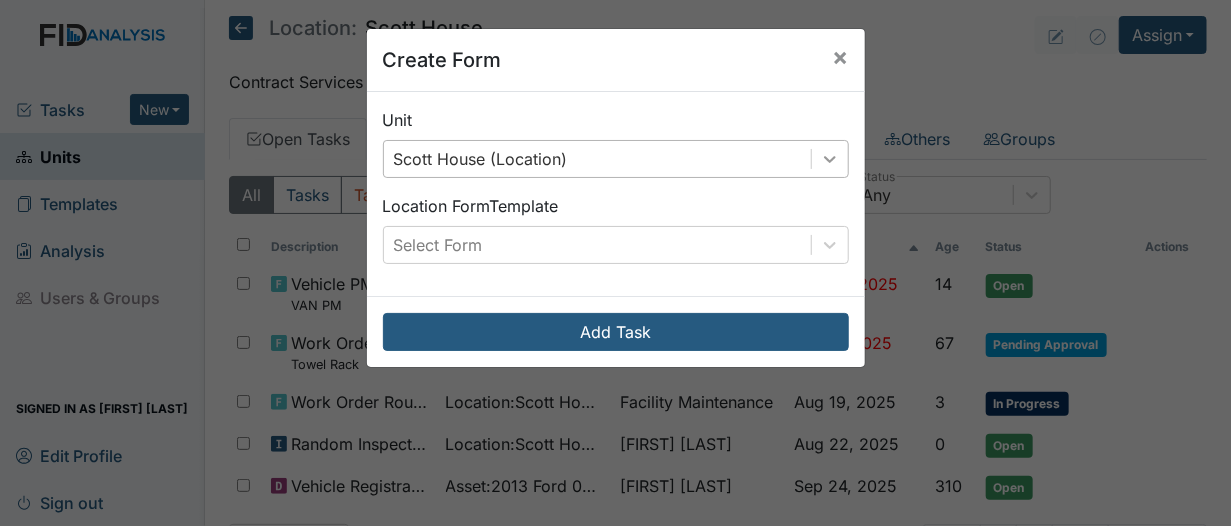 click at bounding box center (830, 159) 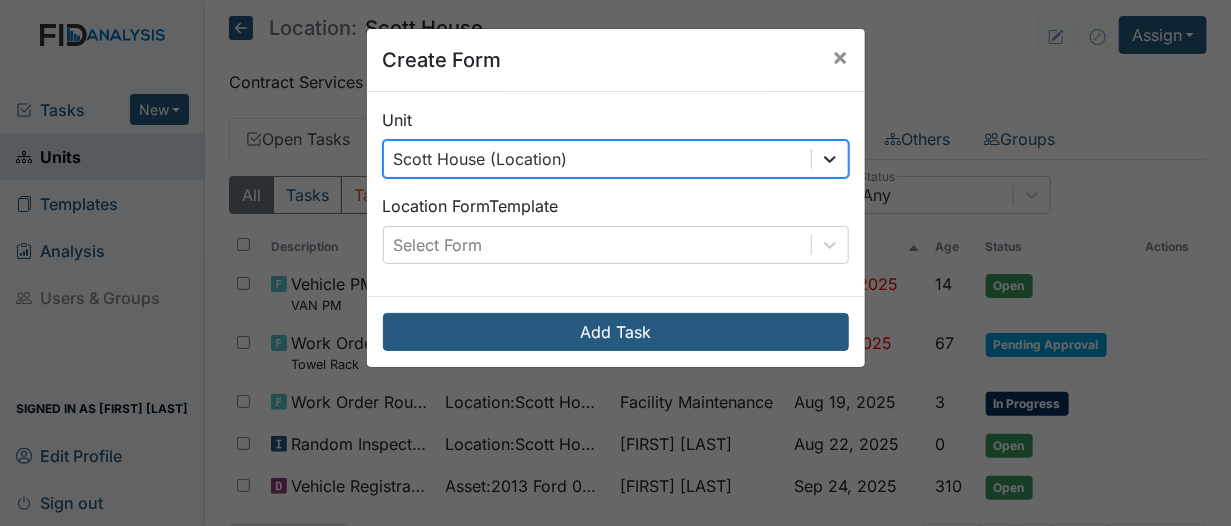 click at bounding box center (830, 159) 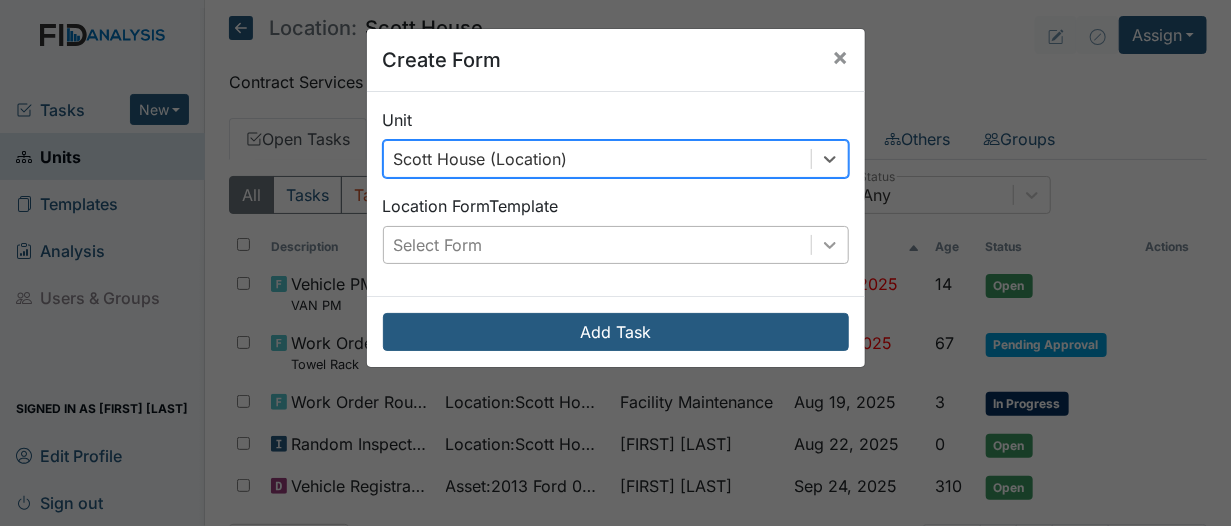 click 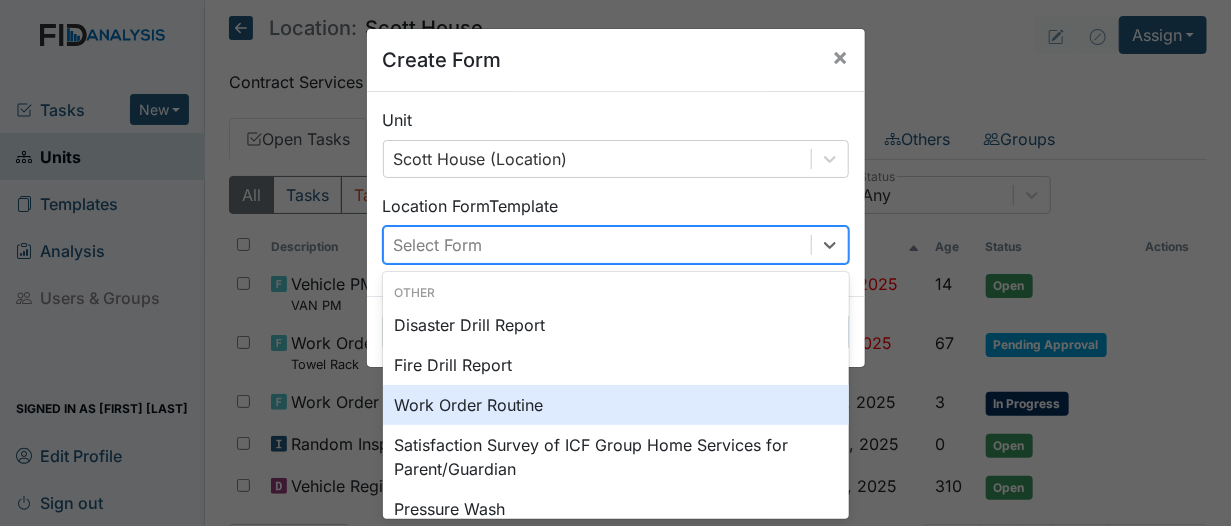 click on "Work Order Routine" at bounding box center [616, 405] 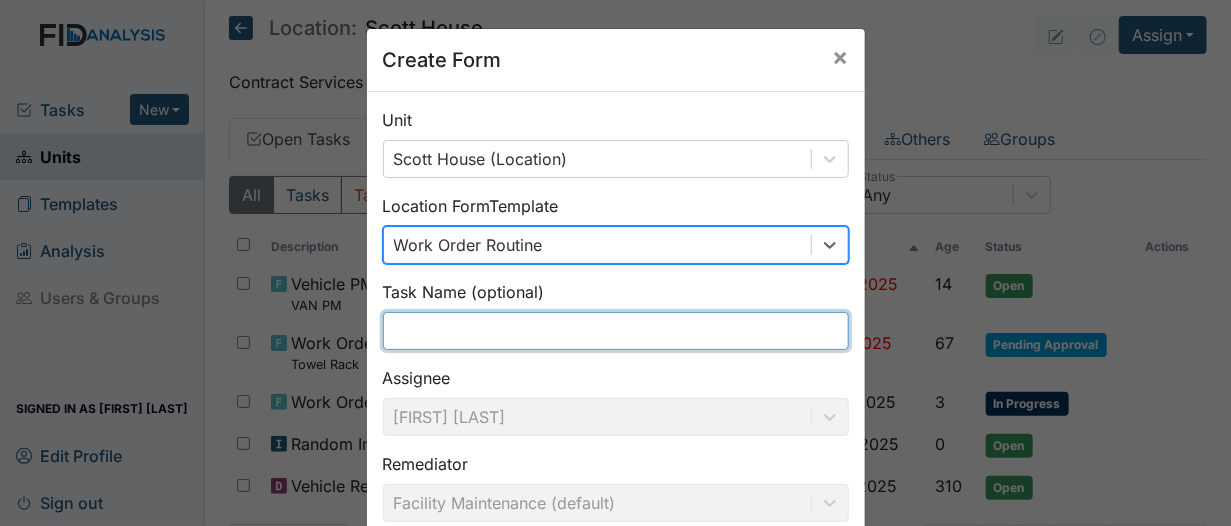 click at bounding box center [616, 331] 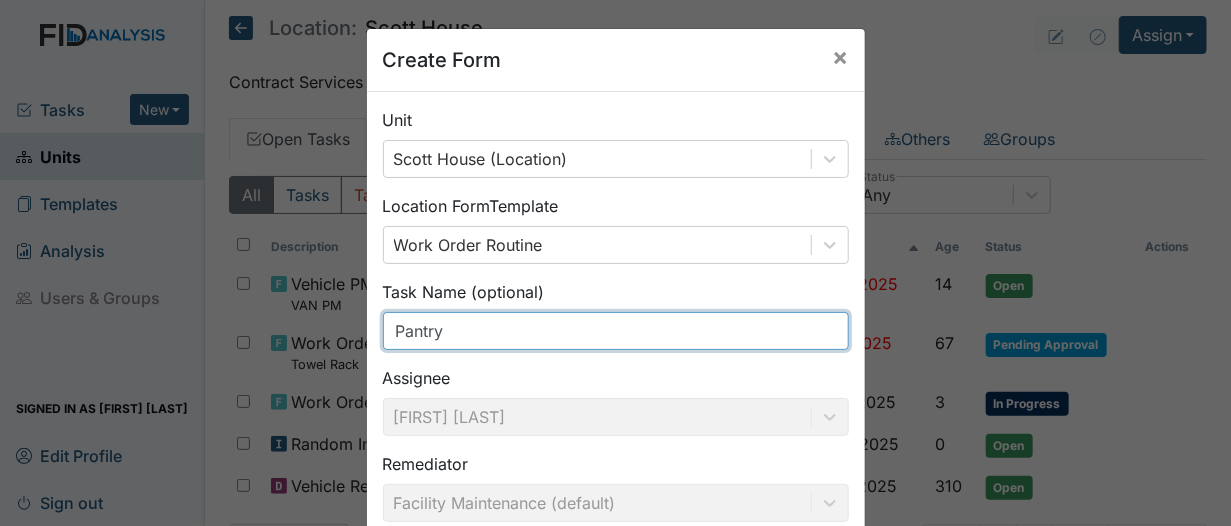 paste on "fluorescent lightbulb" 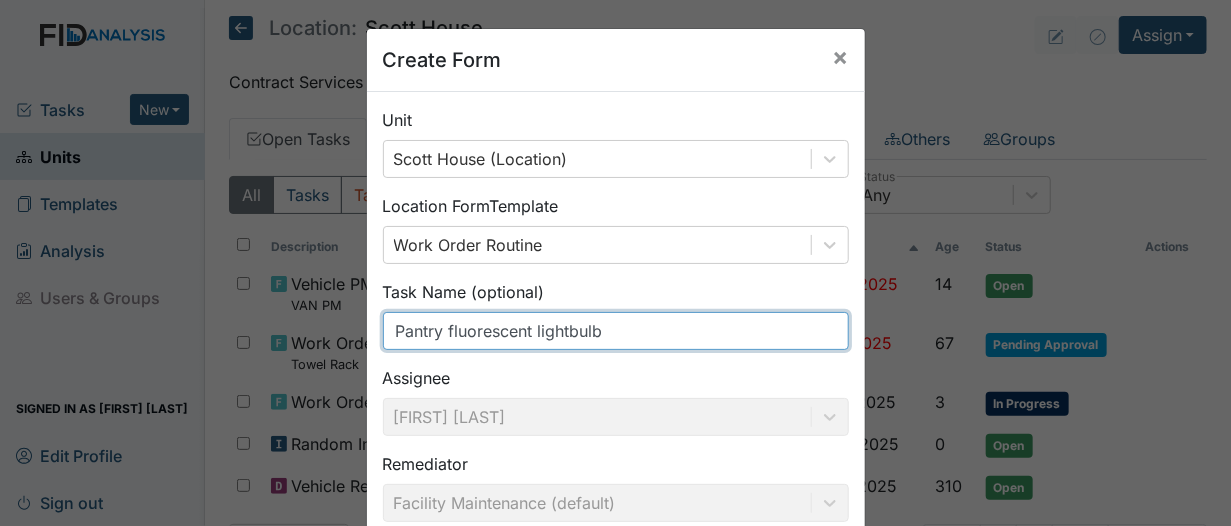 drag, startPoint x: 442, startPoint y: 330, endPoint x: 259, endPoint y: 337, distance: 183.13383 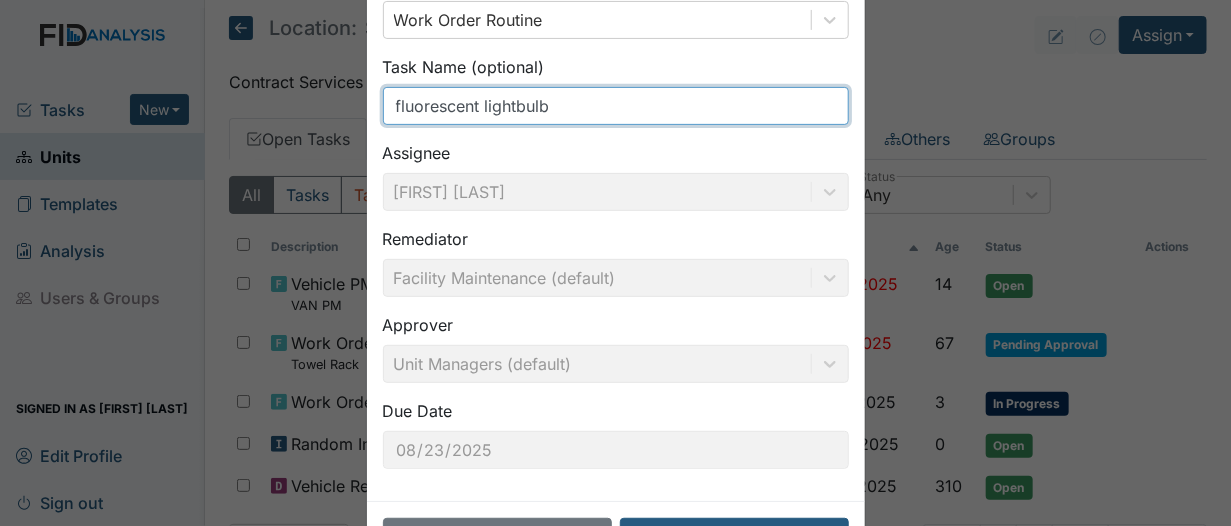scroll, scrollTop: 297, scrollLeft: 0, axis: vertical 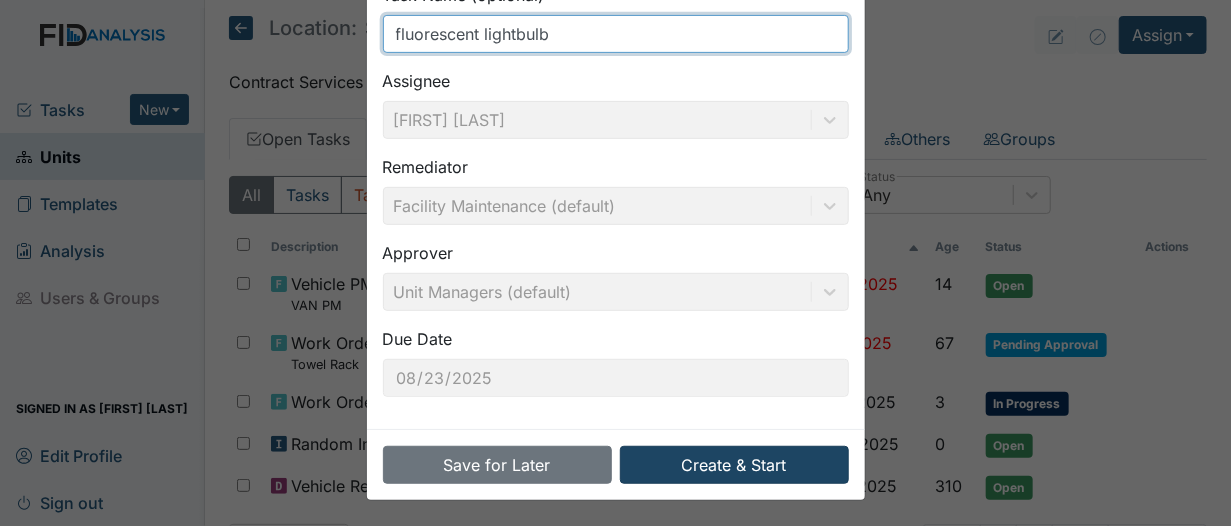 type on "fluorescent lightbulb" 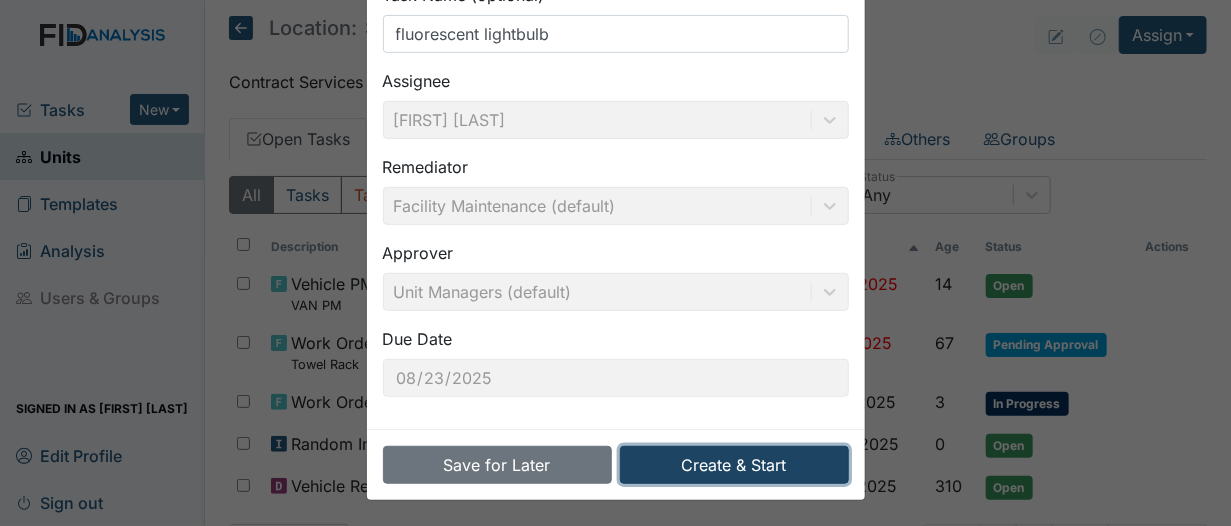 click on "Create & Start" at bounding box center (734, 465) 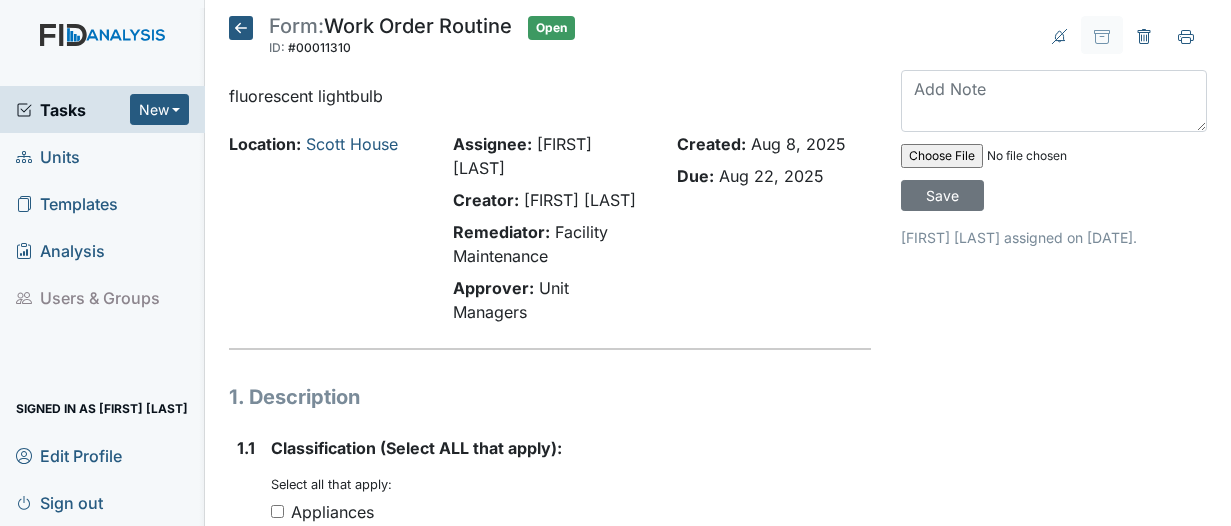 scroll, scrollTop: 0, scrollLeft: 0, axis: both 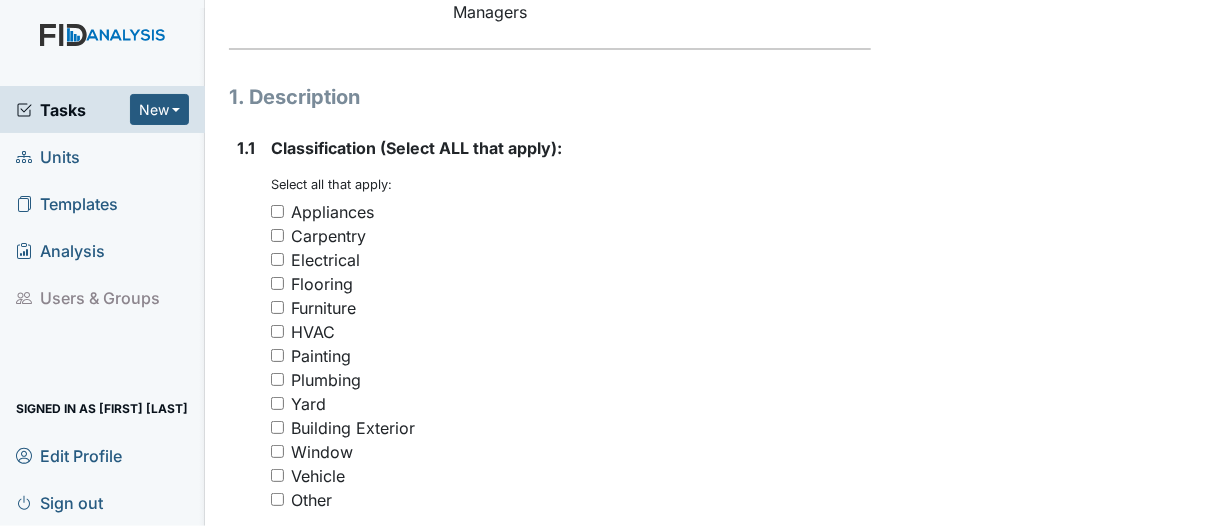 click on "Electrical" at bounding box center [277, 259] 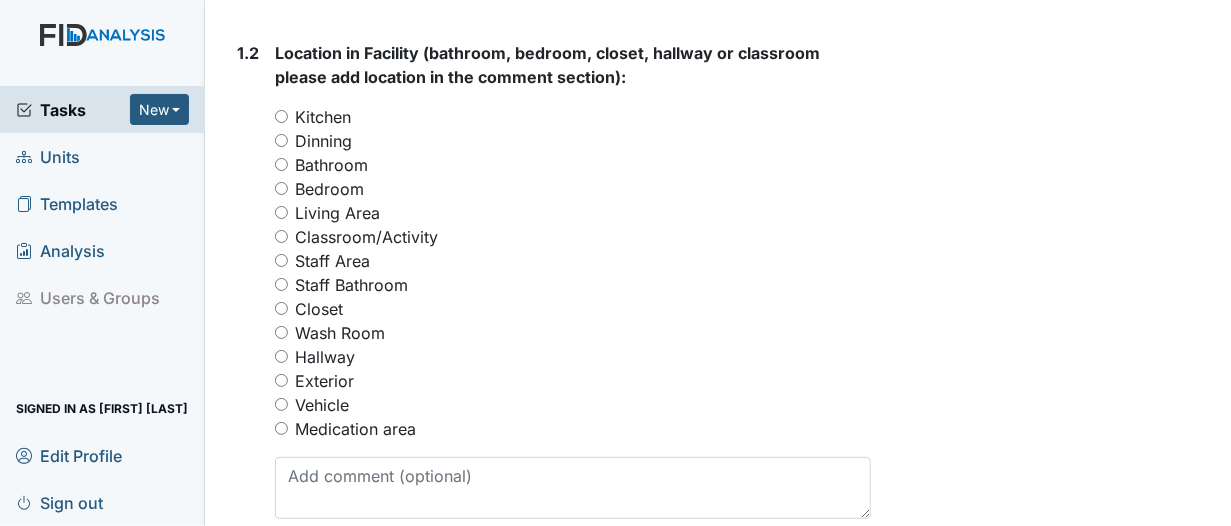 scroll, scrollTop: 900, scrollLeft: 0, axis: vertical 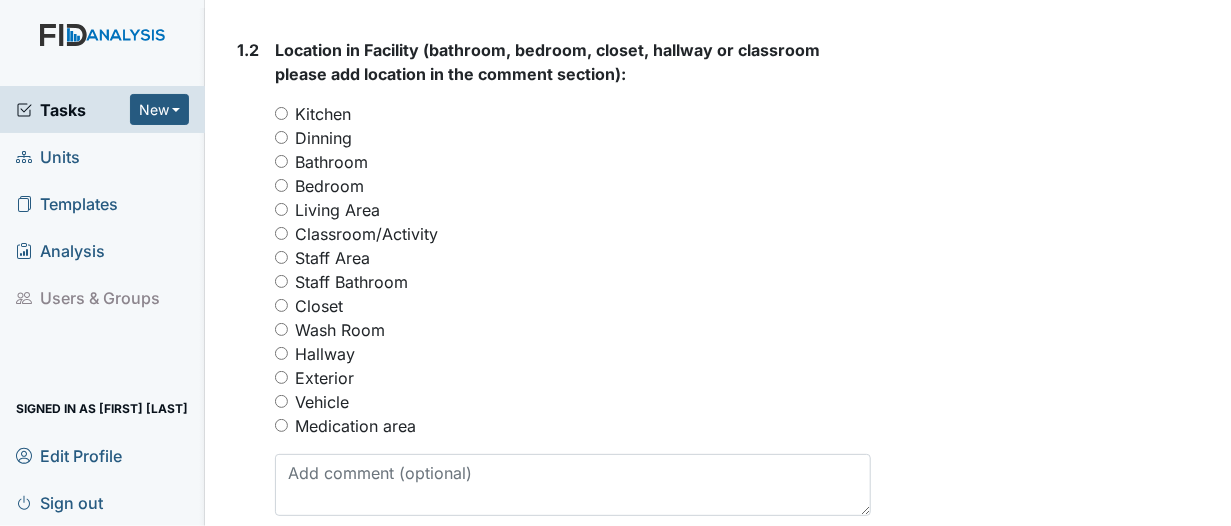 click on "Kitchen" at bounding box center (281, 113) 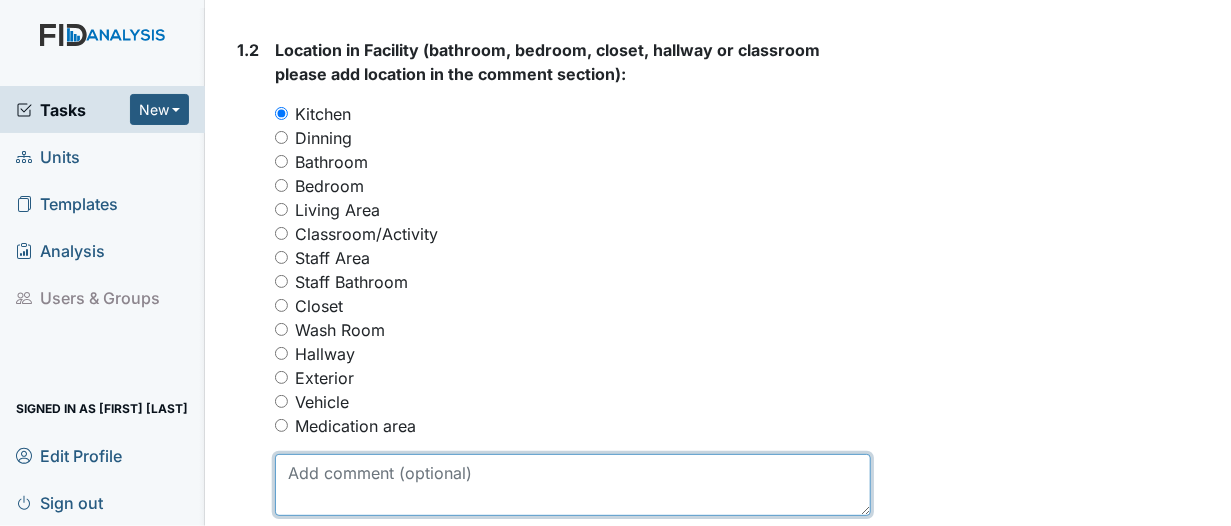 click at bounding box center (573, 485) 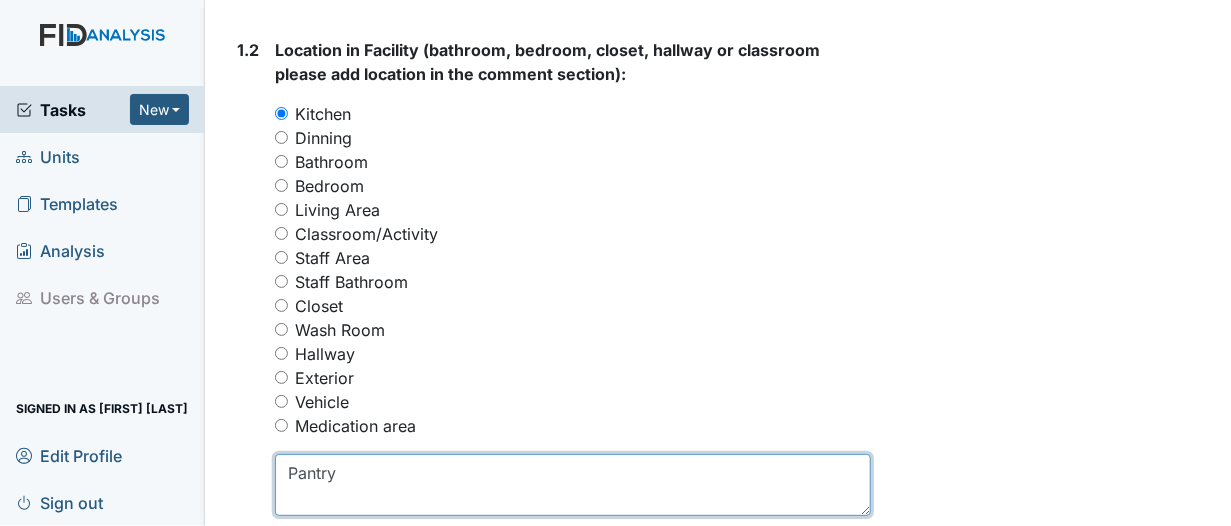 paste on "fluorescent lightbulb" 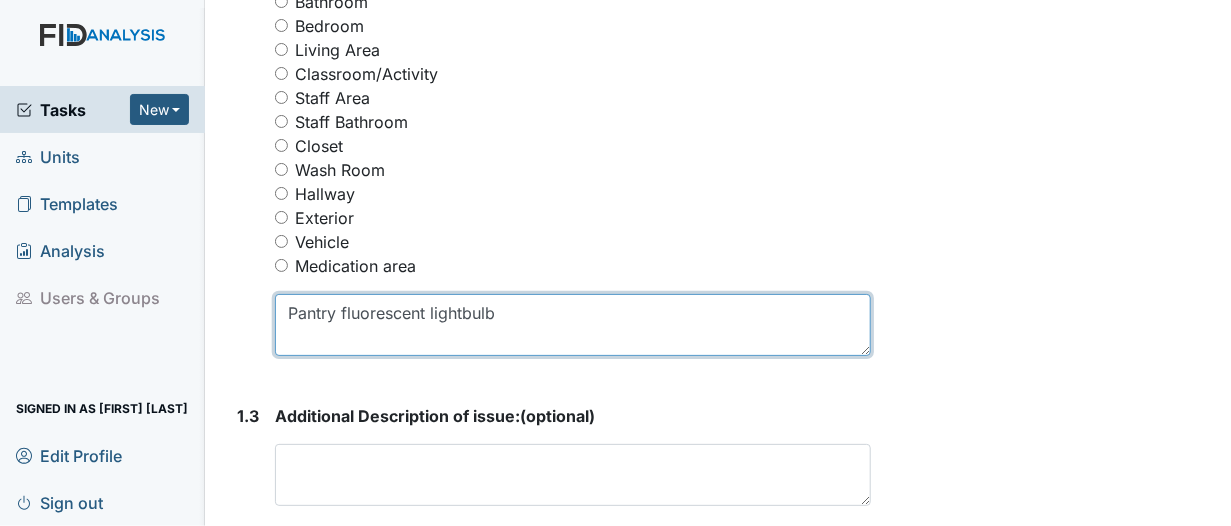 scroll, scrollTop: 1200, scrollLeft: 0, axis: vertical 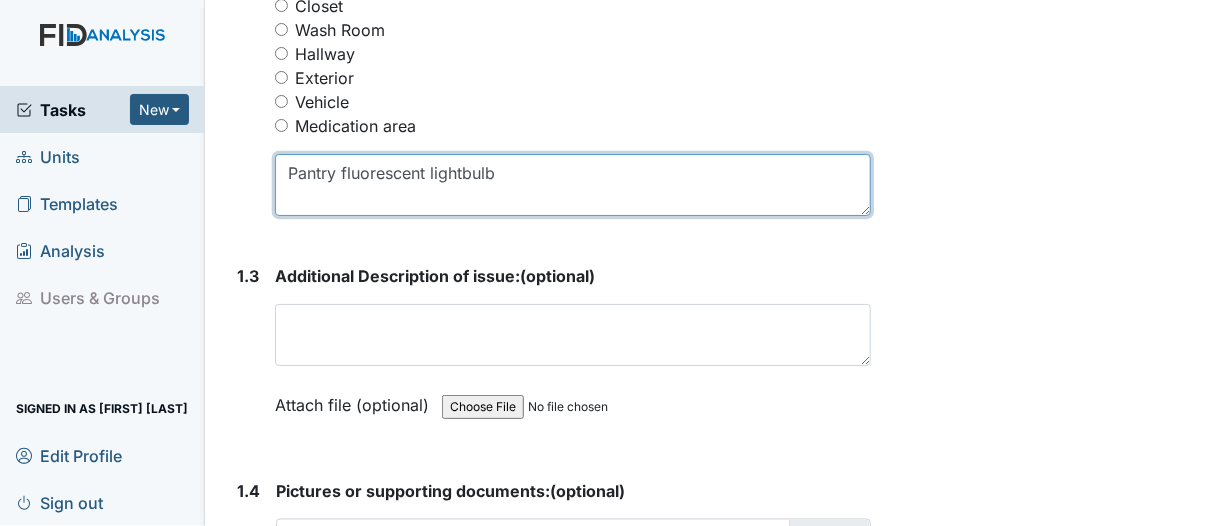 type on "Pantry fluorescent lightbulb" 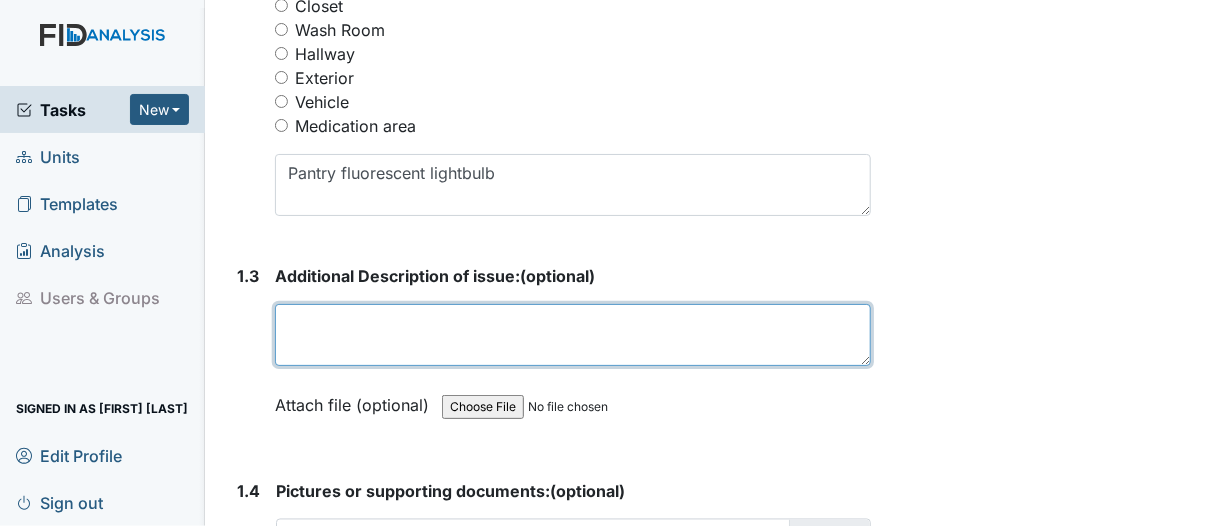 click at bounding box center [573, 335] 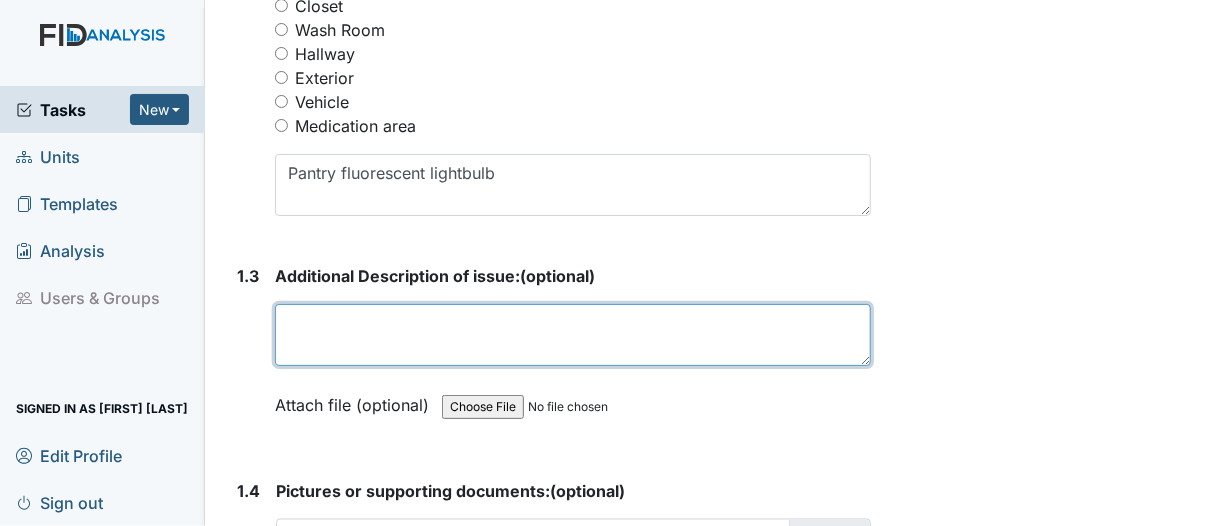 paste on "fluorescent lightbulb" 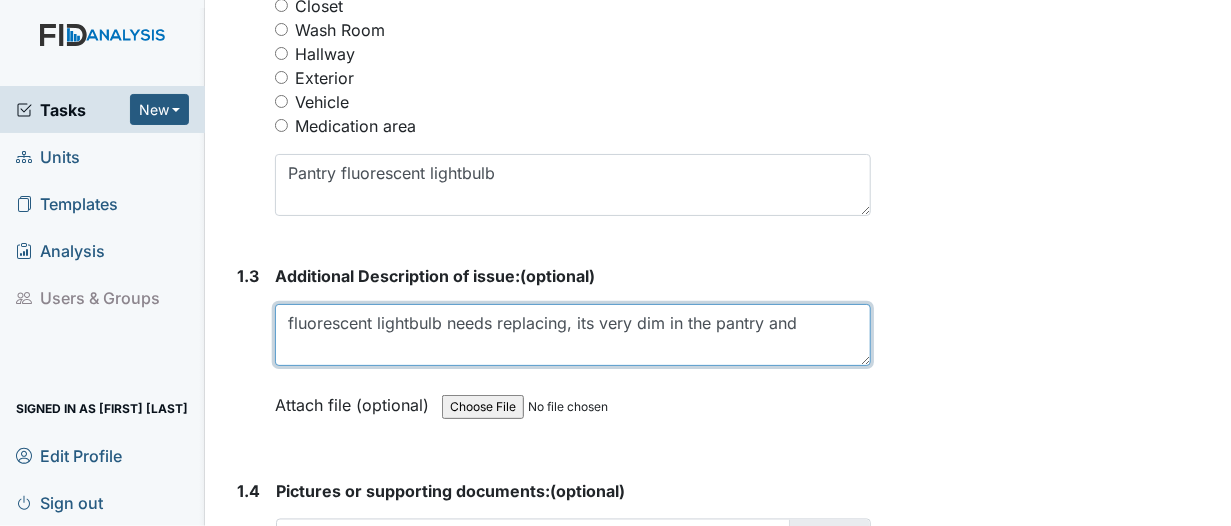 drag, startPoint x: 578, startPoint y: 345, endPoint x: 894, endPoint y: 364, distance: 316.57068 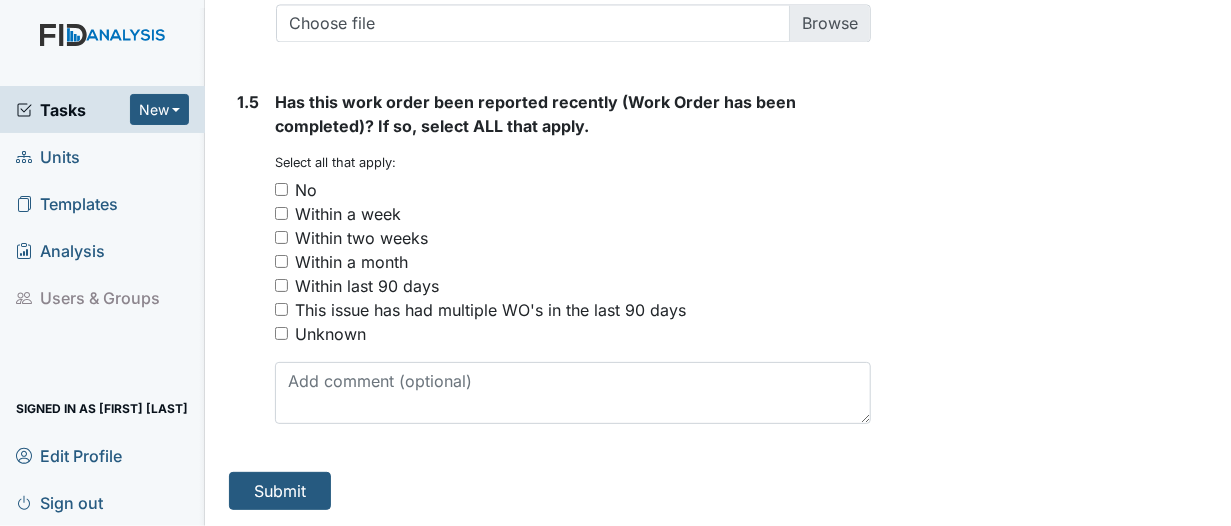 scroll, scrollTop: 1733, scrollLeft: 0, axis: vertical 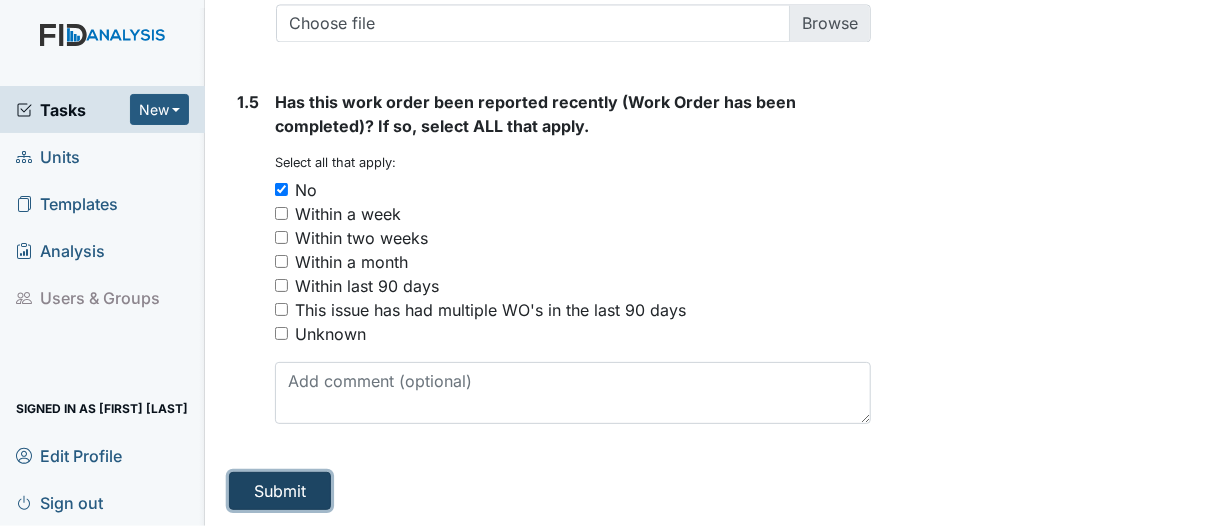 click on "Submit" at bounding box center (280, 491) 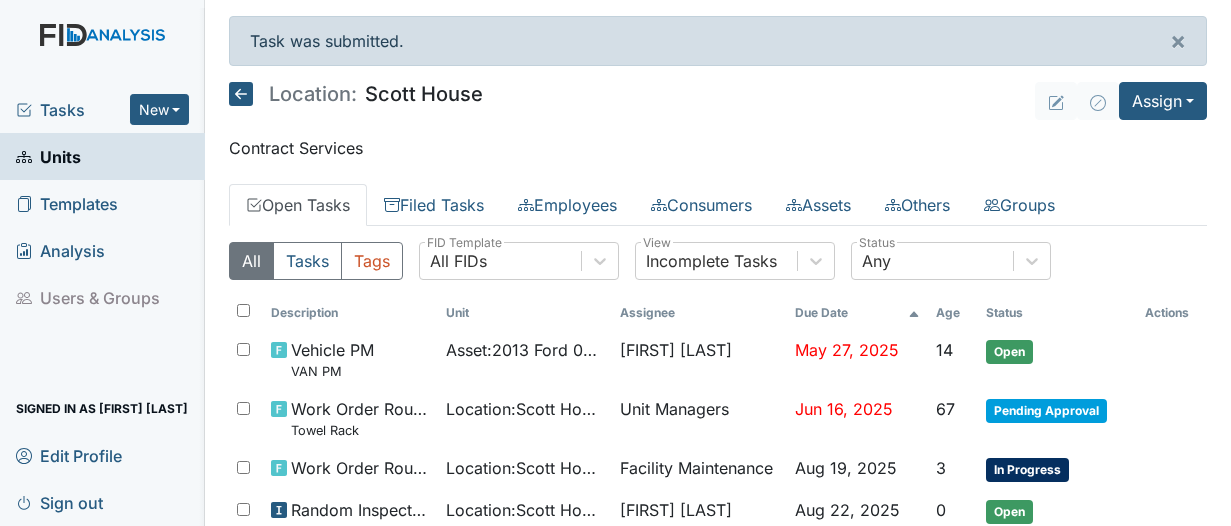 scroll, scrollTop: 0, scrollLeft: 0, axis: both 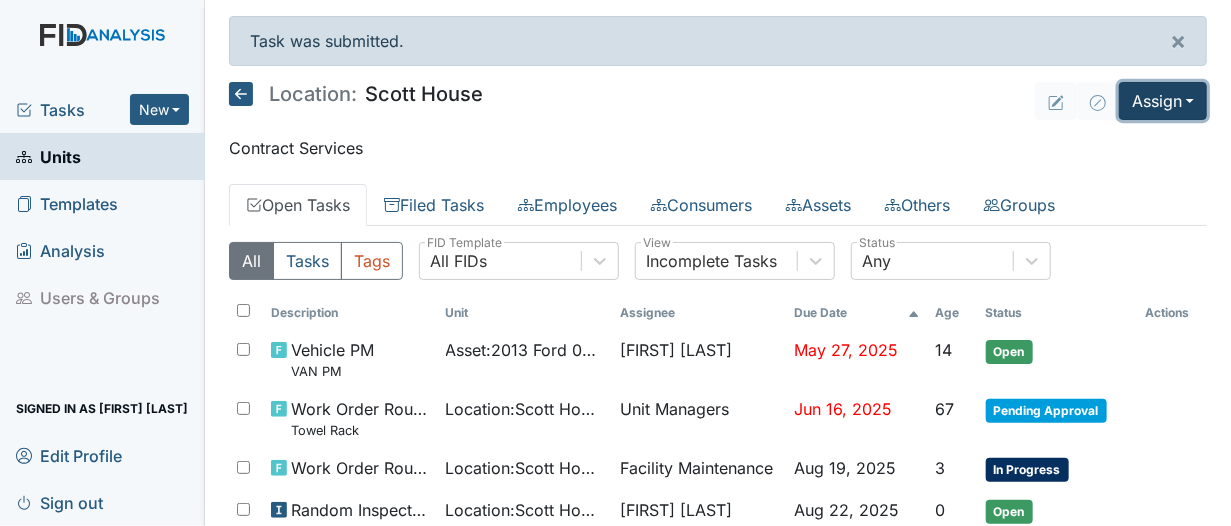 click on "Assign" at bounding box center [1163, 101] 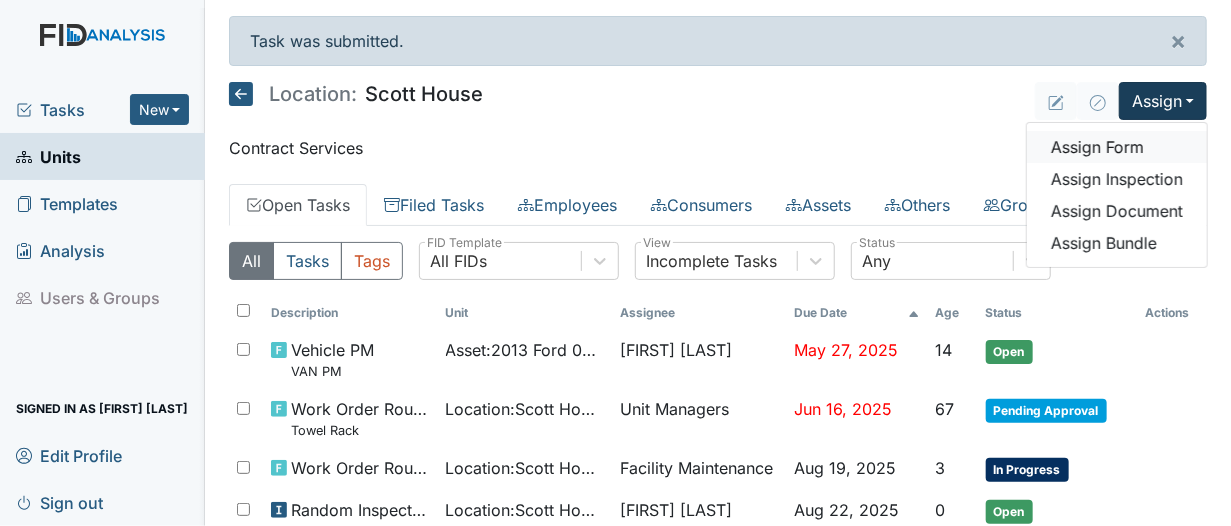 click on "Assign Form" at bounding box center (1117, 147) 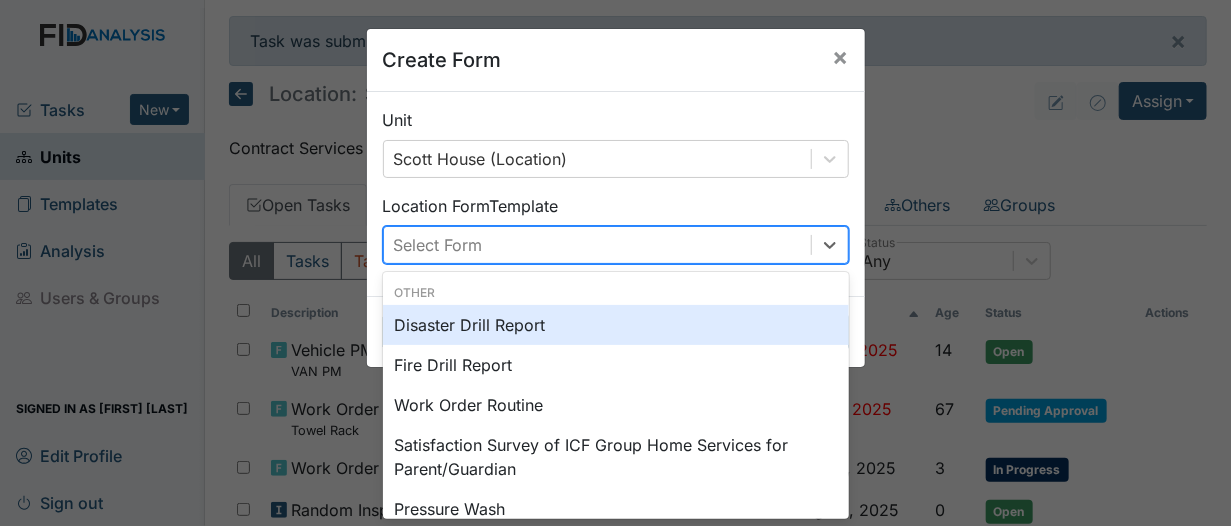 scroll, scrollTop: 0, scrollLeft: 0, axis: both 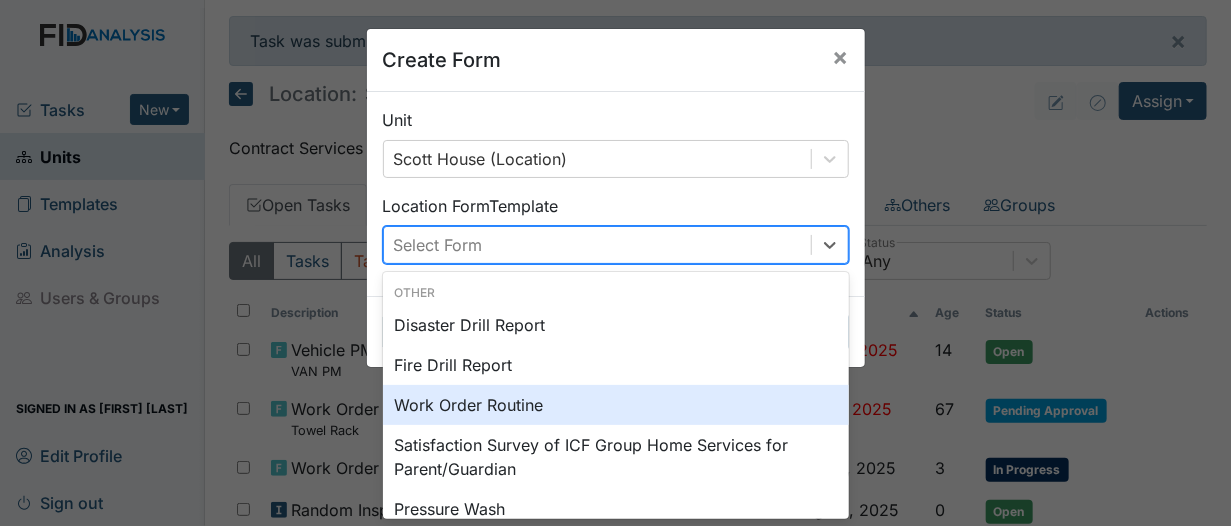 click on "Work Order Routine" at bounding box center [616, 405] 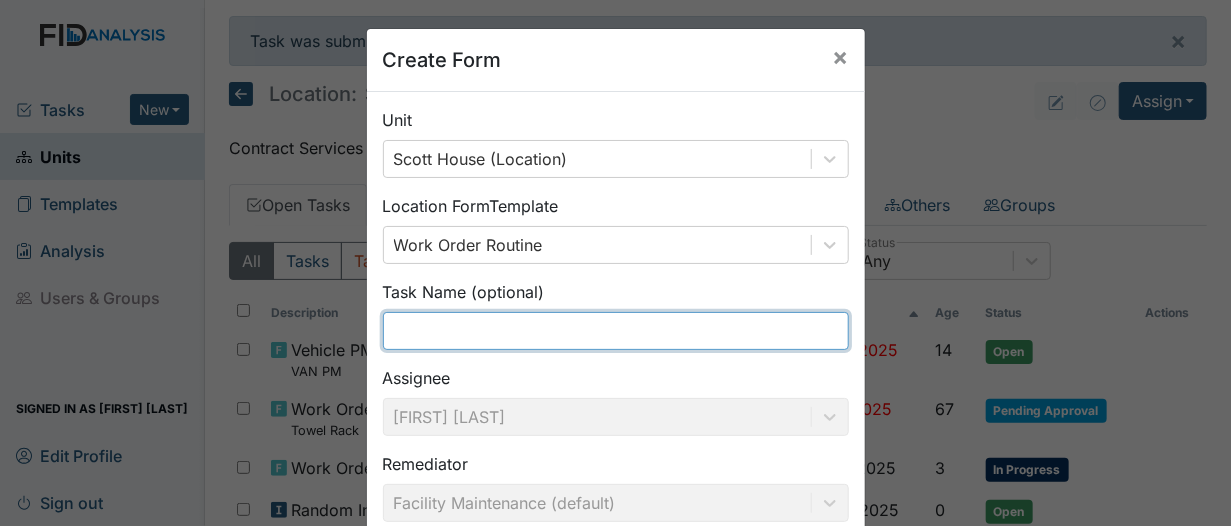 click at bounding box center (616, 331) 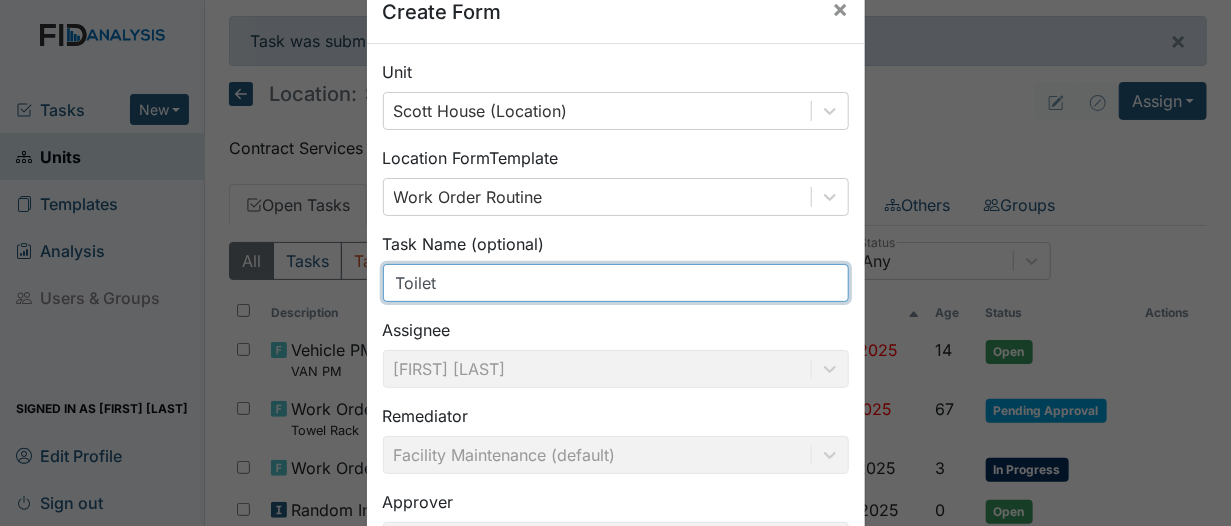 scroll, scrollTop: 297, scrollLeft: 0, axis: vertical 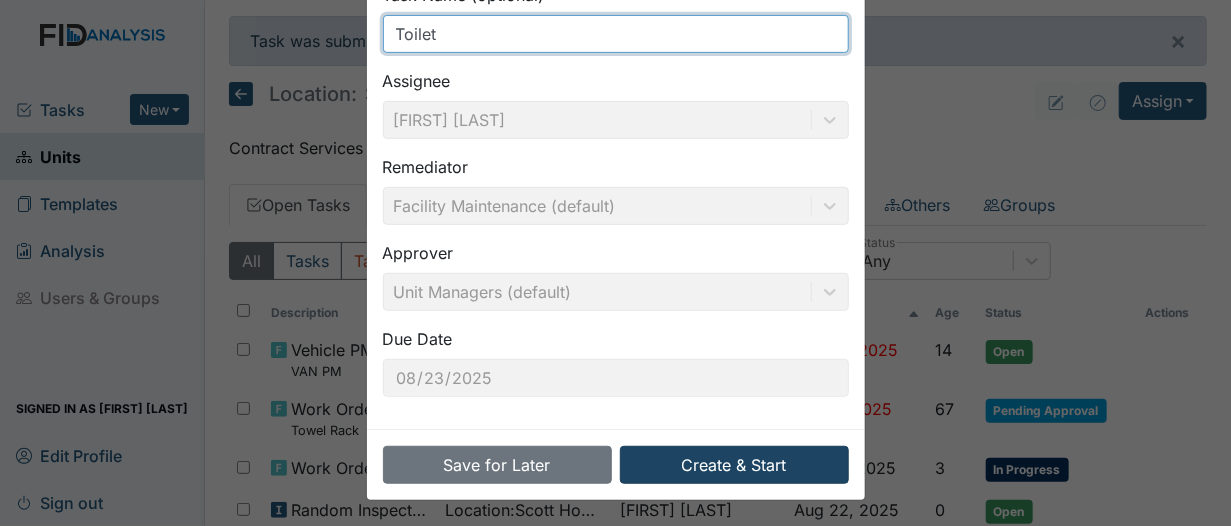 type on "Toilet" 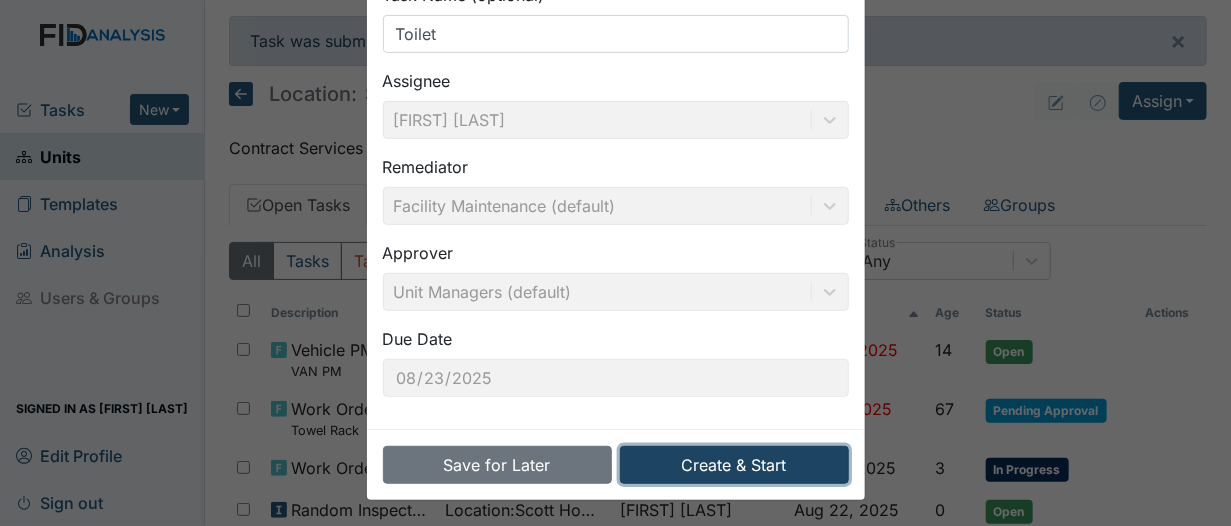 click on "Create & Start" at bounding box center (734, 465) 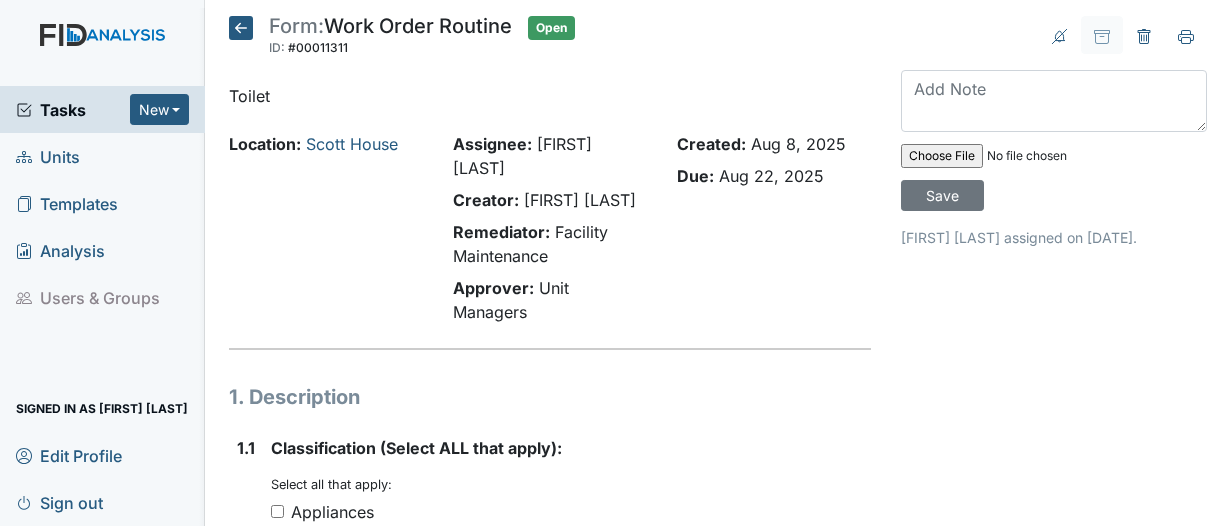 scroll, scrollTop: 0, scrollLeft: 0, axis: both 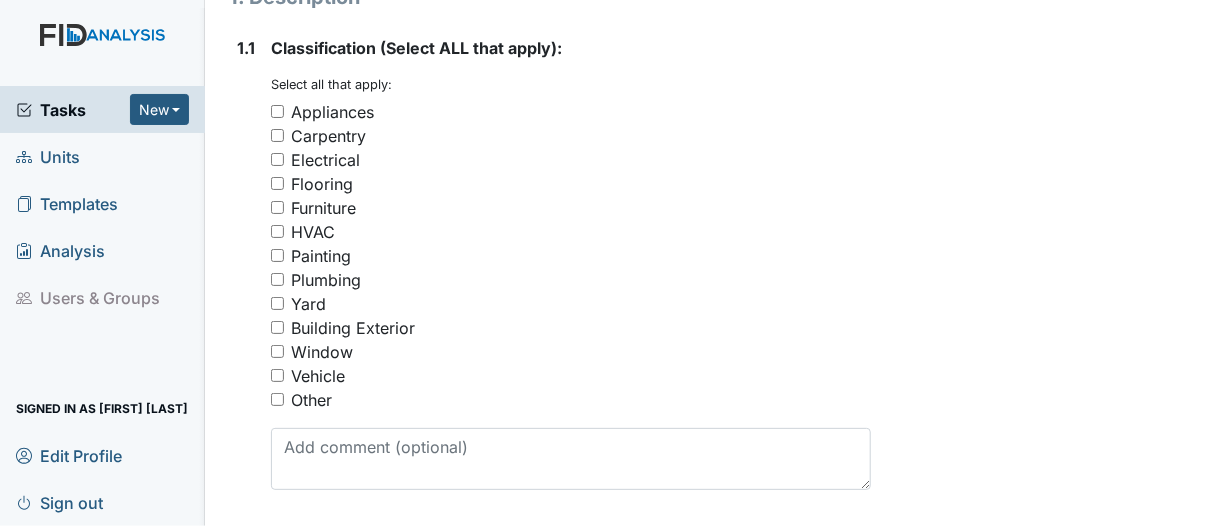click on "Plumbing" at bounding box center (277, 279) 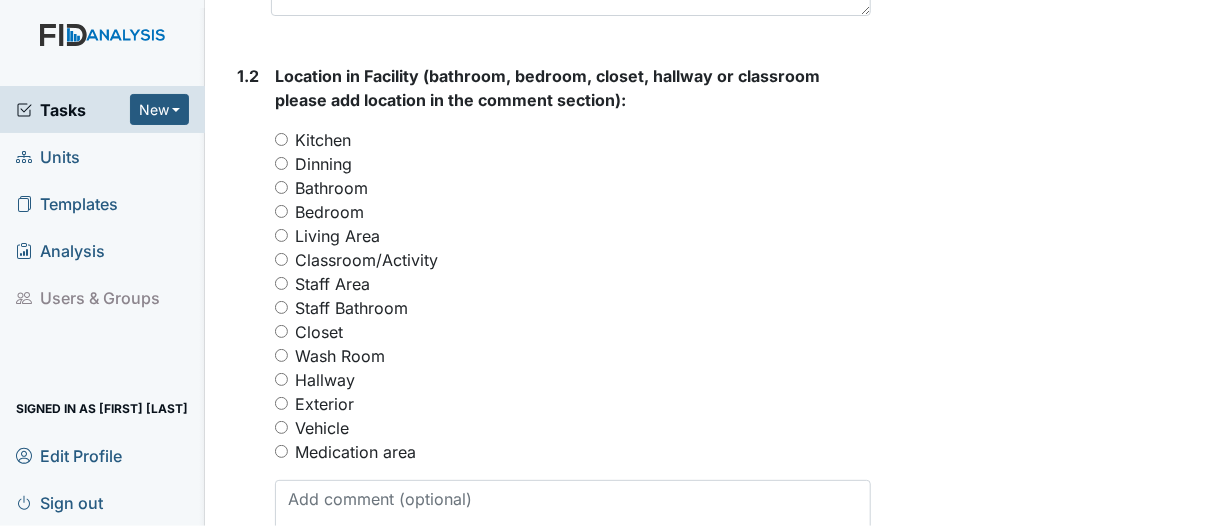 scroll, scrollTop: 900, scrollLeft: 0, axis: vertical 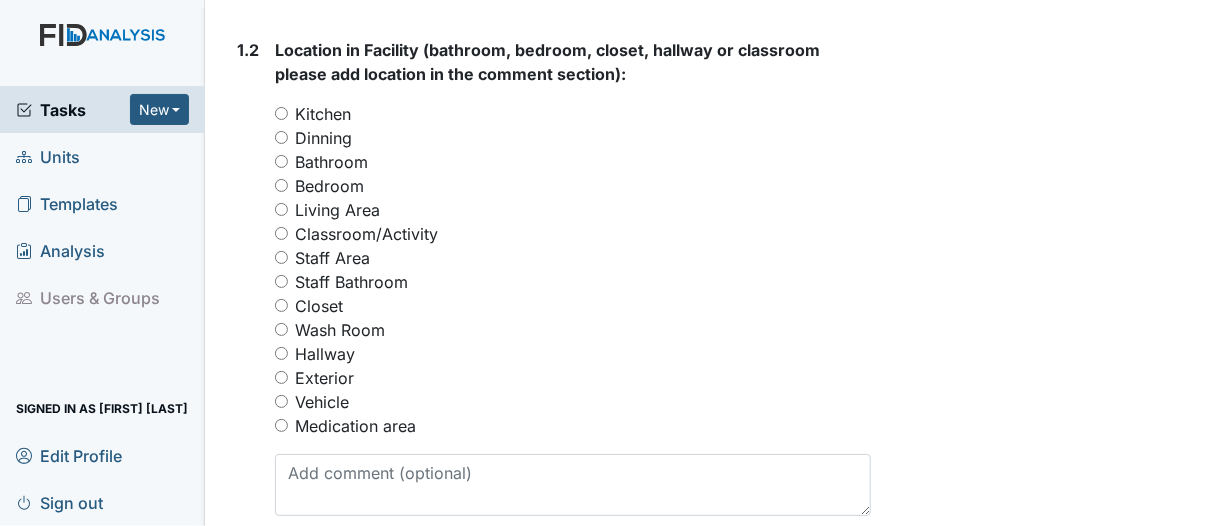 click on "Bedroom" at bounding box center [281, 185] 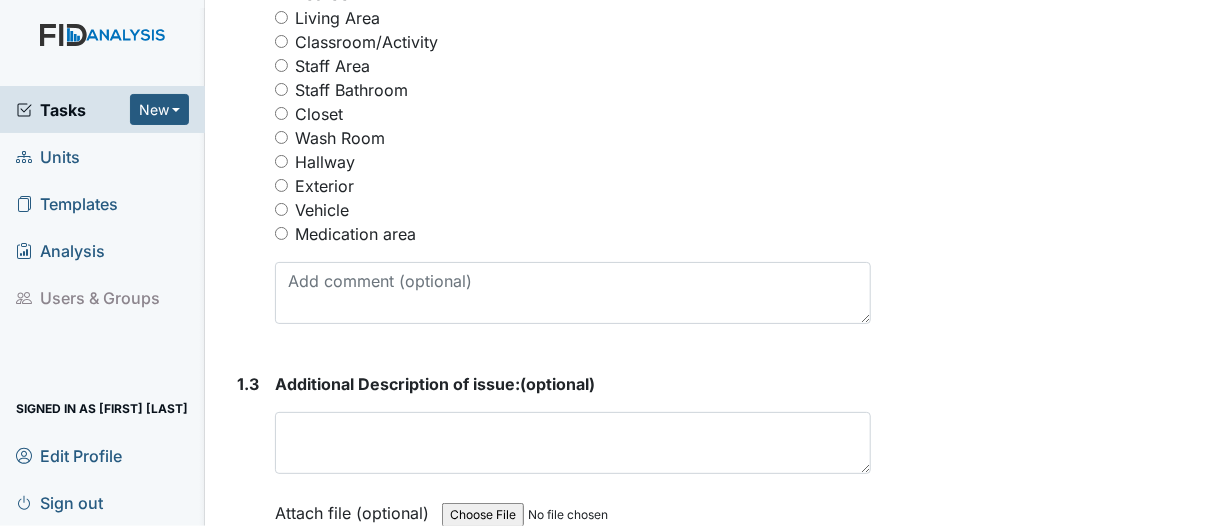 scroll, scrollTop: 1100, scrollLeft: 0, axis: vertical 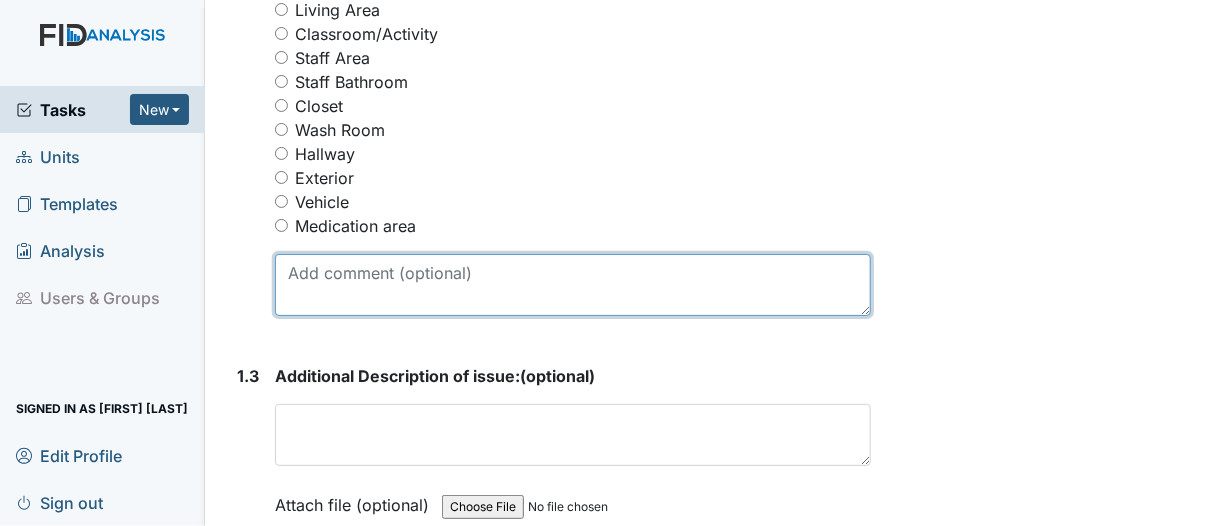 click at bounding box center (573, 285) 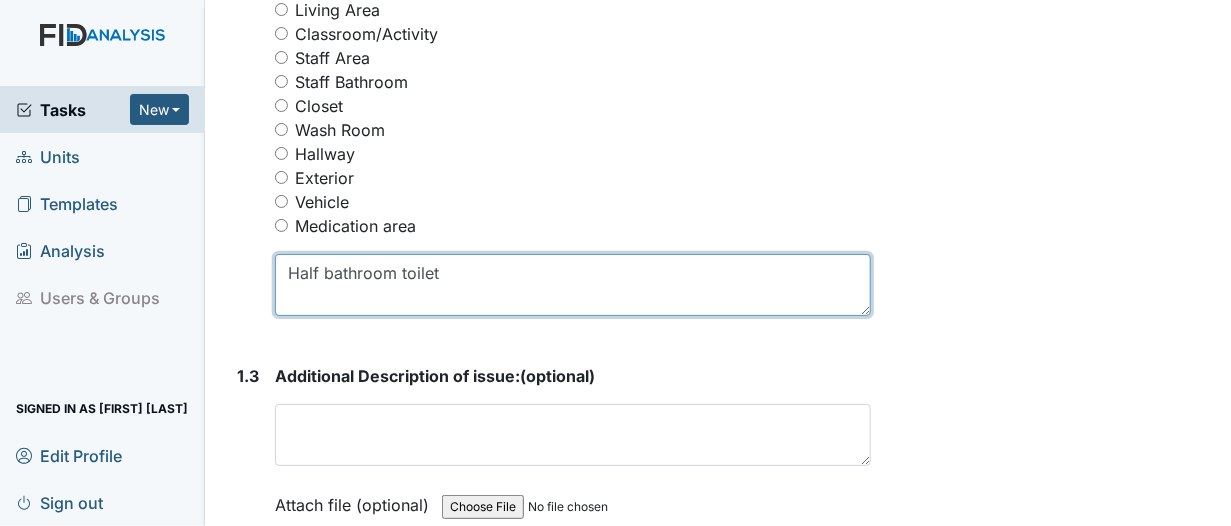 type on "Half bathroom toilet" 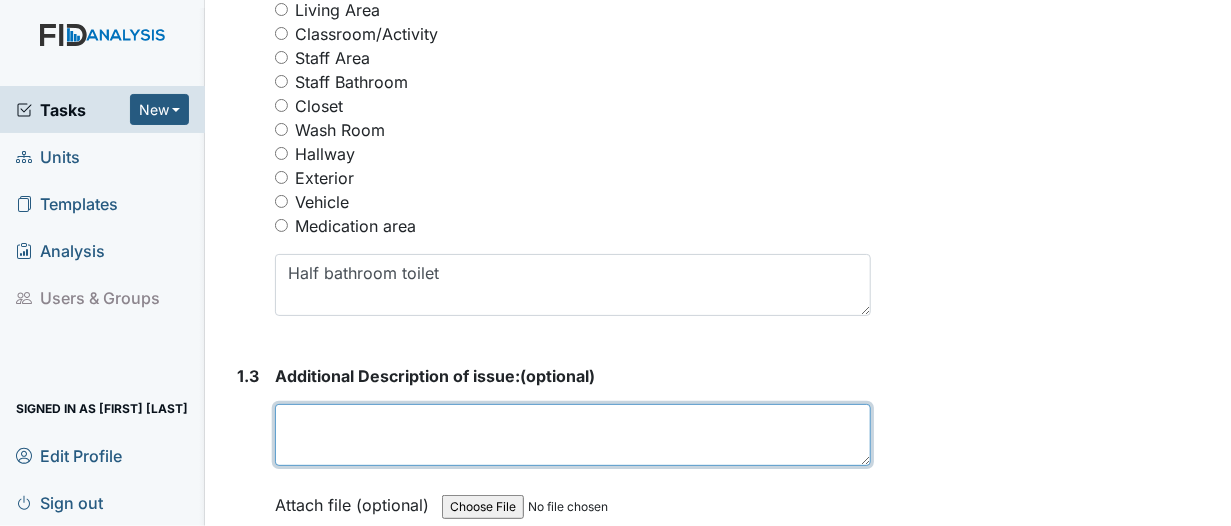 click at bounding box center [573, 435] 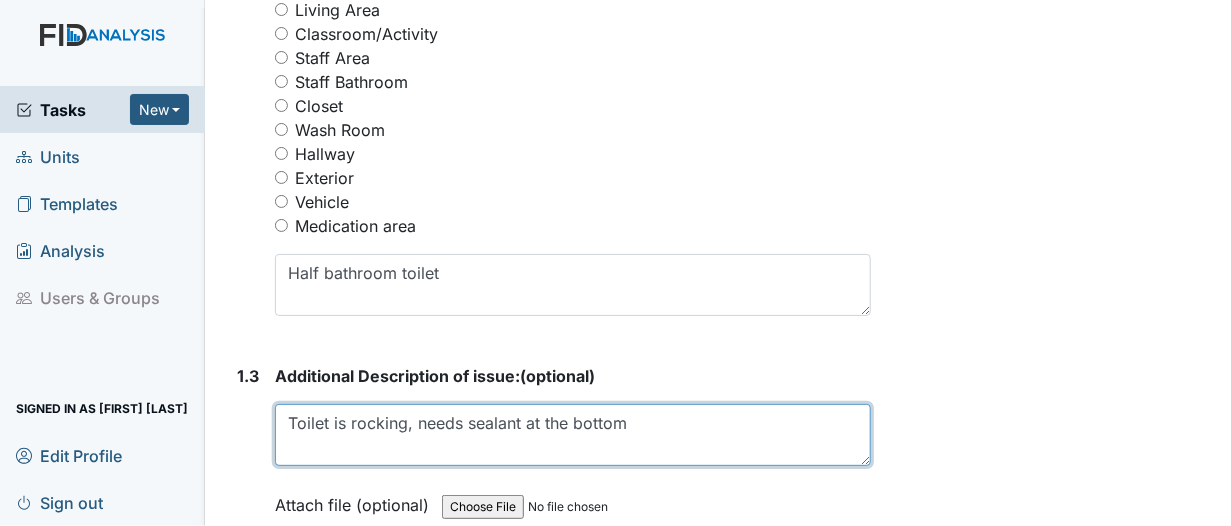 drag, startPoint x: 466, startPoint y: 446, endPoint x: 520, endPoint y: 453, distance: 54.451813 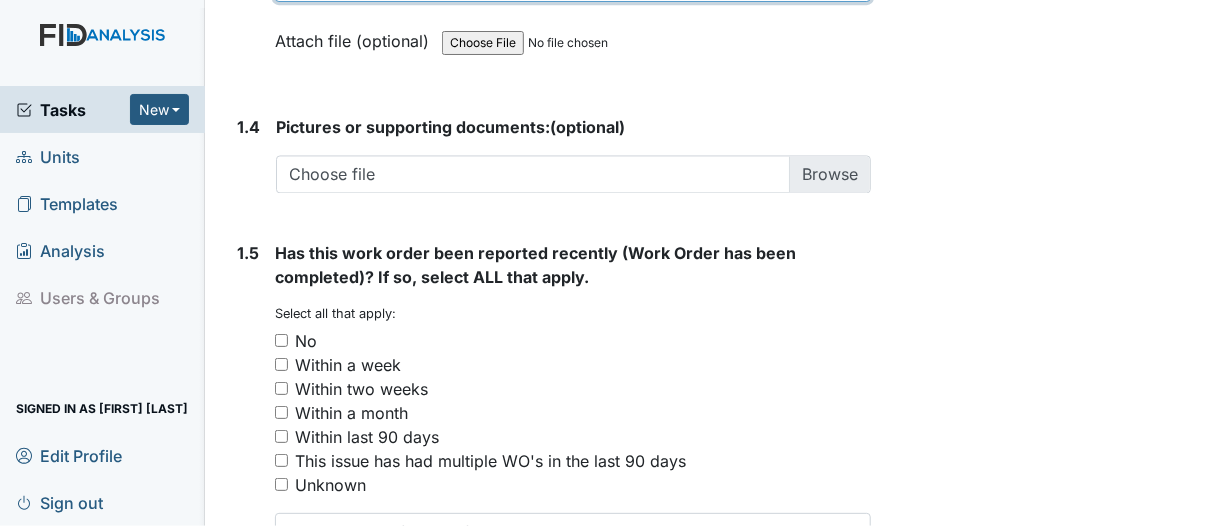 scroll, scrollTop: 1700, scrollLeft: 0, axis: vertical 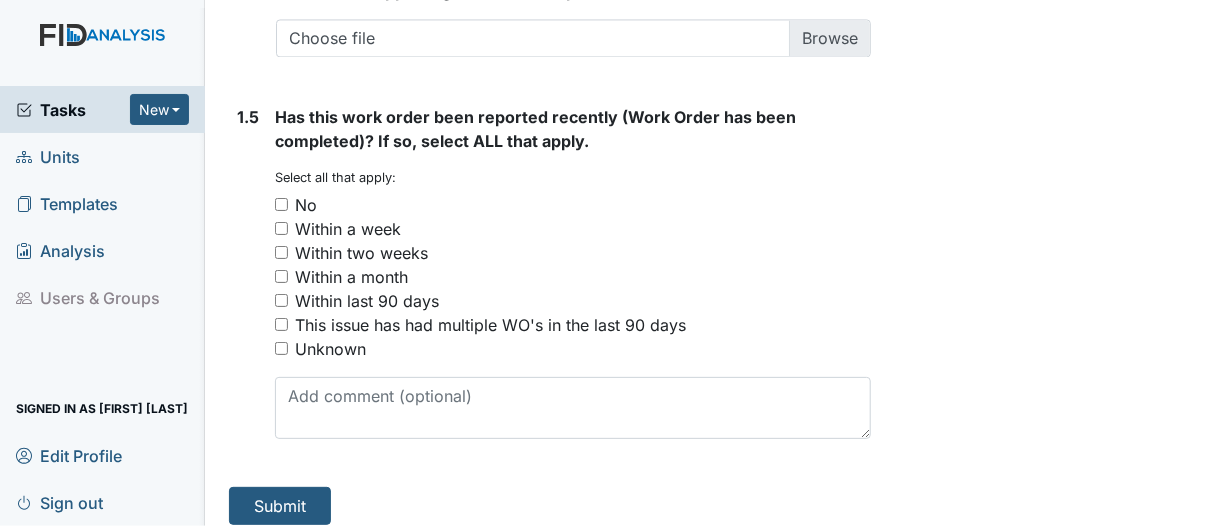 type on "Toilet is rocking, needs sealant at the bottom." 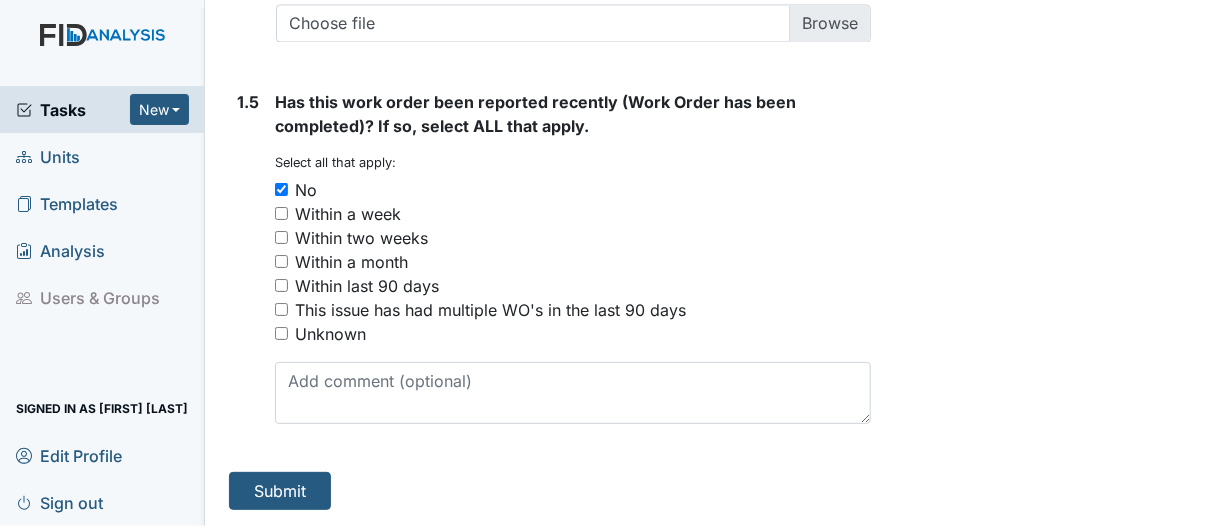 scroll, scrollTop: 1733, scrollLeft: 0, axis: vertical 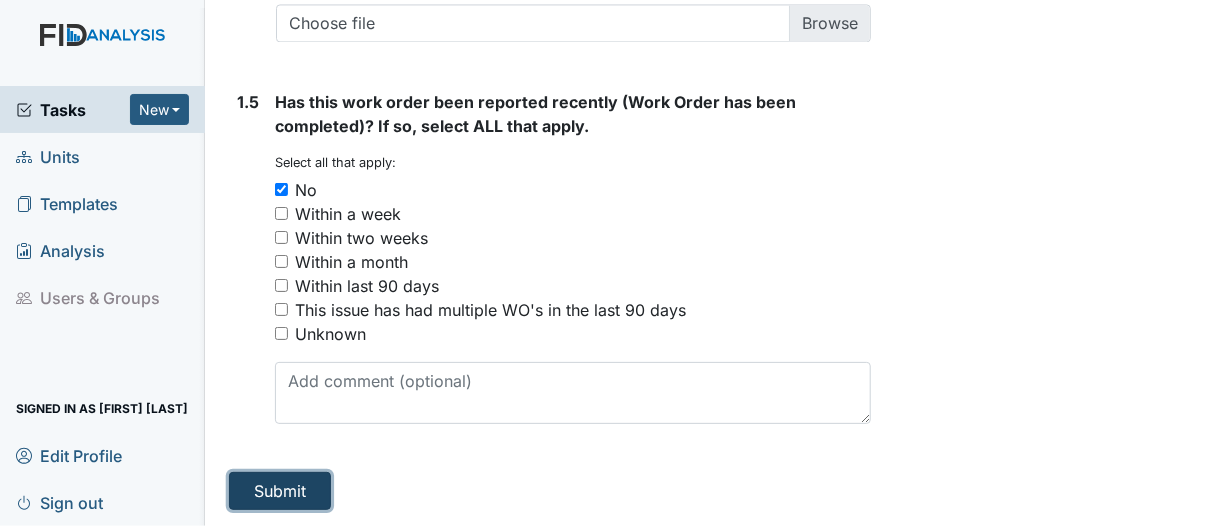 click on "Submit" at bounding box center [280, 491] 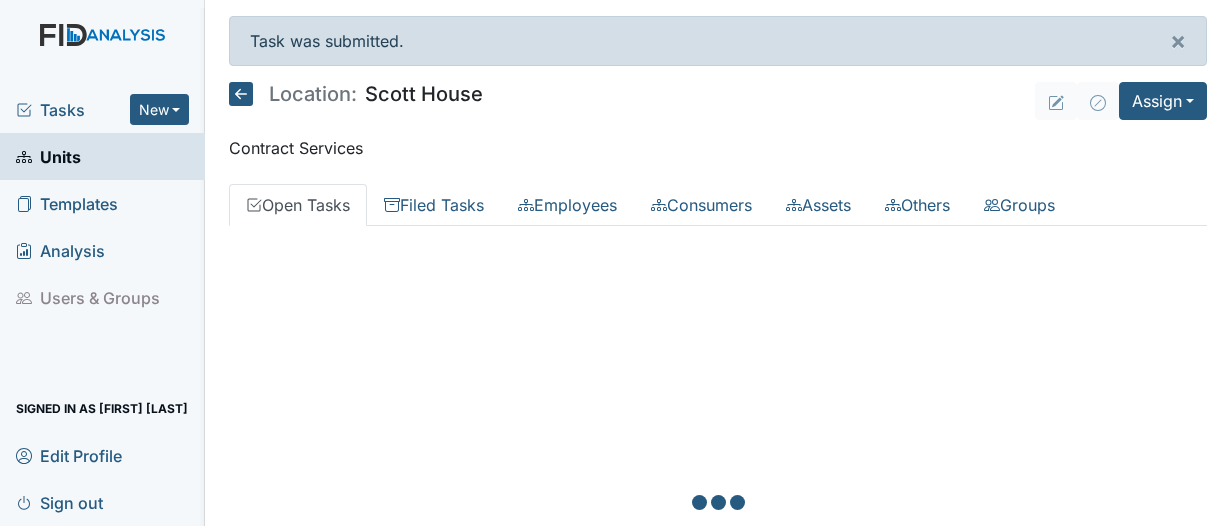 scroll, scrollTop: 0, scrollLeft: 0, axis: both 